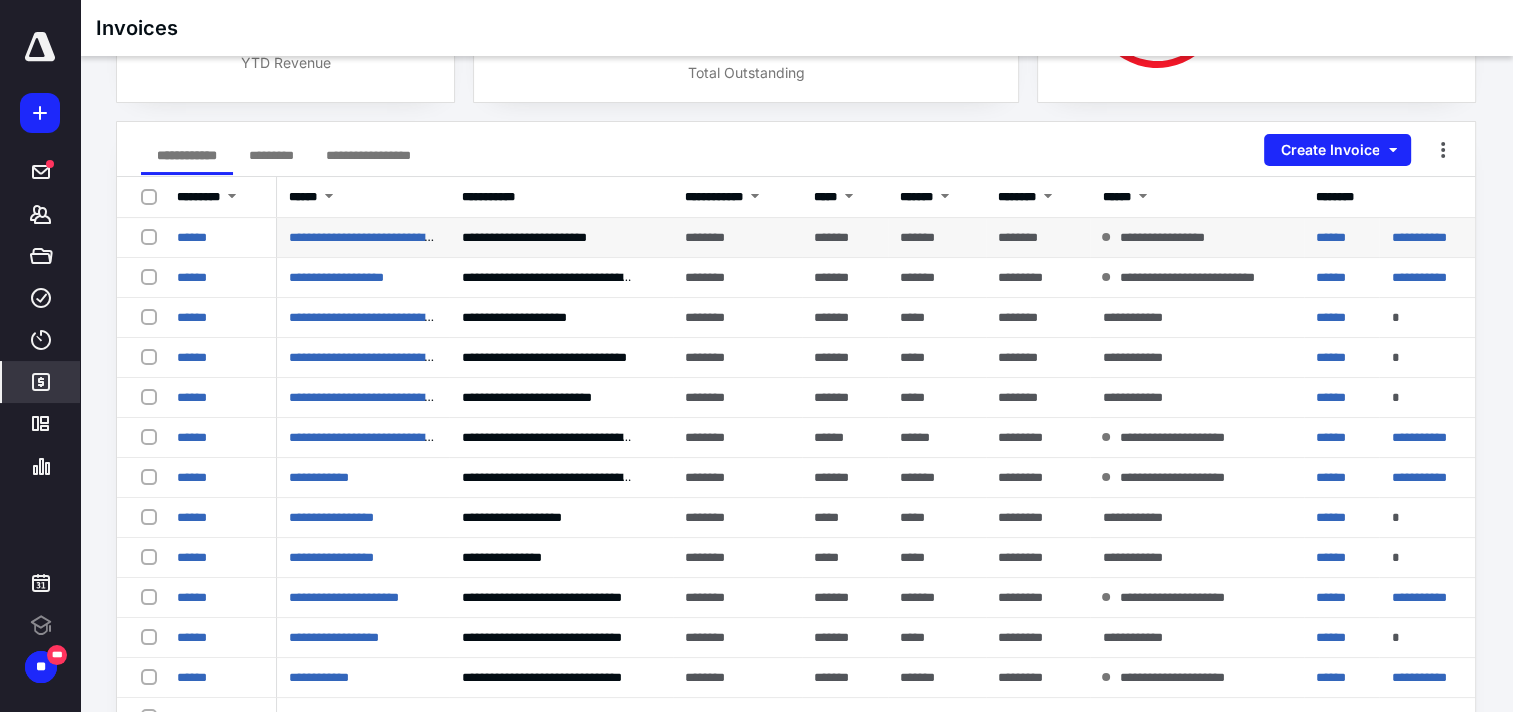 scroll, scrollTop: 0, scrollLeft: 0, axis: both 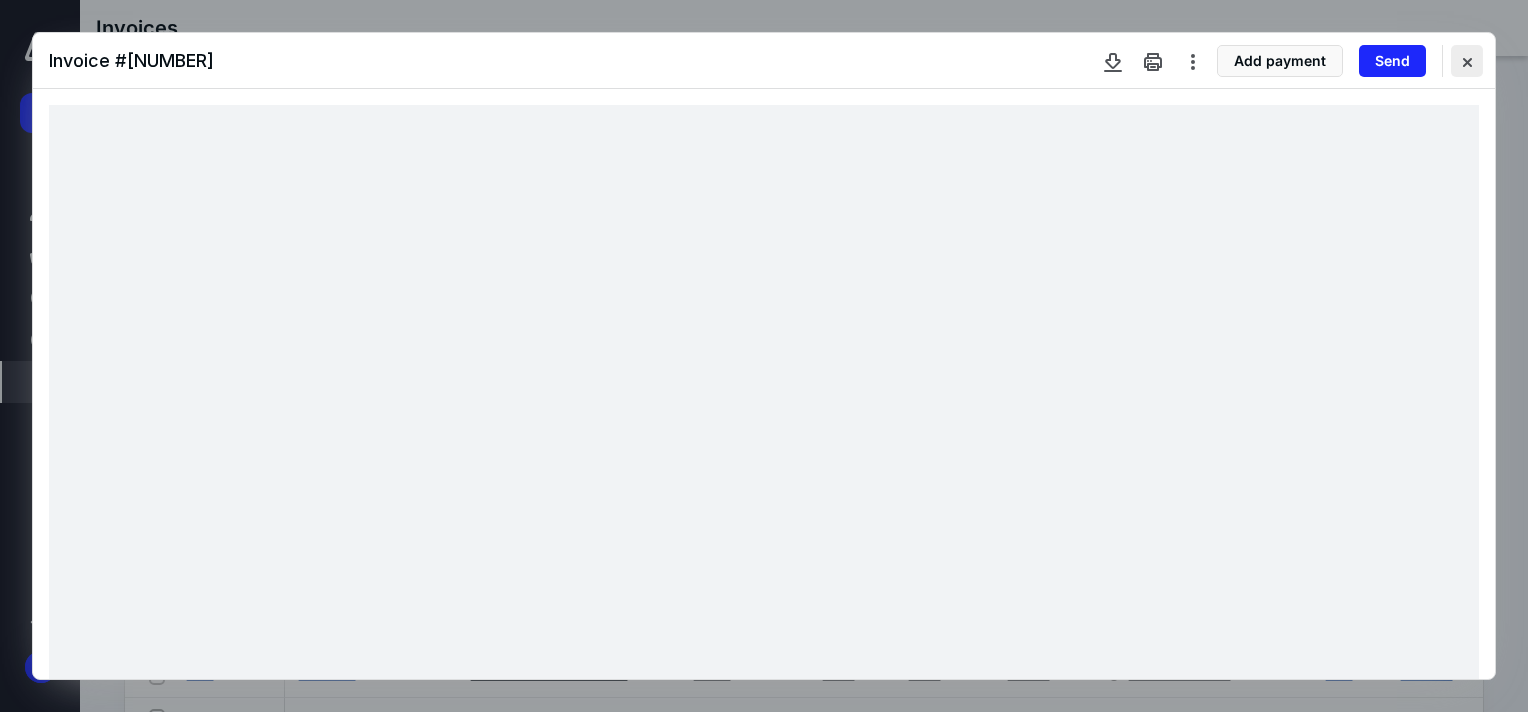 click at bounding box center [1467, 61] 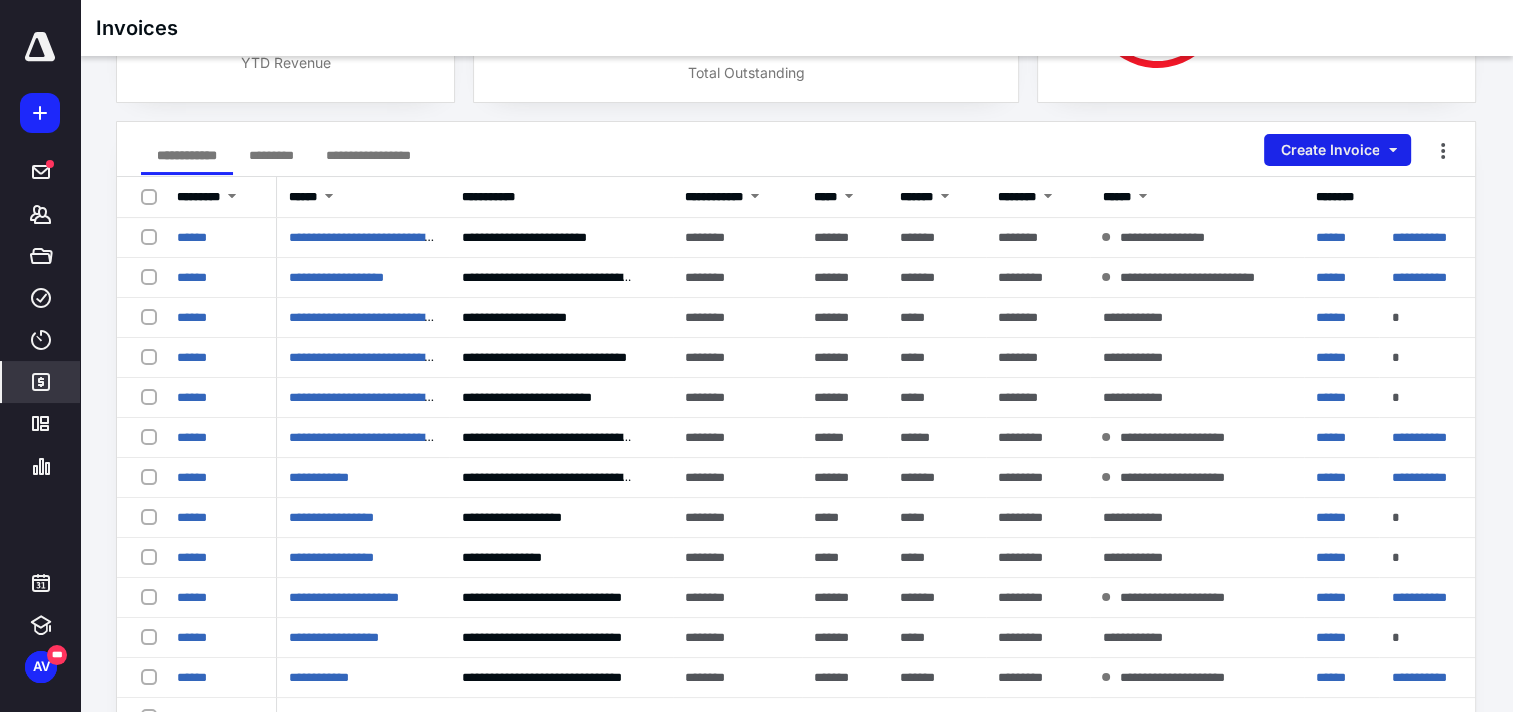 click on "Create Invoice" at bounding box center (1337, 150) 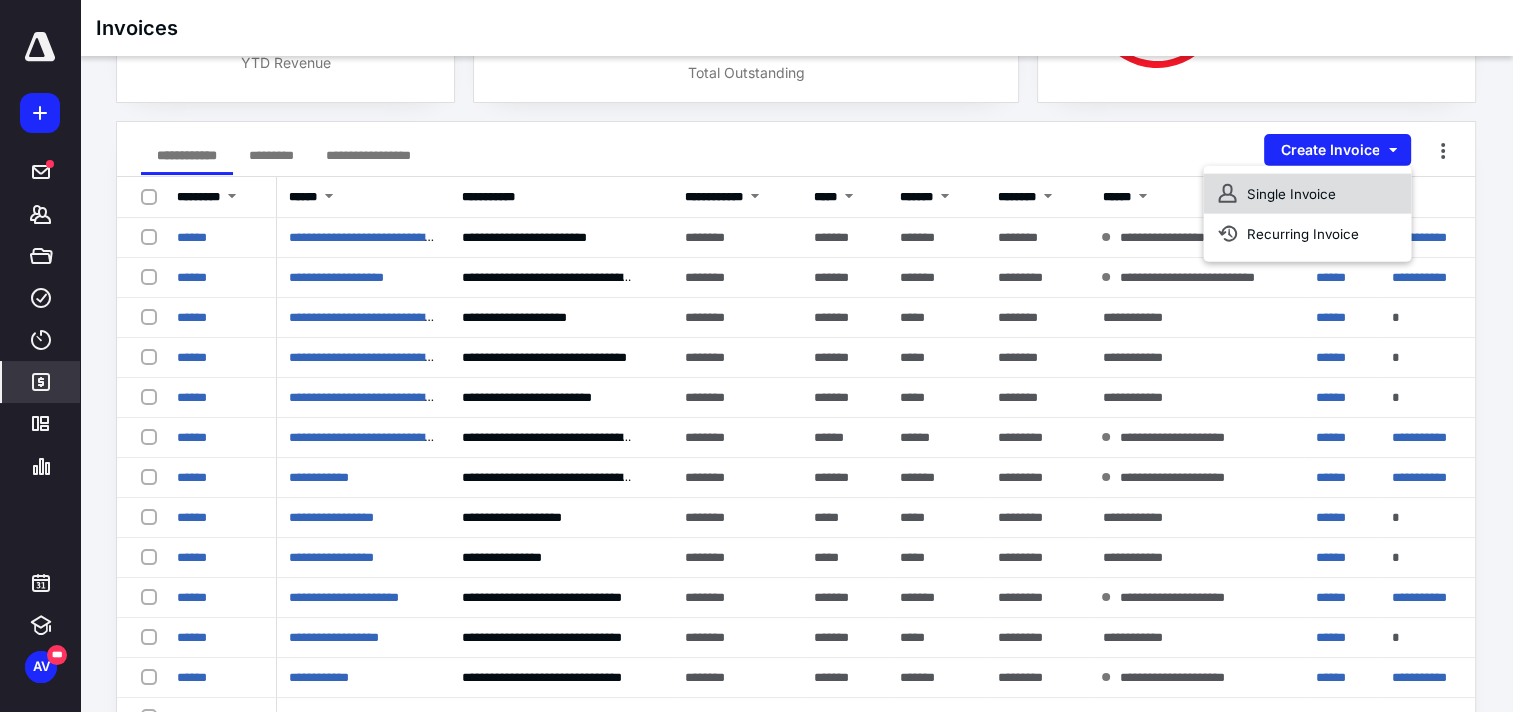 click on "Single Invoice" at bounding box center [1307, 194] 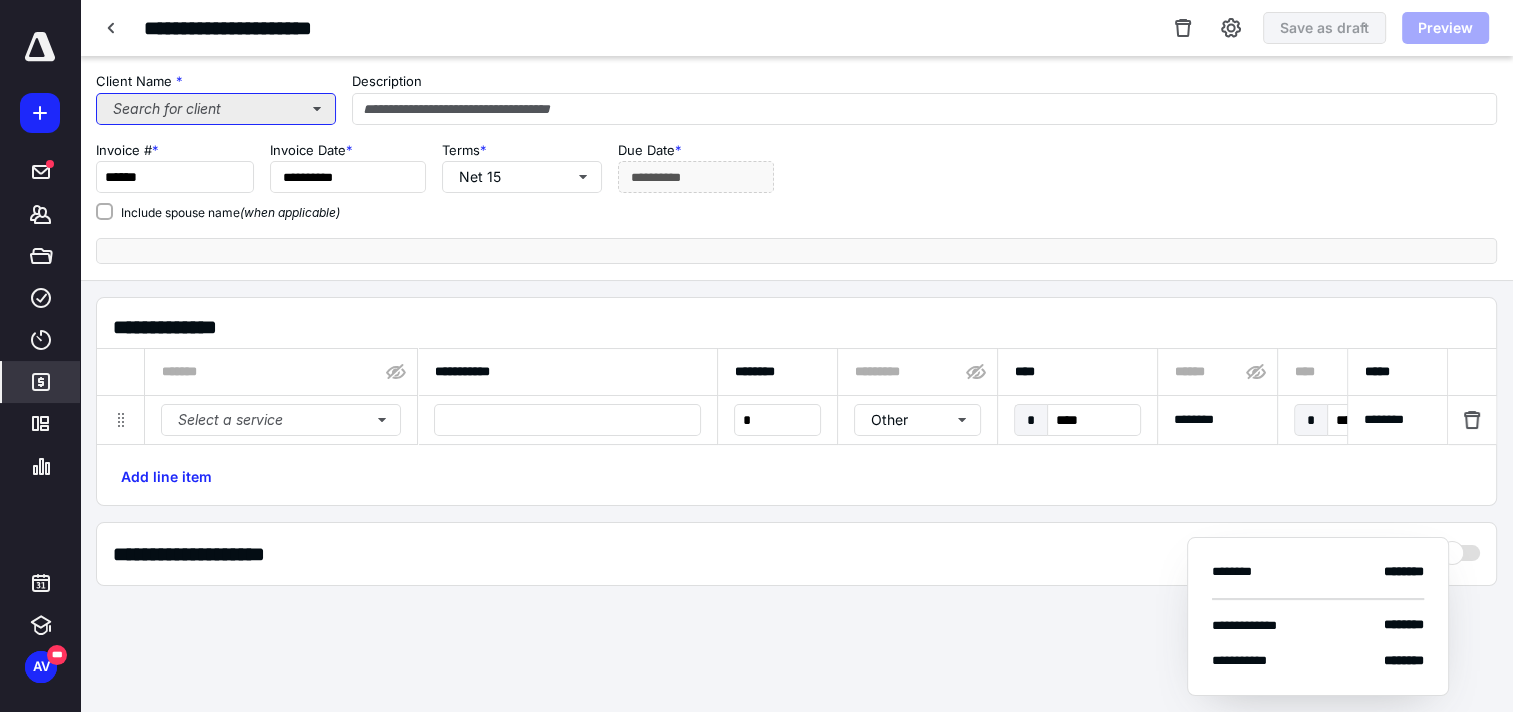 click on "Search for client" at bounding box center (216, 109) 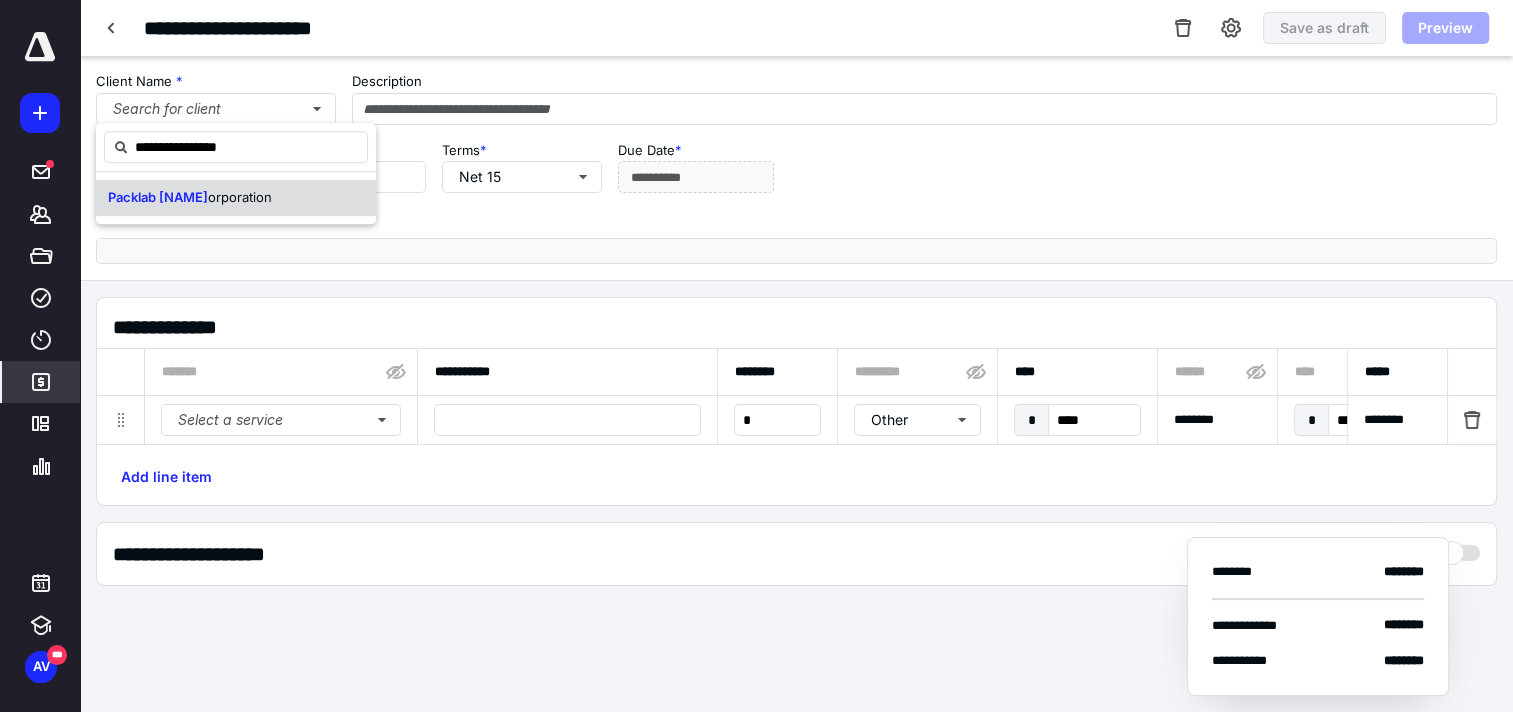 click on "Packlab Boneck [ORGANIZATION]" at bounding box center [236, 198] 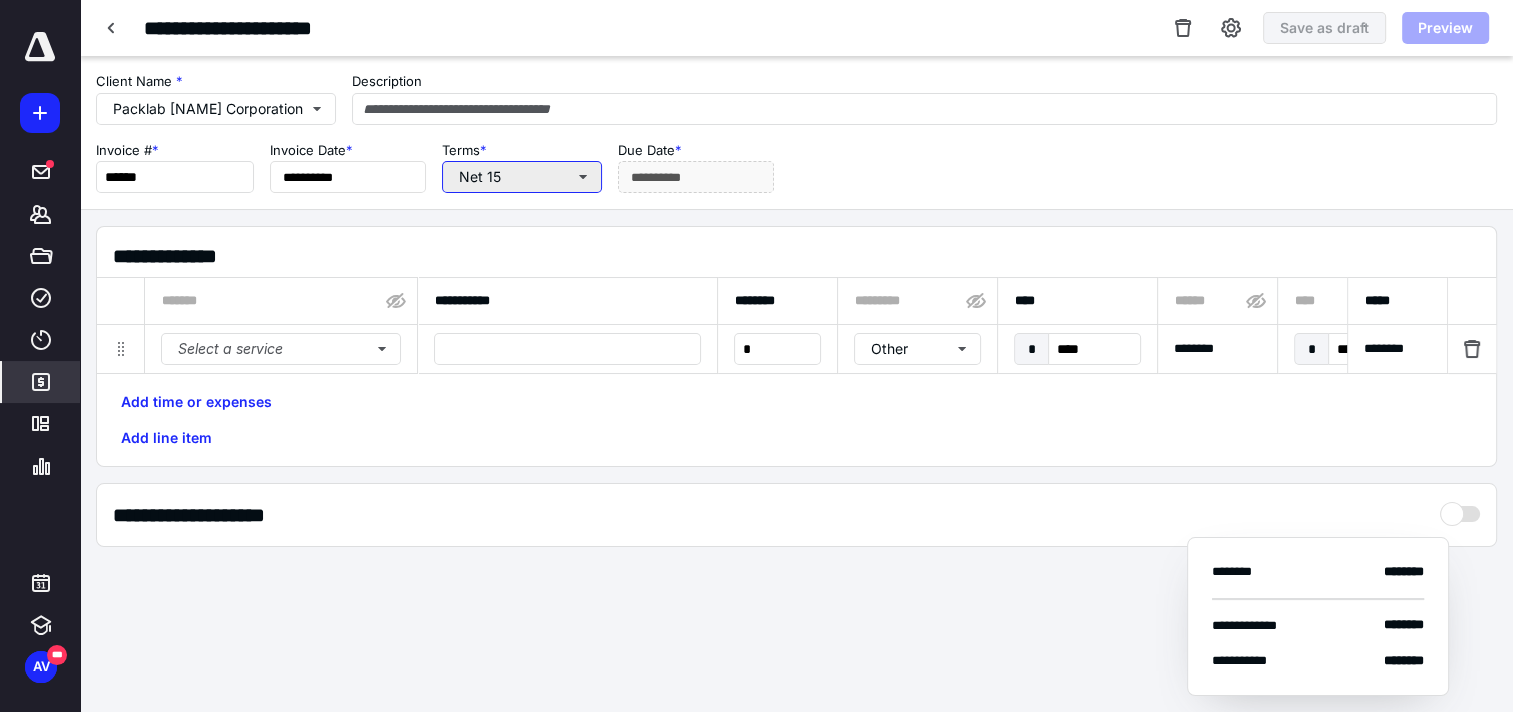 click on "Net 15" at bounding box center [216, 109] 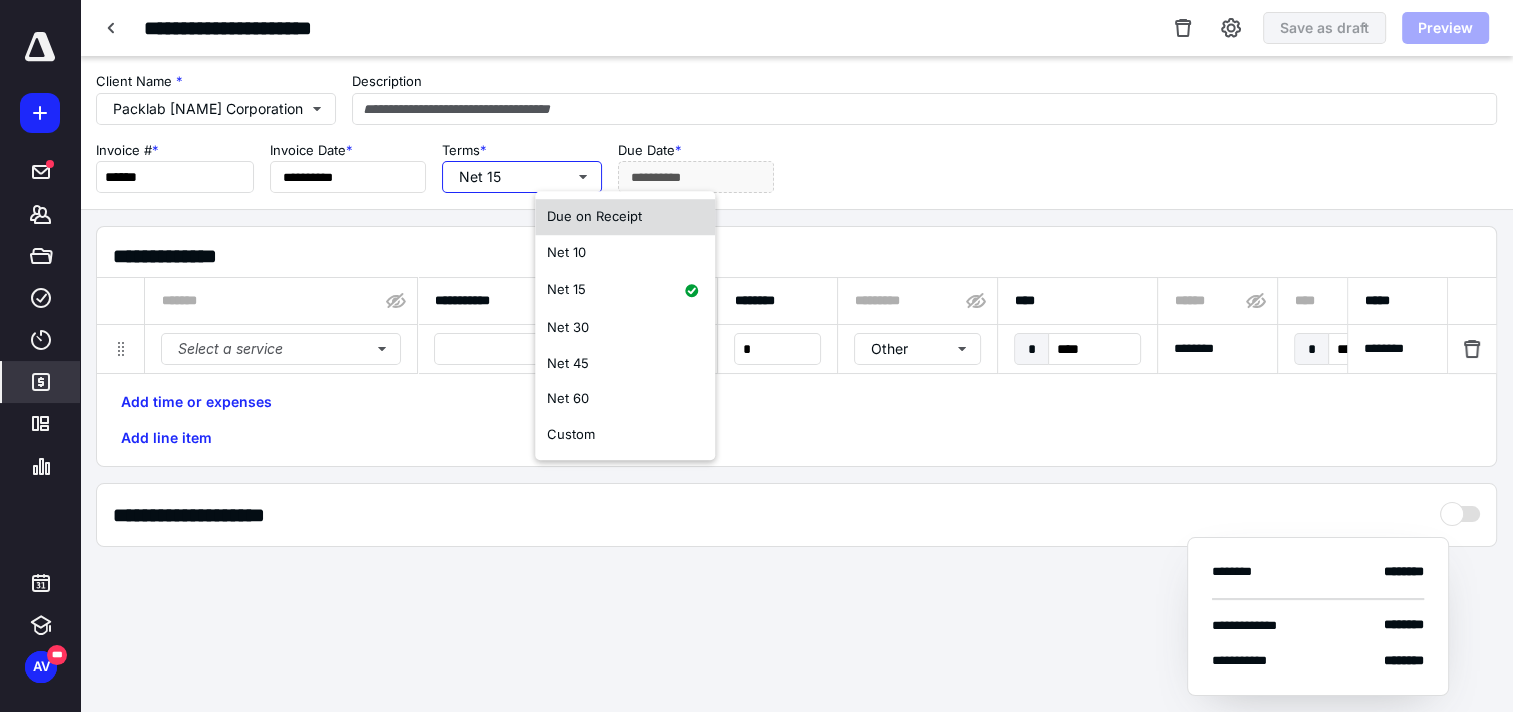 click on "Due on Receipt" at bounding box center (594, 216) 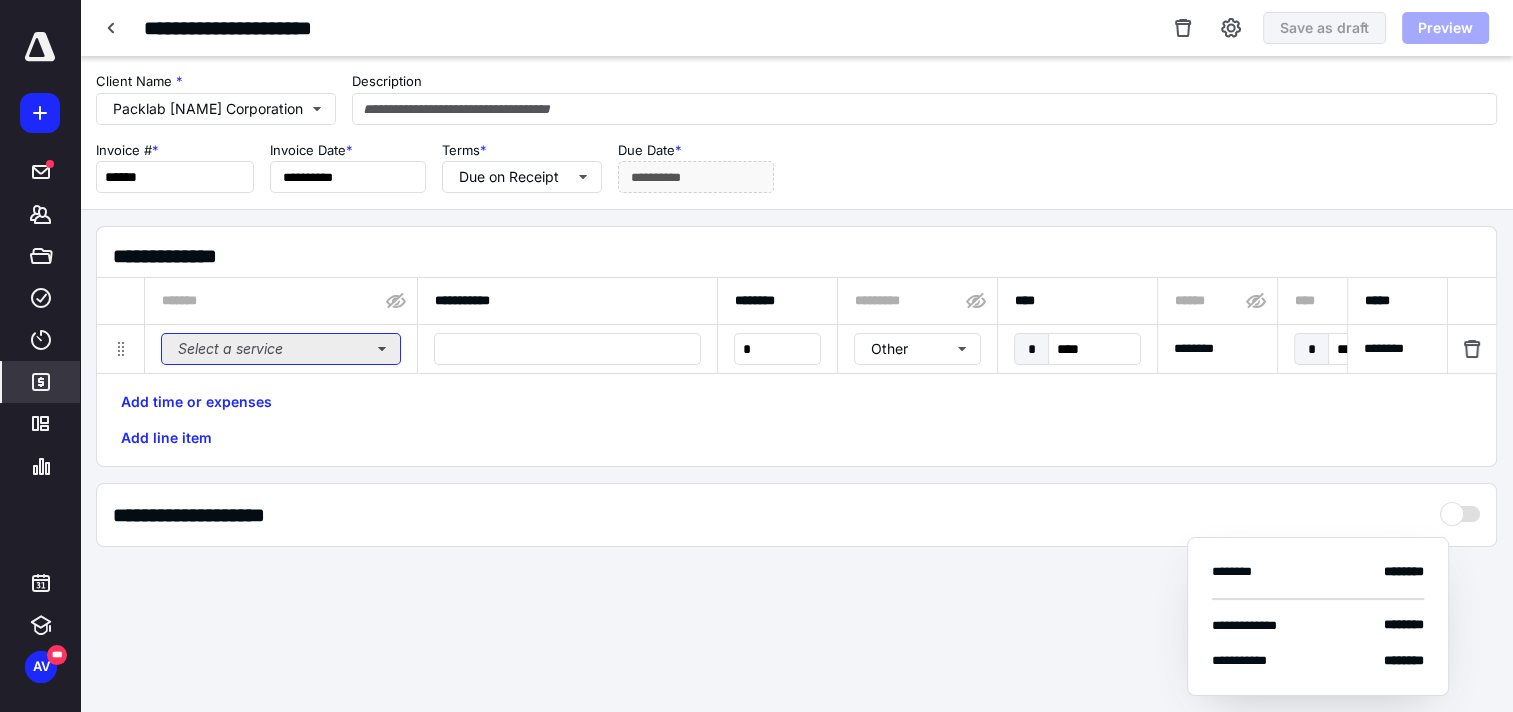 click on "Select a service" at bounding box center [281, 349] 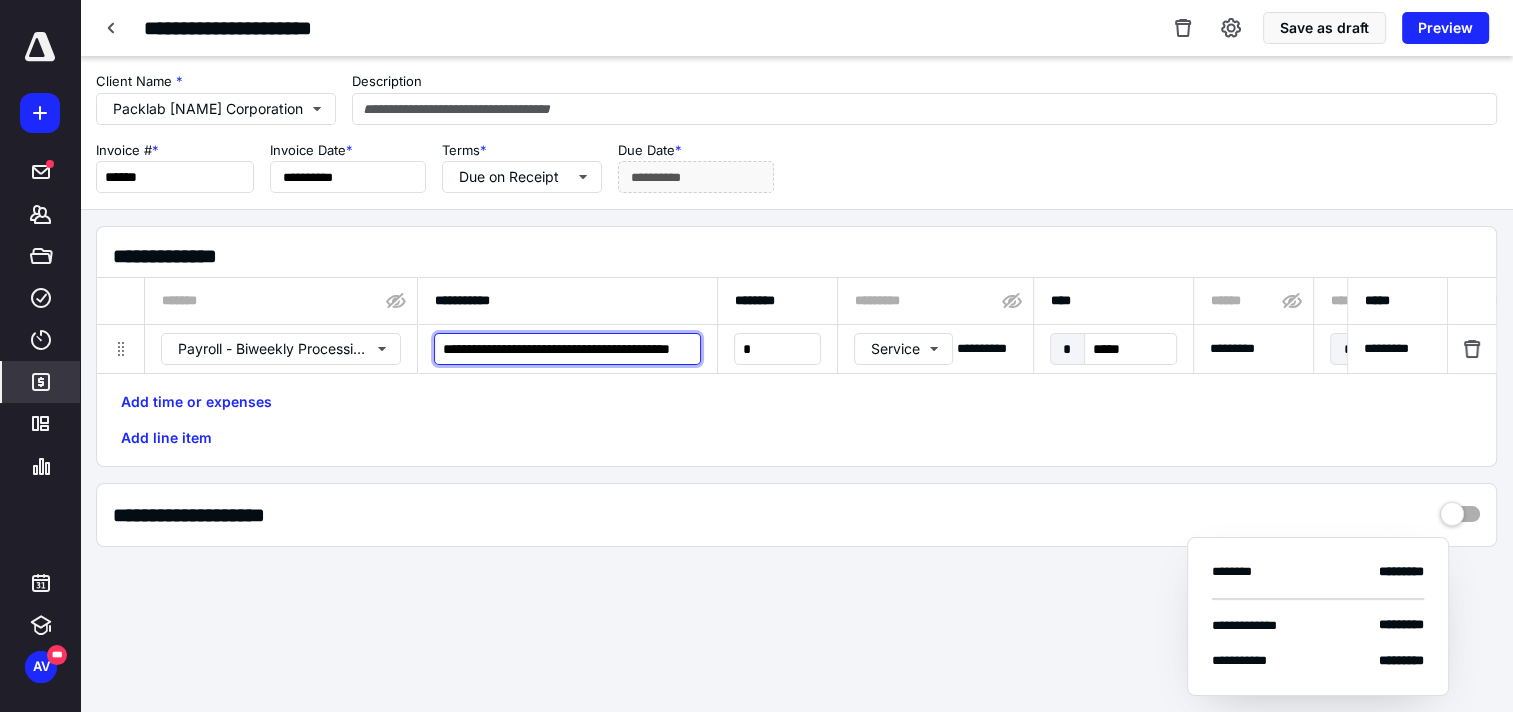 scroll, scrollTop: 0, scrollLeft: 54, axis: horizontal 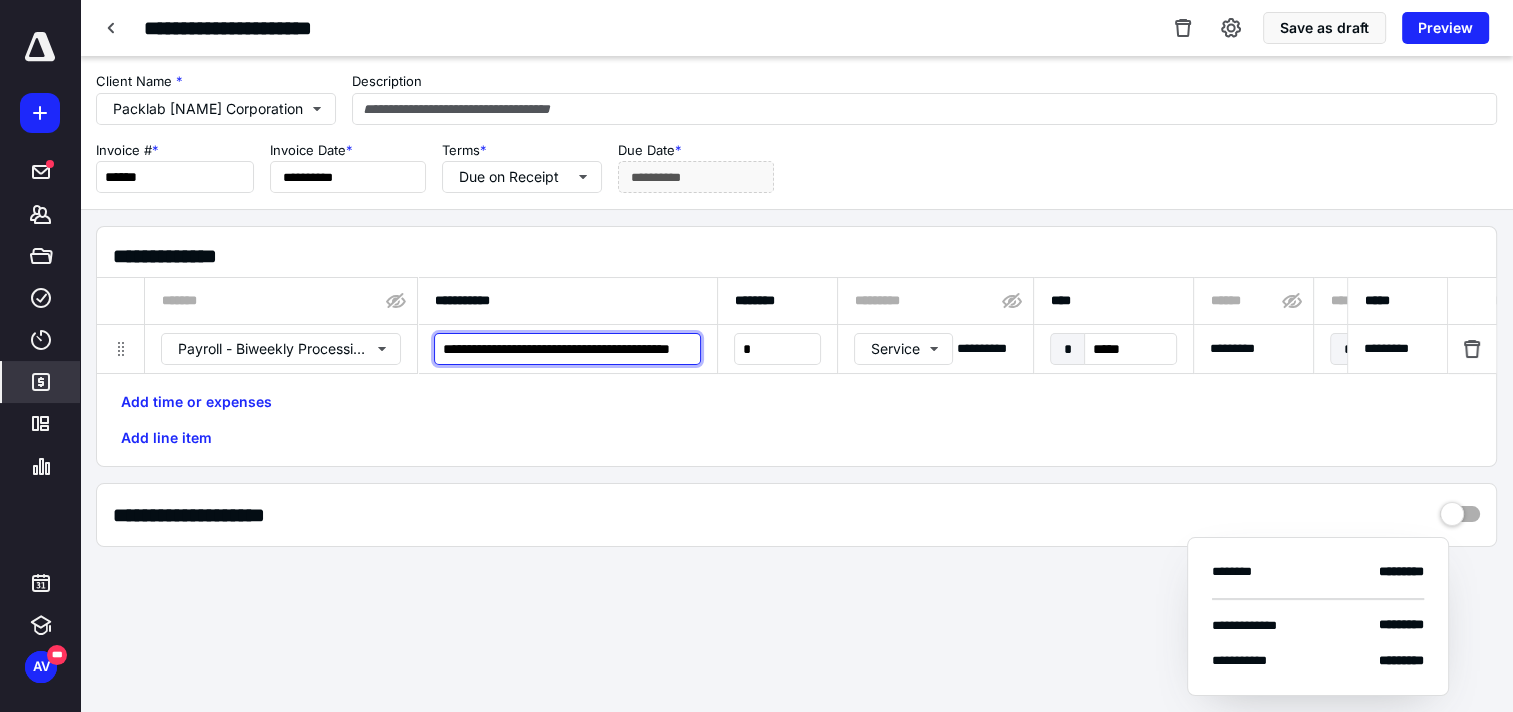 drag, startPoint x: 625, startPoint y: 336, endPoint x: 782, endPoint y: 304, distance: 160.22797 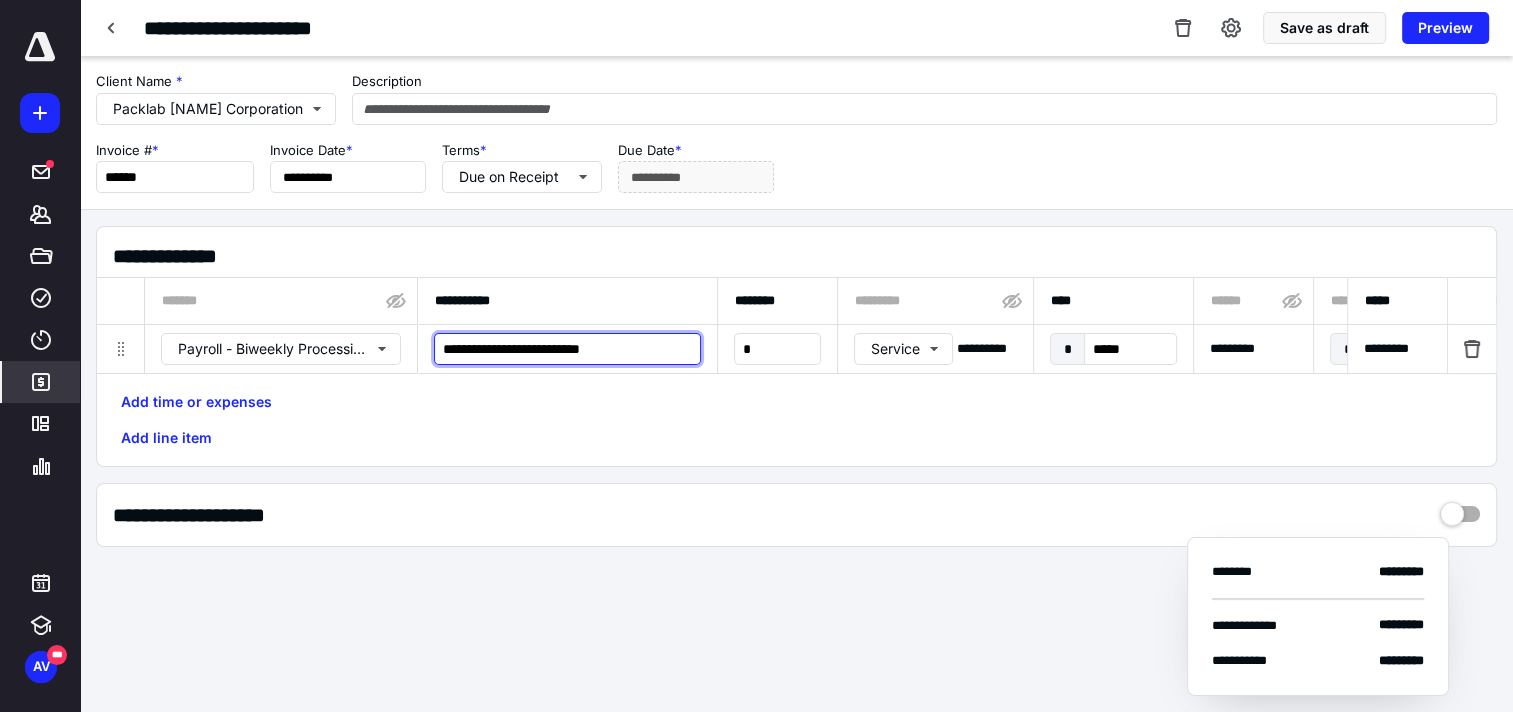 scroll, scrollTop: 0, scrollLeft: 0, axis: both 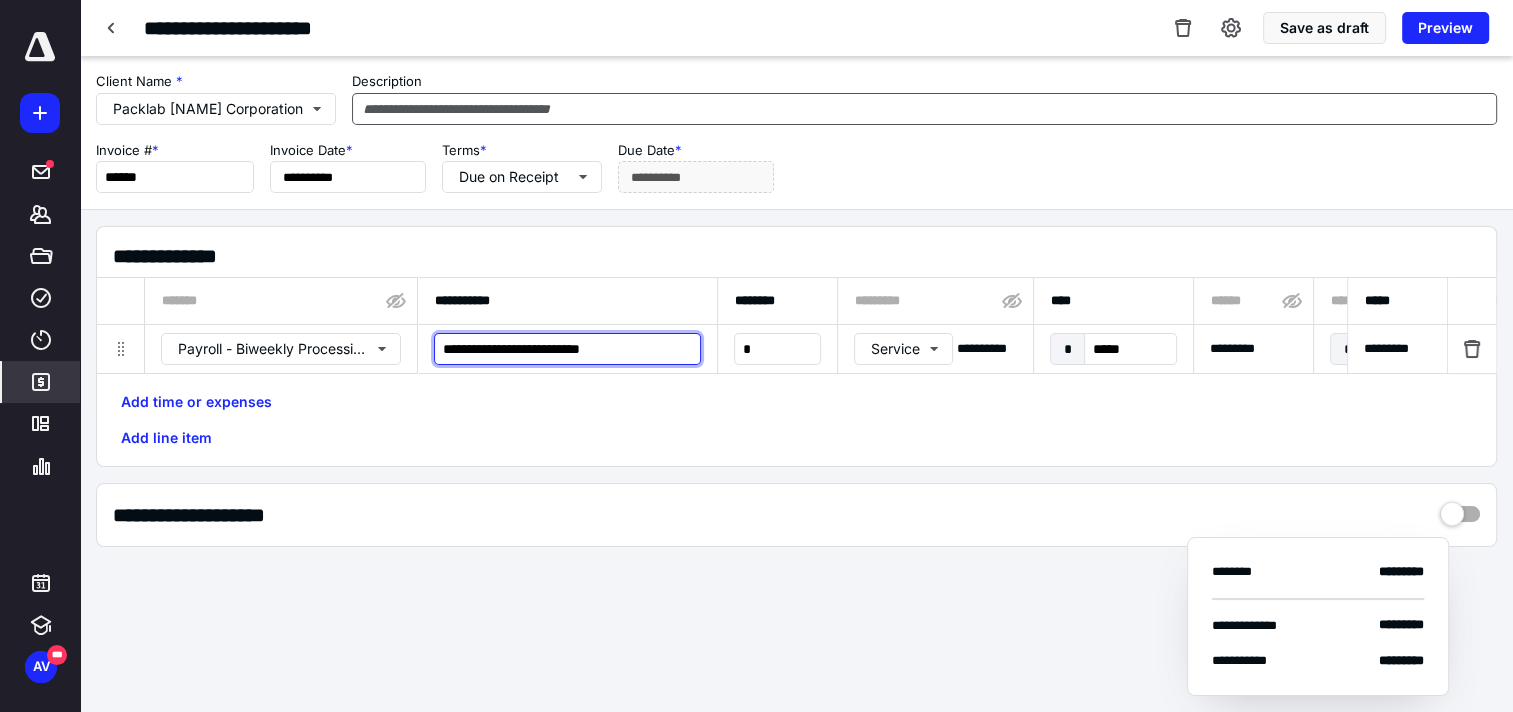 type on "**********" 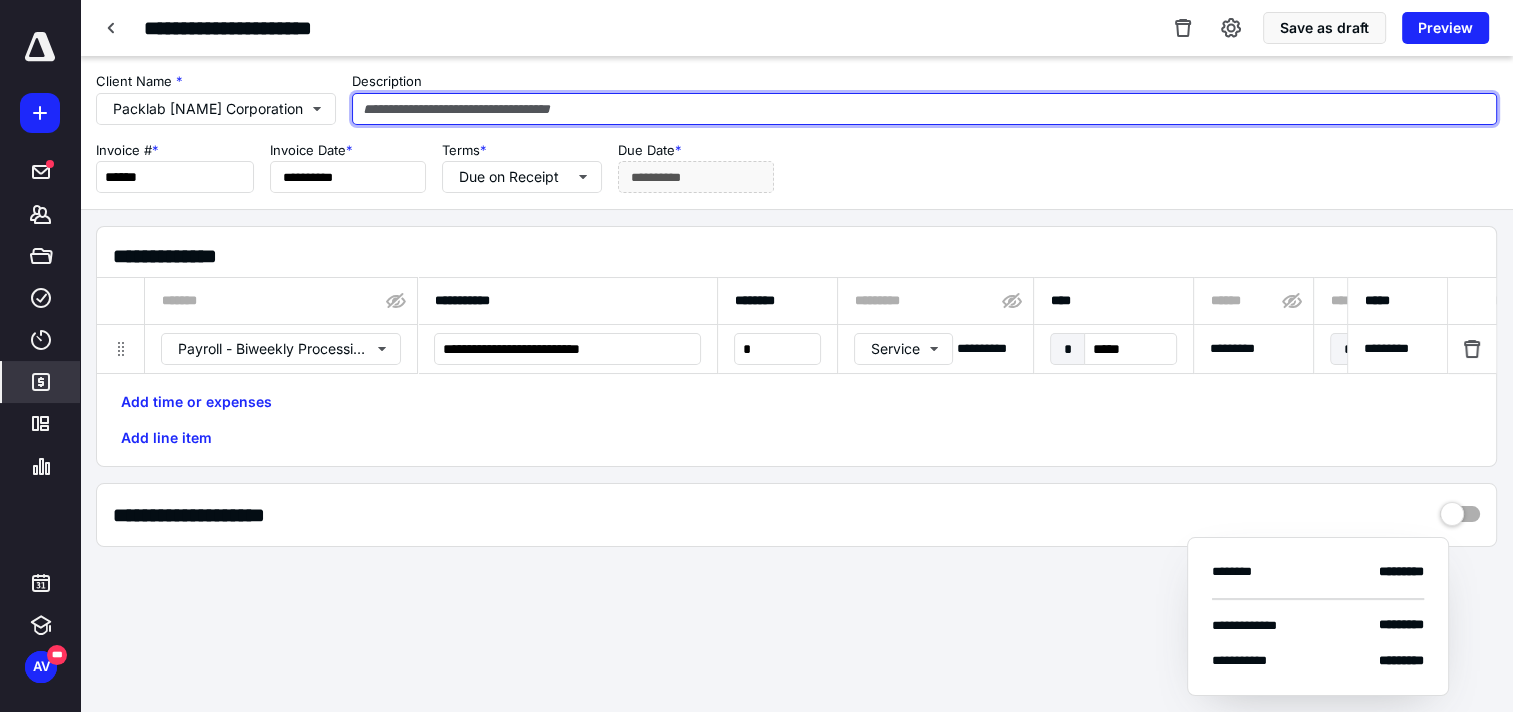 paste on "**********" 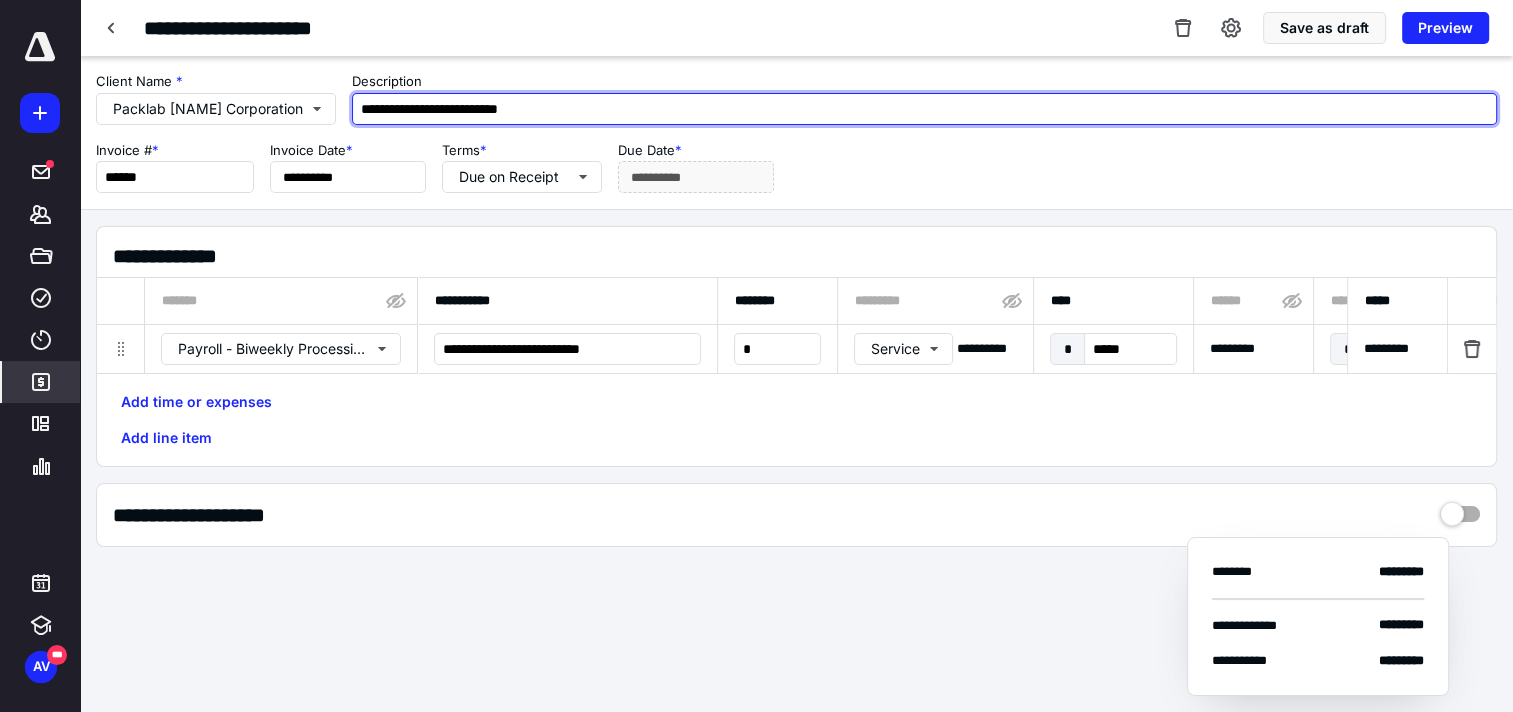 type on "**********" 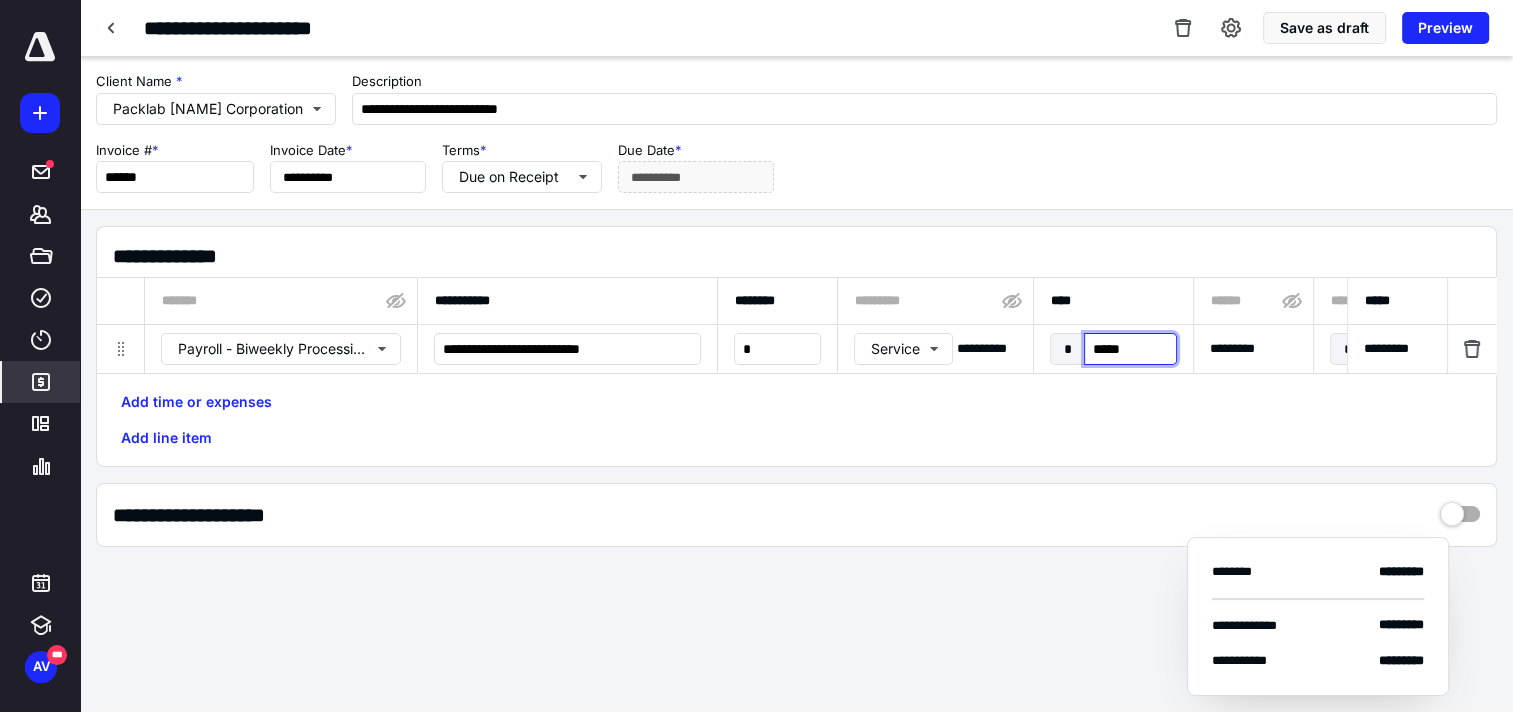 click on "*****" at bounding box center [1130, 349] 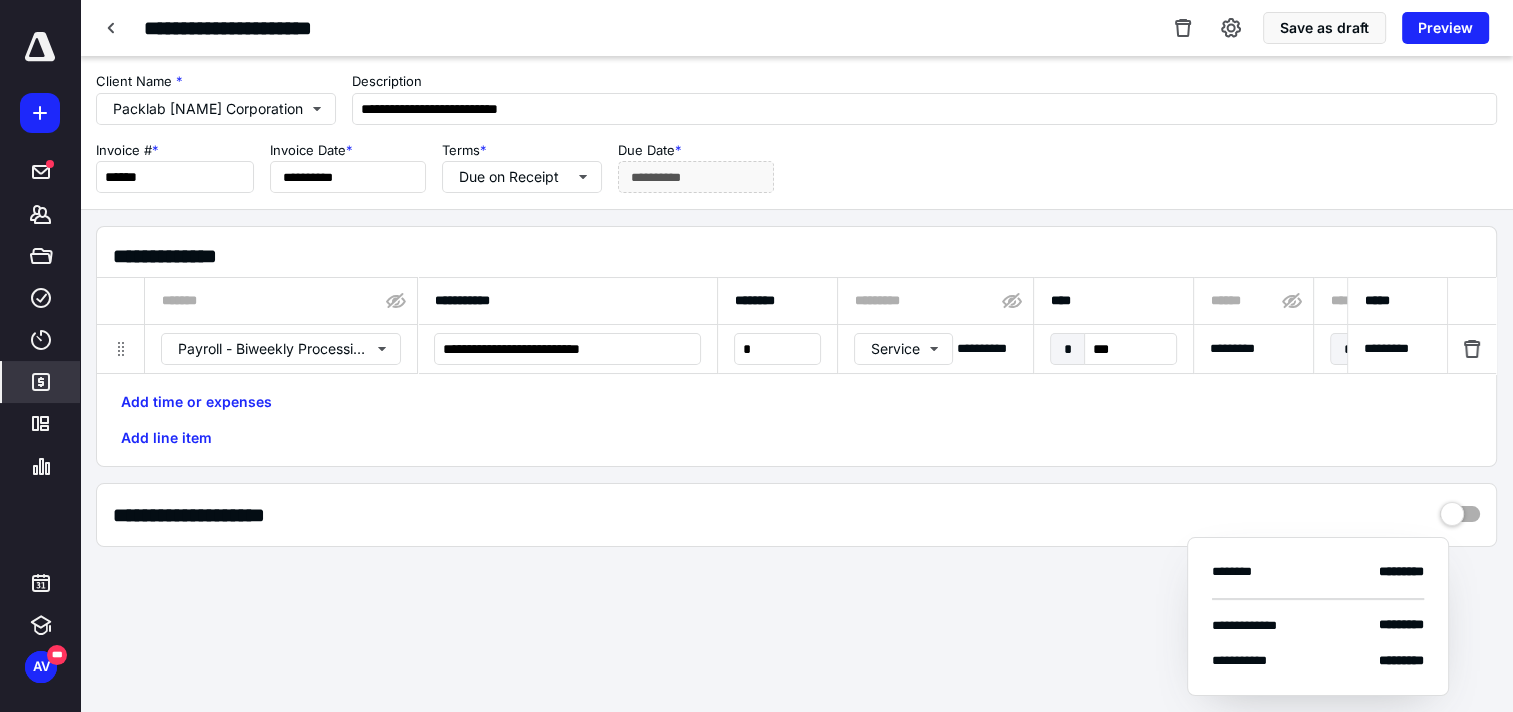 click on "Add time or expenses Add line item" at bounding box center (796, 420) 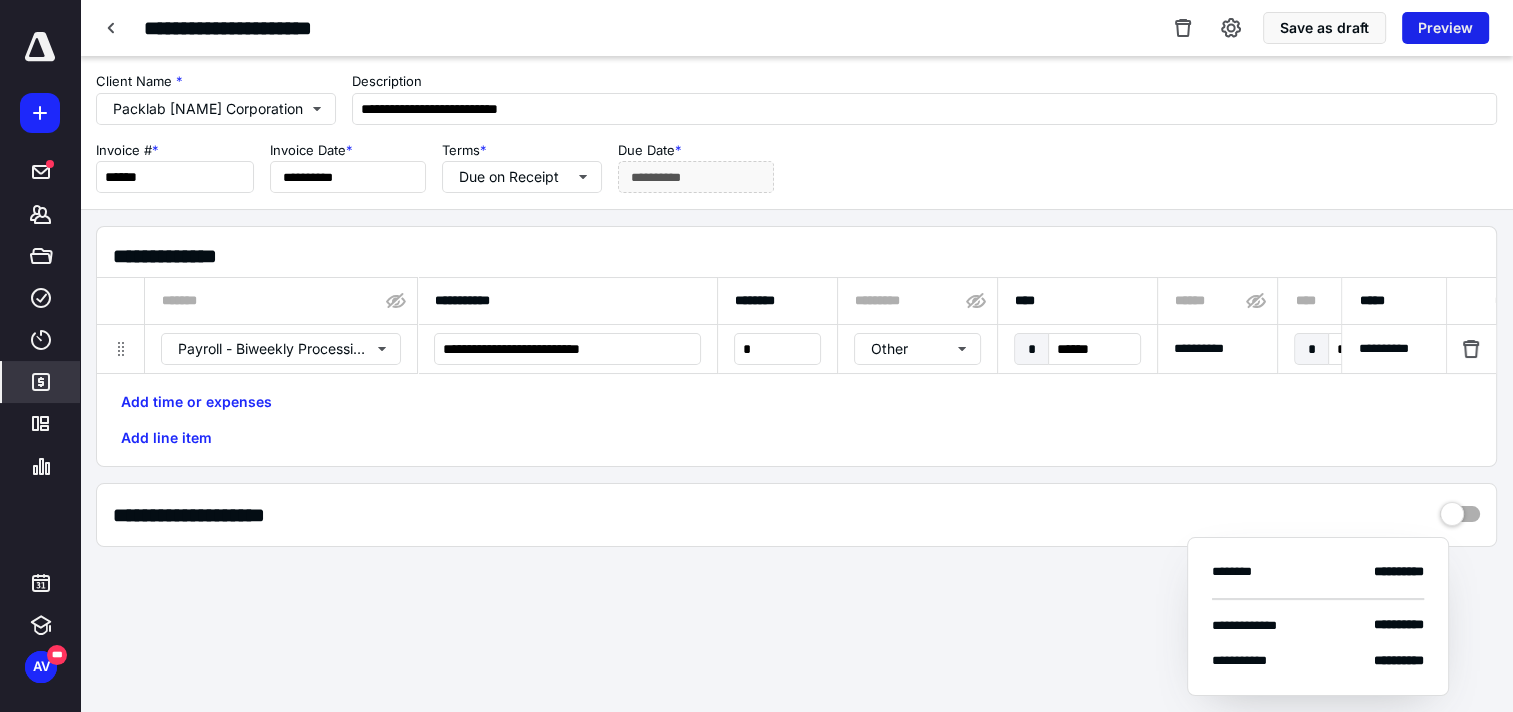 click on "Preview" at bounding box center [1445, 28] 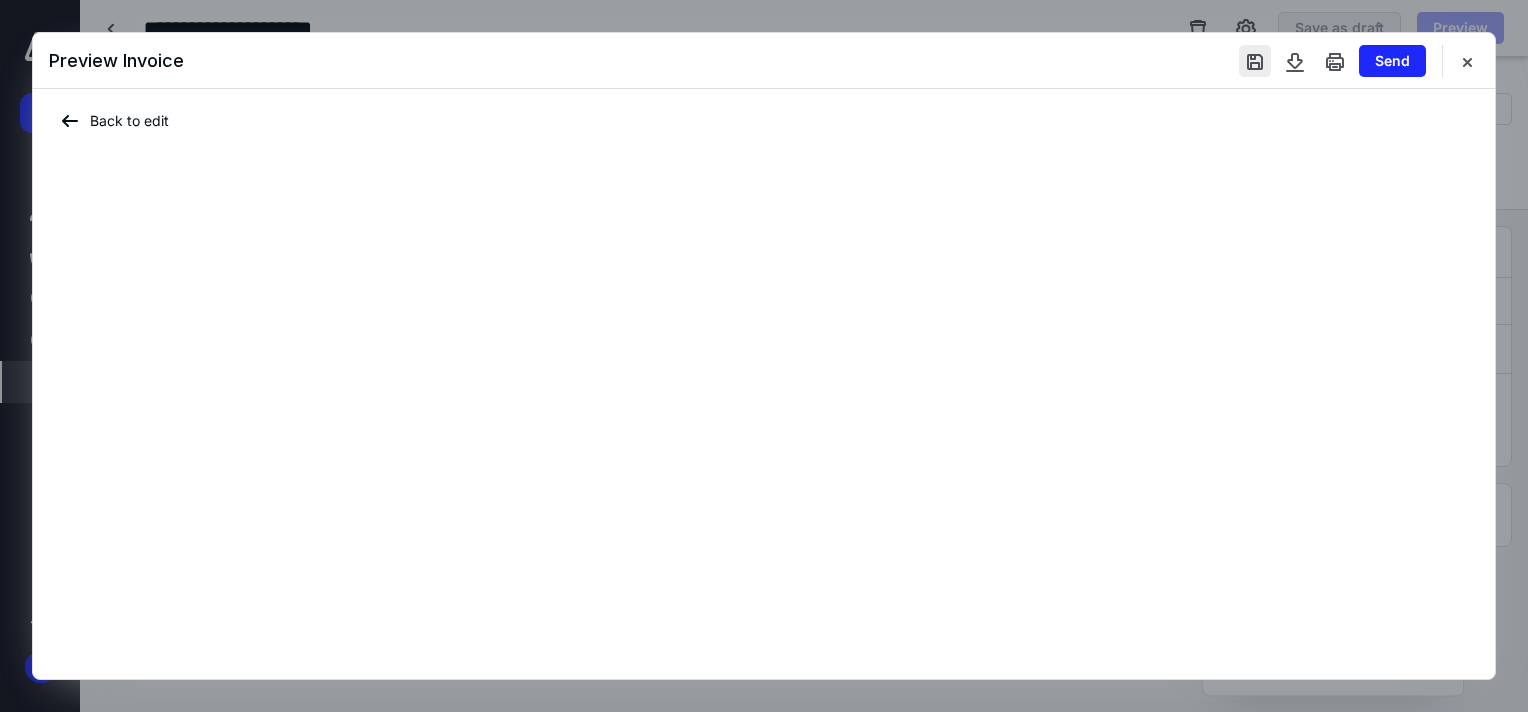 click at bounding box center [1255, 61] 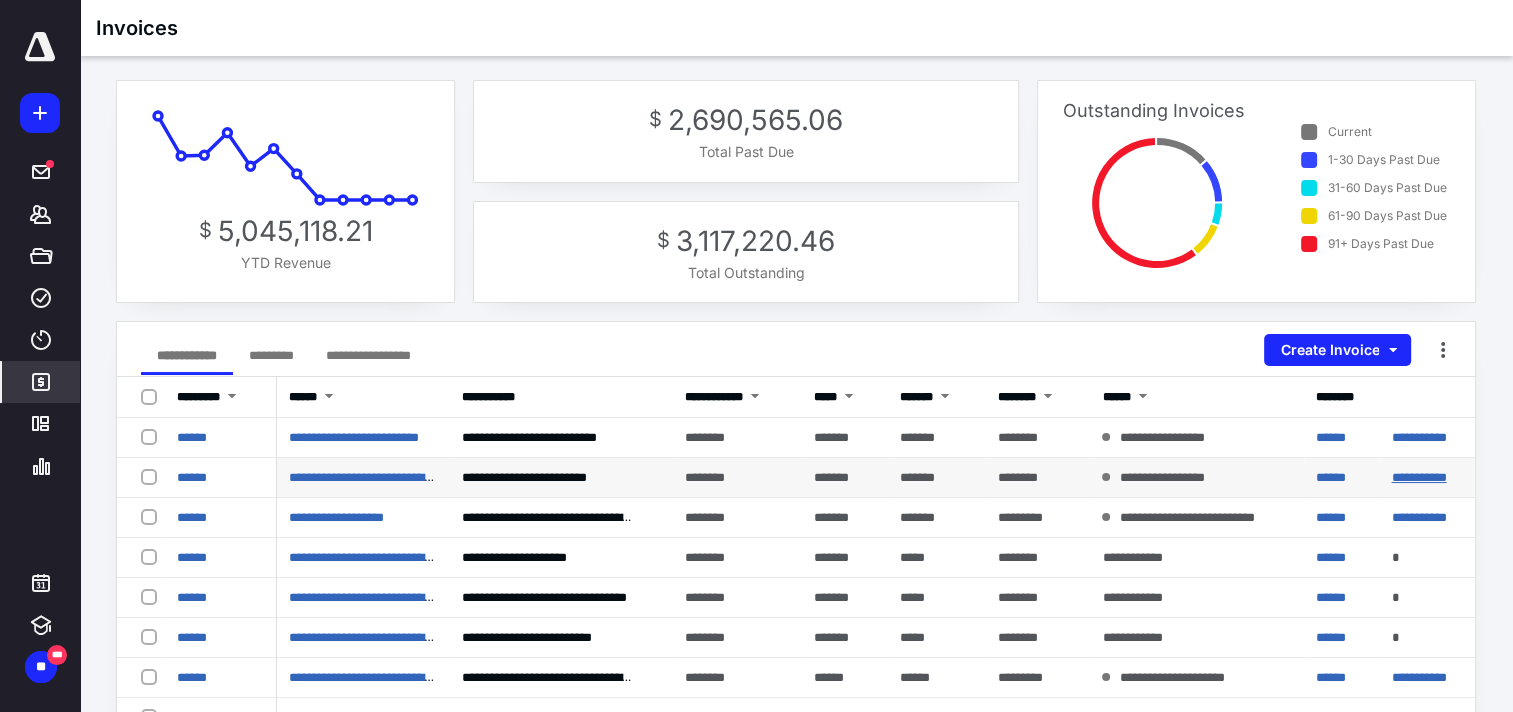 click on "**********" at bounding box center [192, 437] 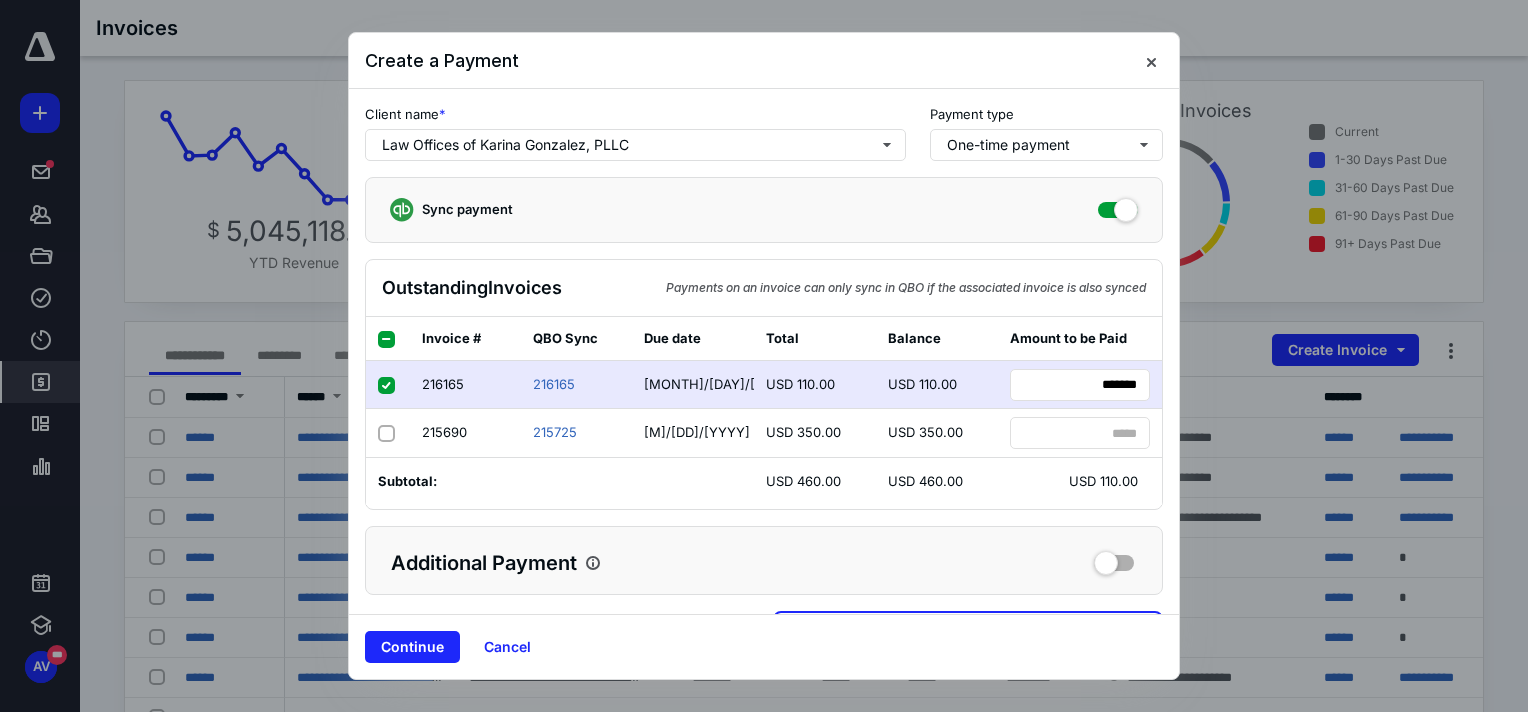 click on "Continue" at bounding box center [412, 647] 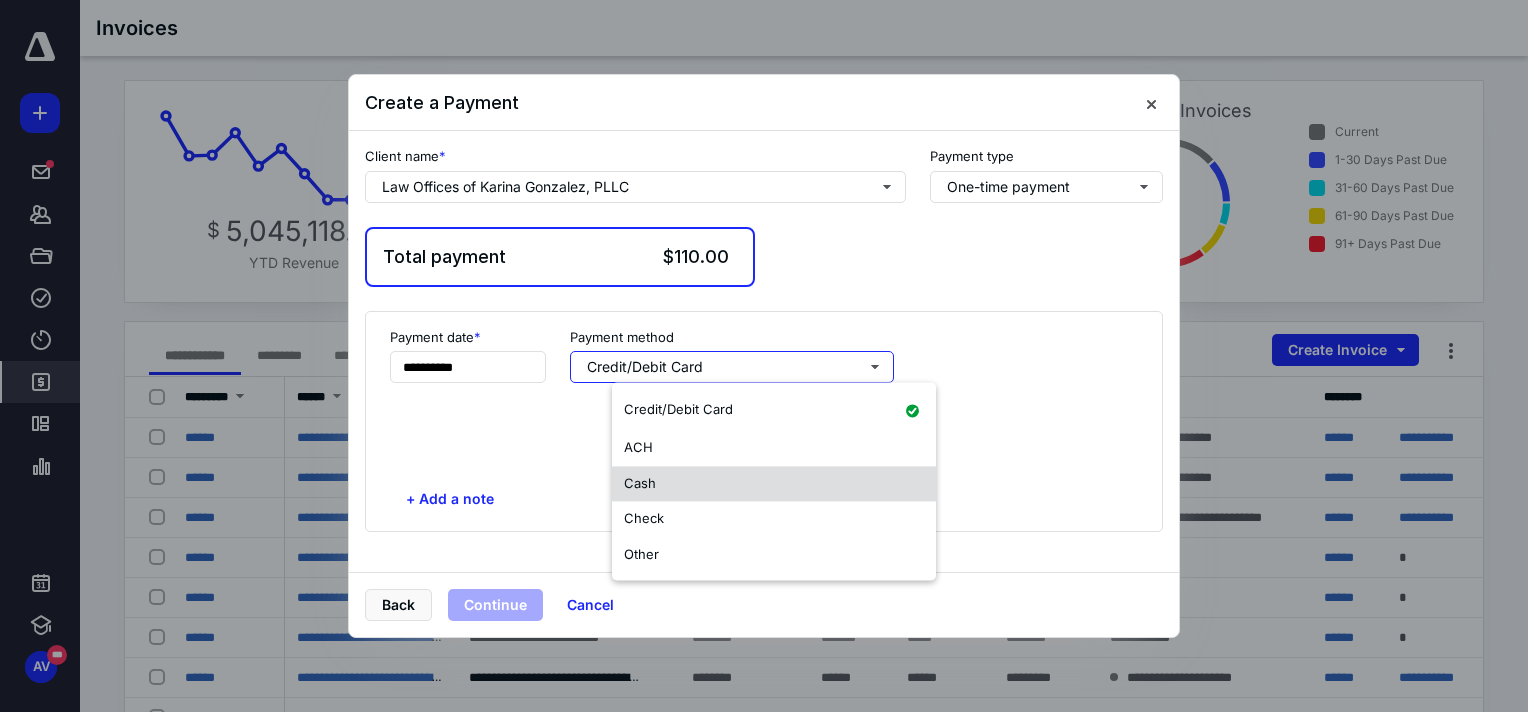 drag, startPoint x: 716, startPoint y: 560, endPoint x: 762, endPoint y: 523, distance: 59.03389 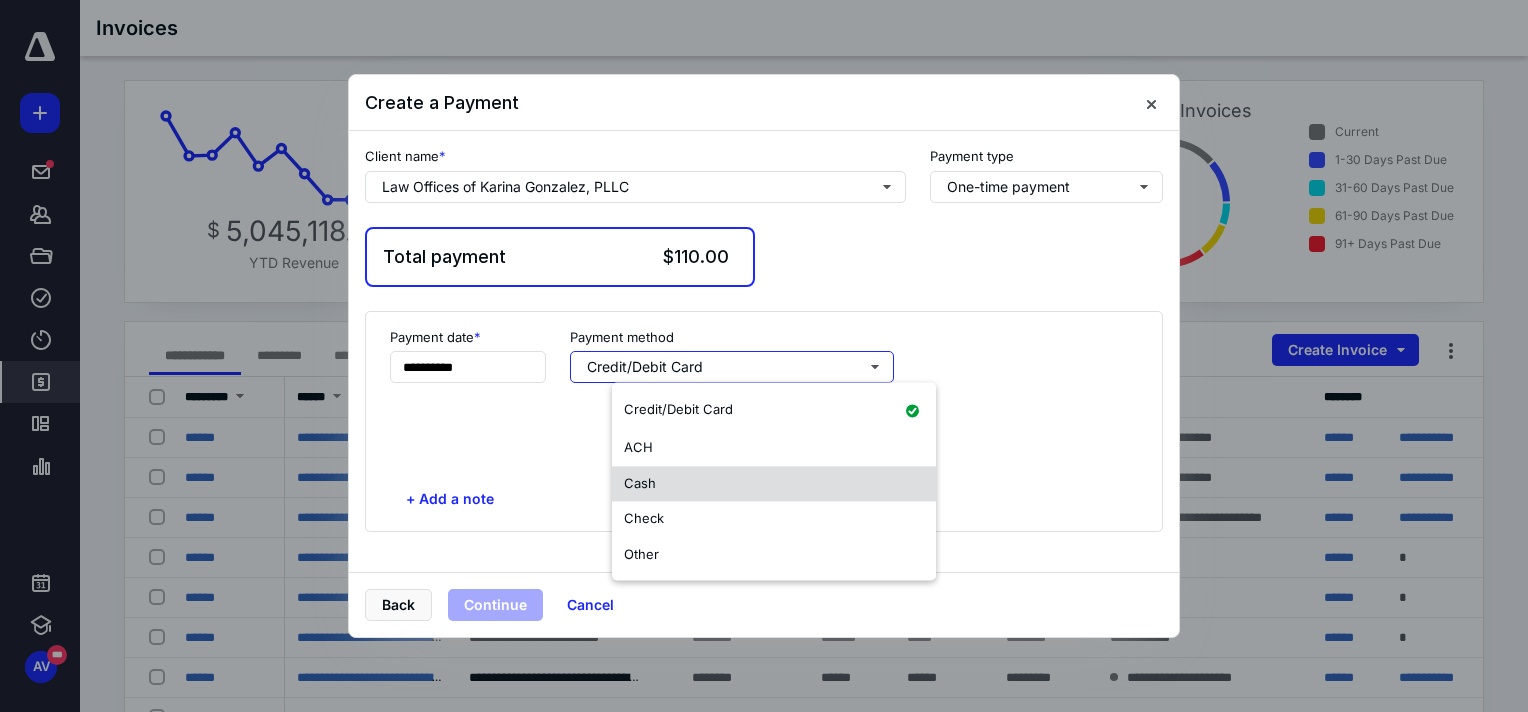 click on "Other" at bounding box center [774, 555] 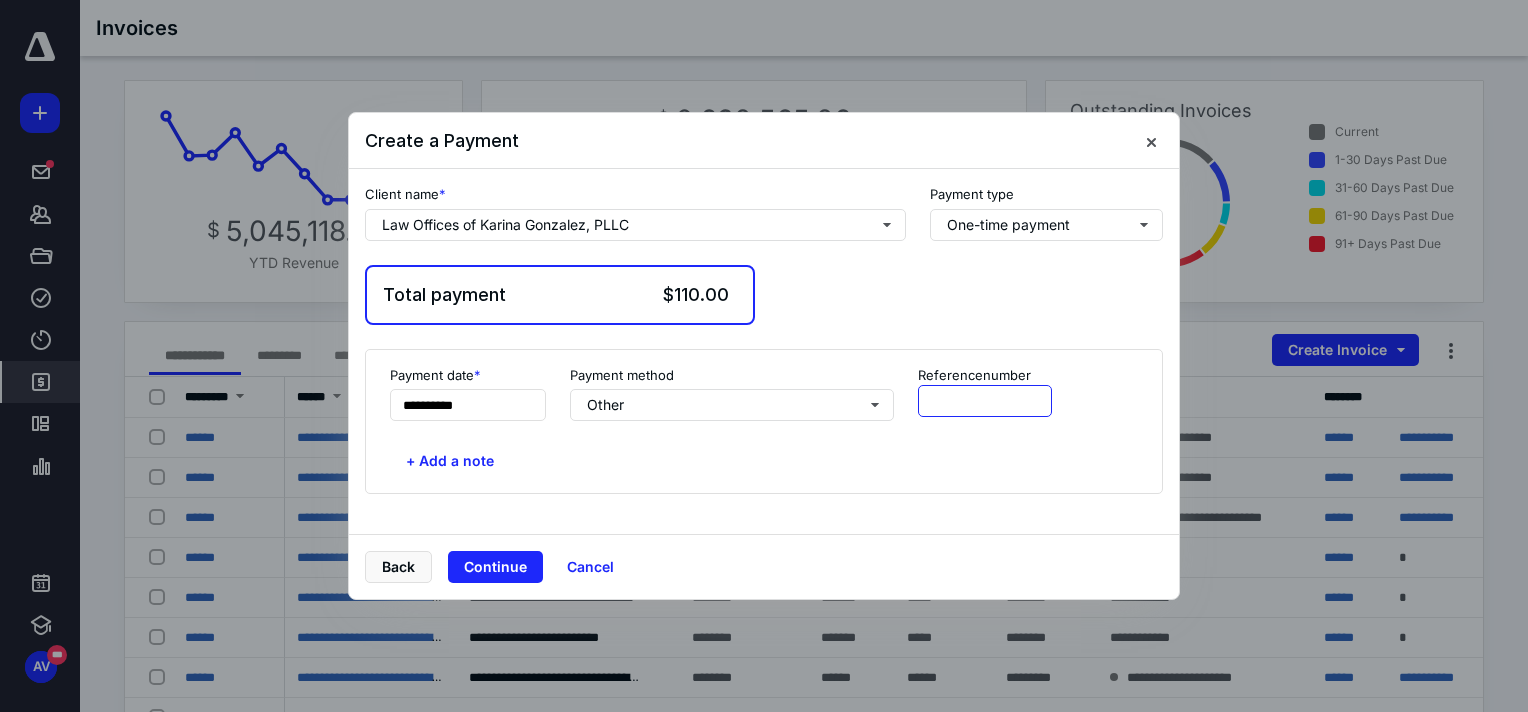 click at bounding box center (985, 401) 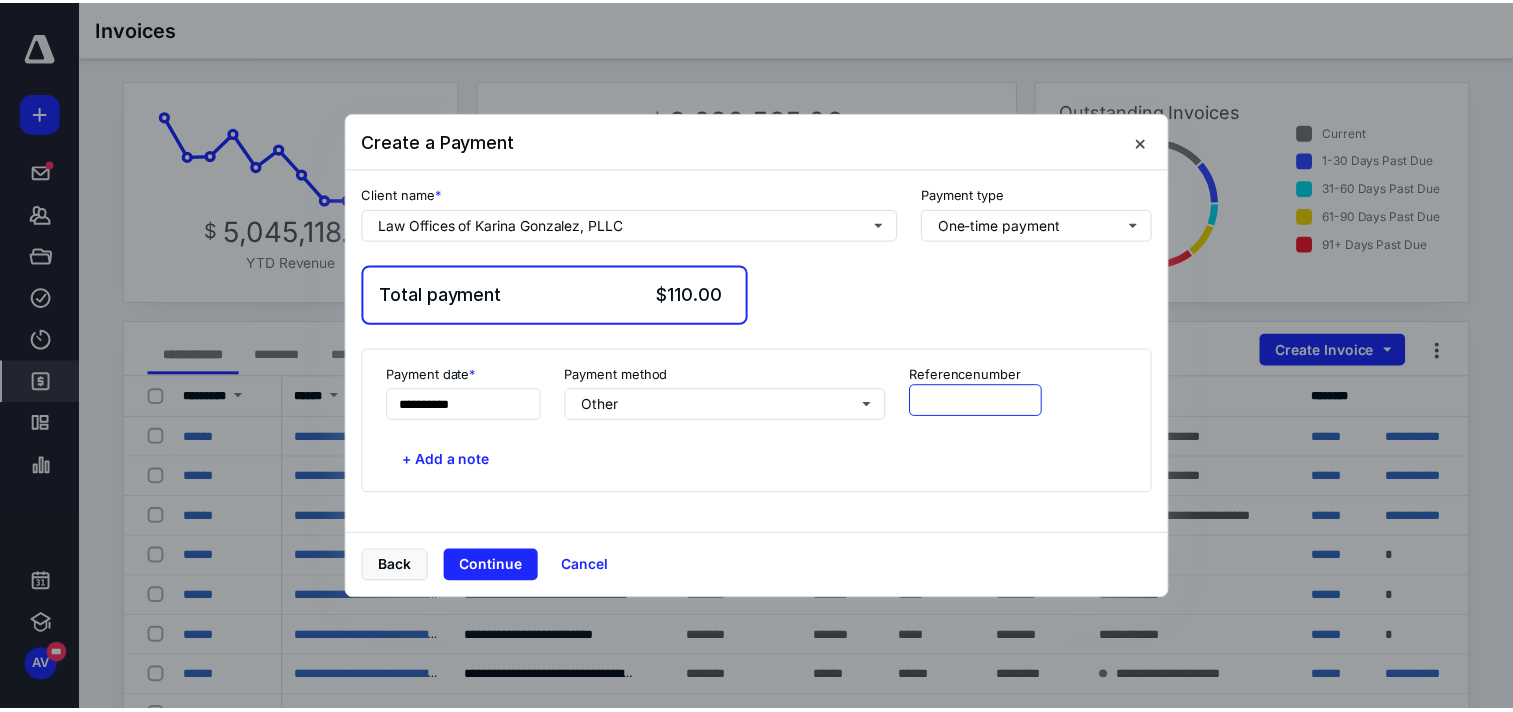 scroll, scrollTop: 0, scrollLeft: 0, axis: both 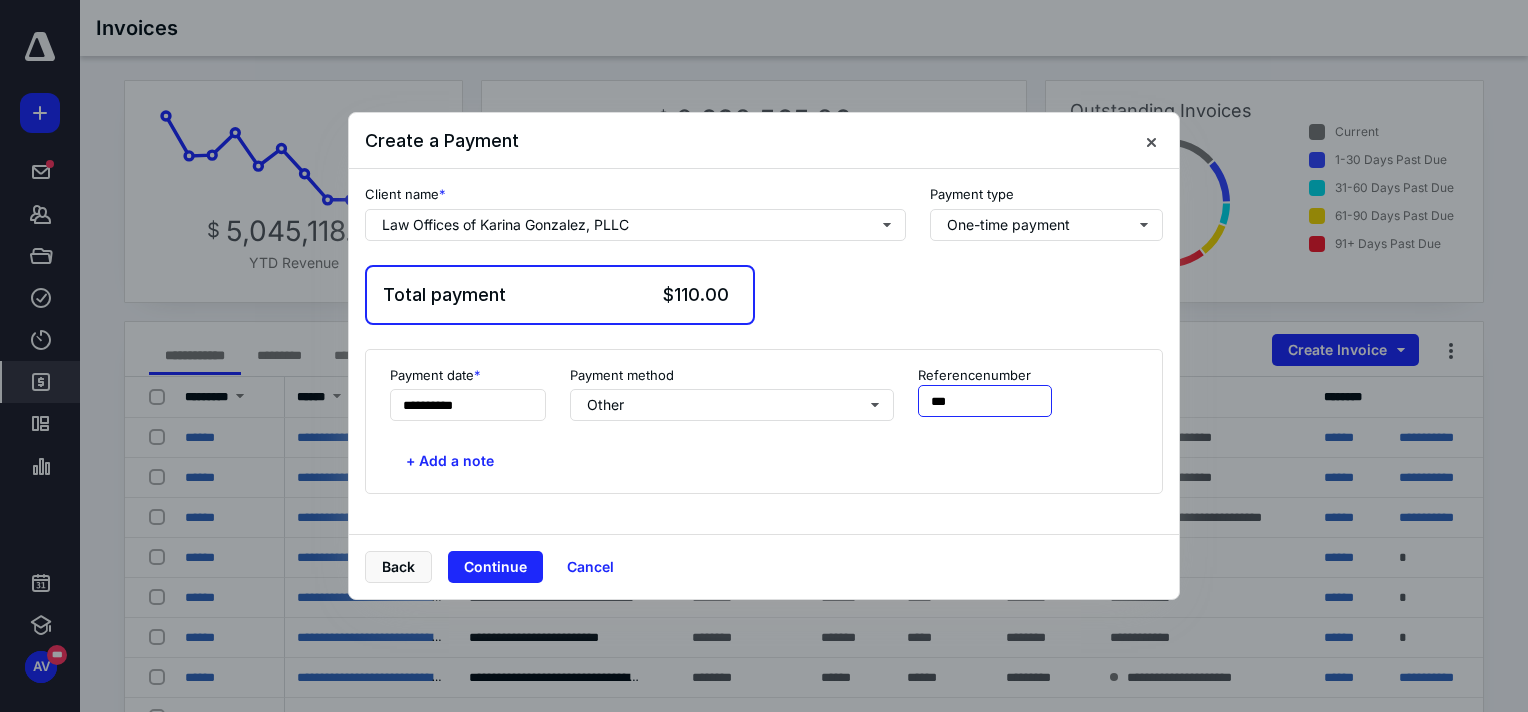click on "***" at bounding box center [985, 401] 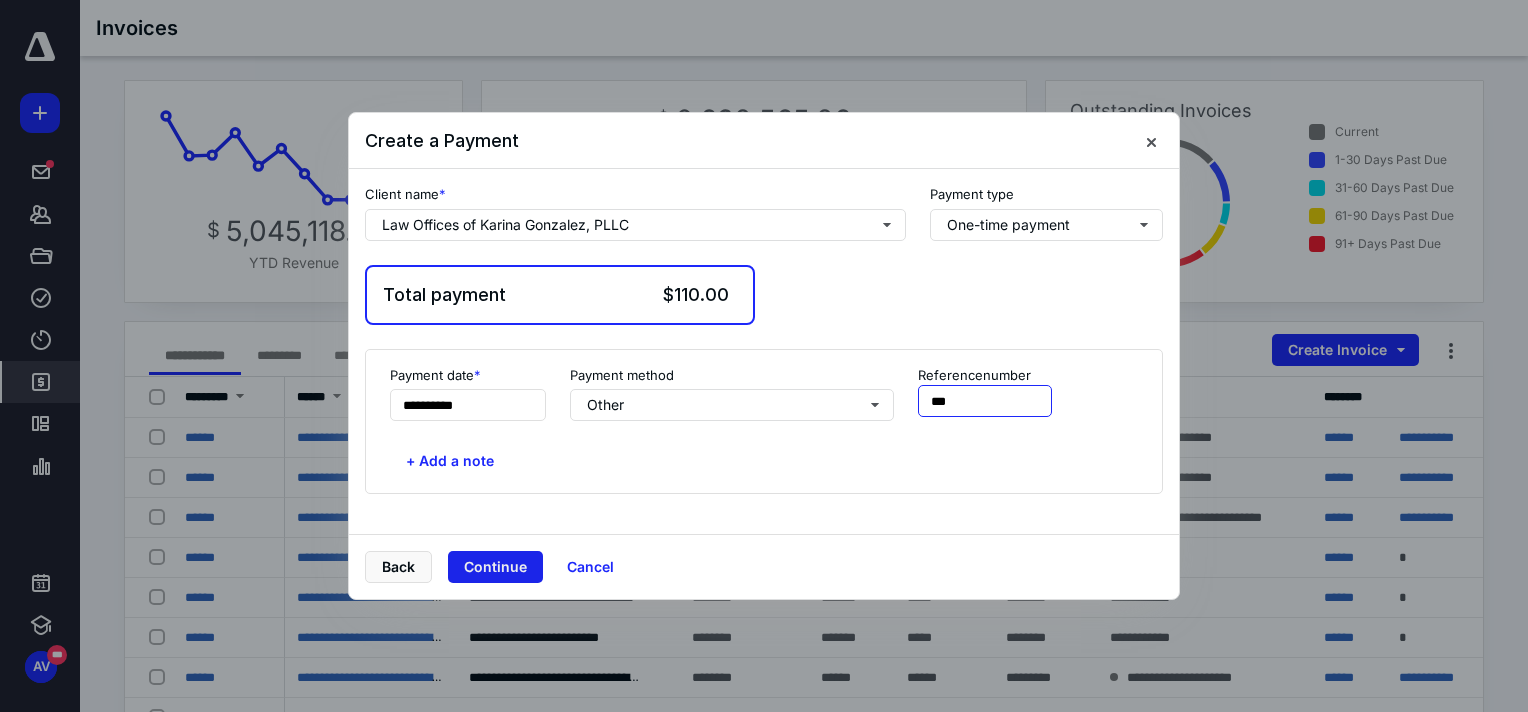 type on "***" 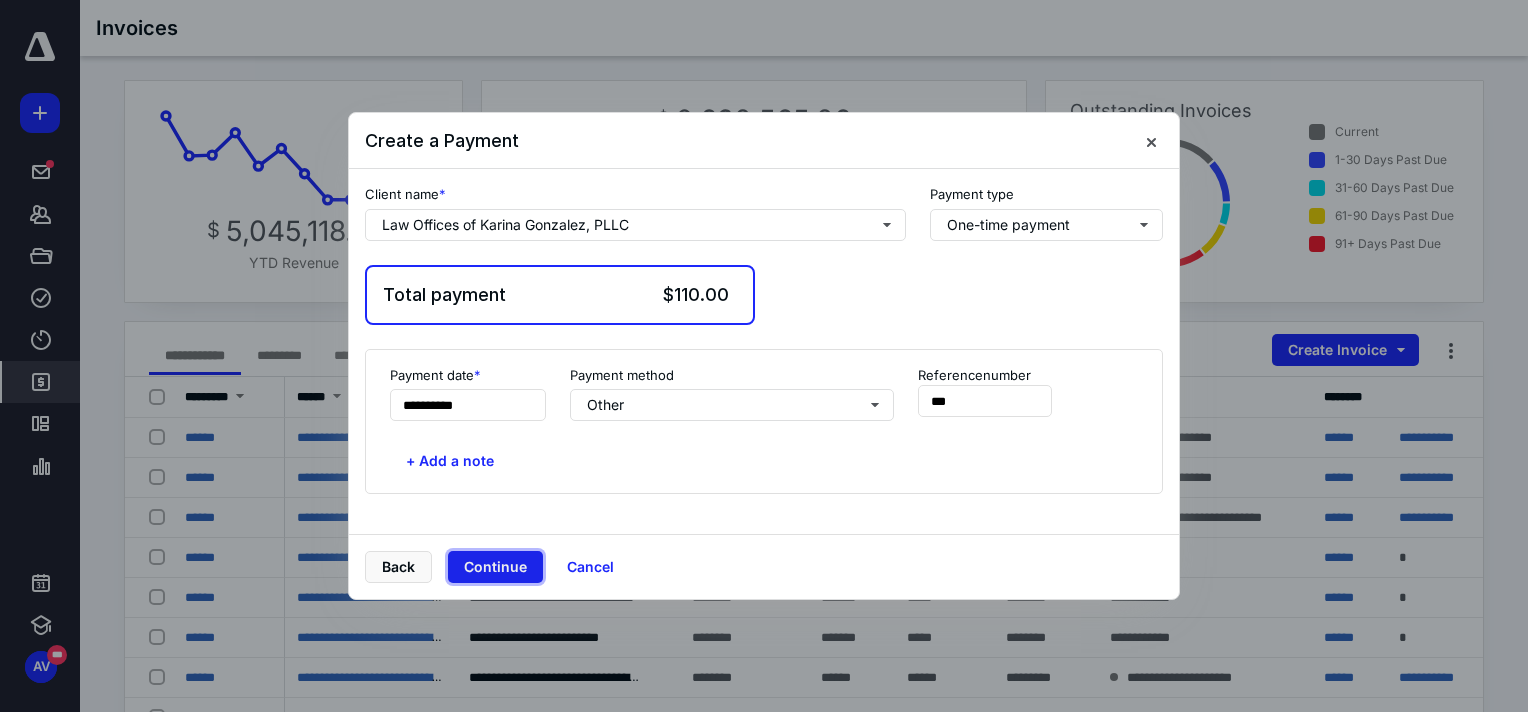 click on "Continue" at bounding box center [495, 567] 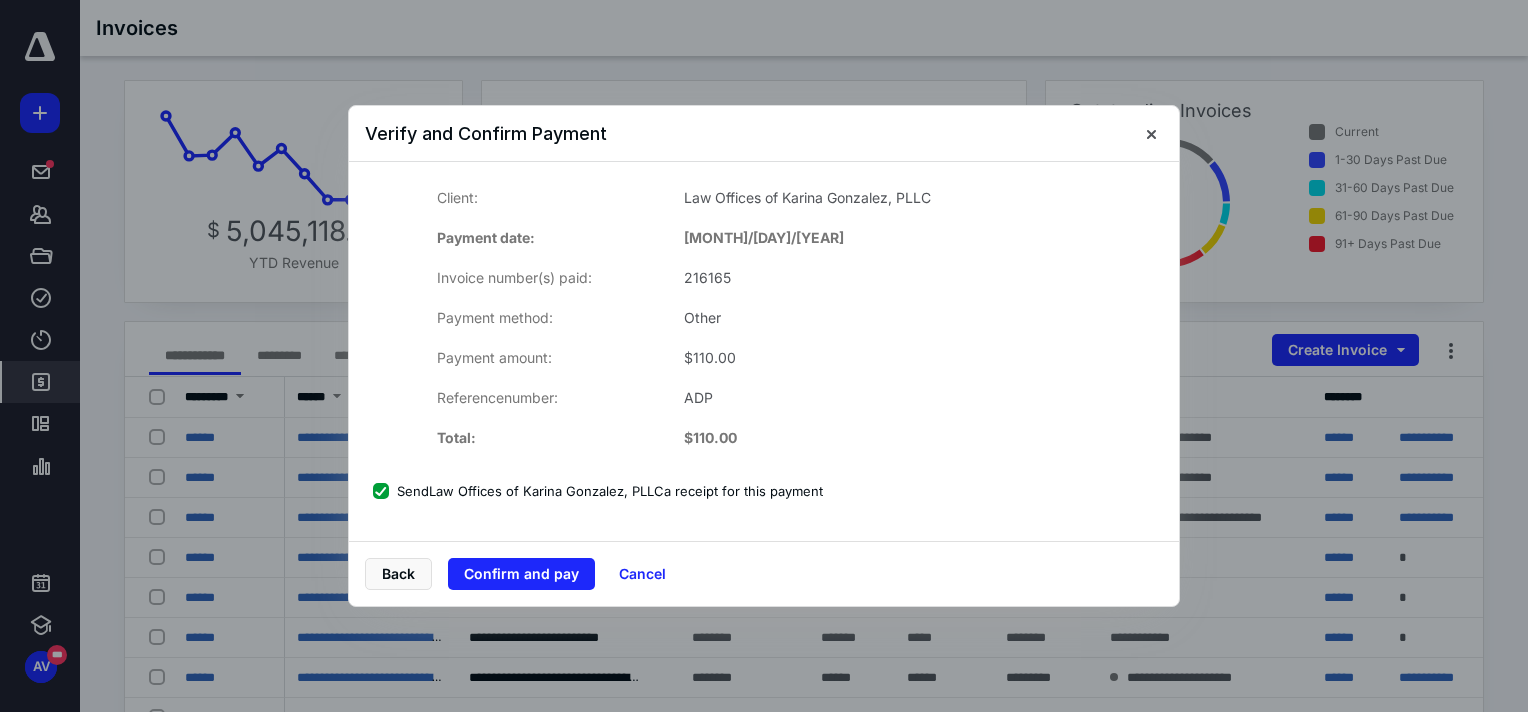 click on "Send  Law Offices of Karina Gonzalez, PLLC  a receipt for this payment" at bounding box center [598, 491] 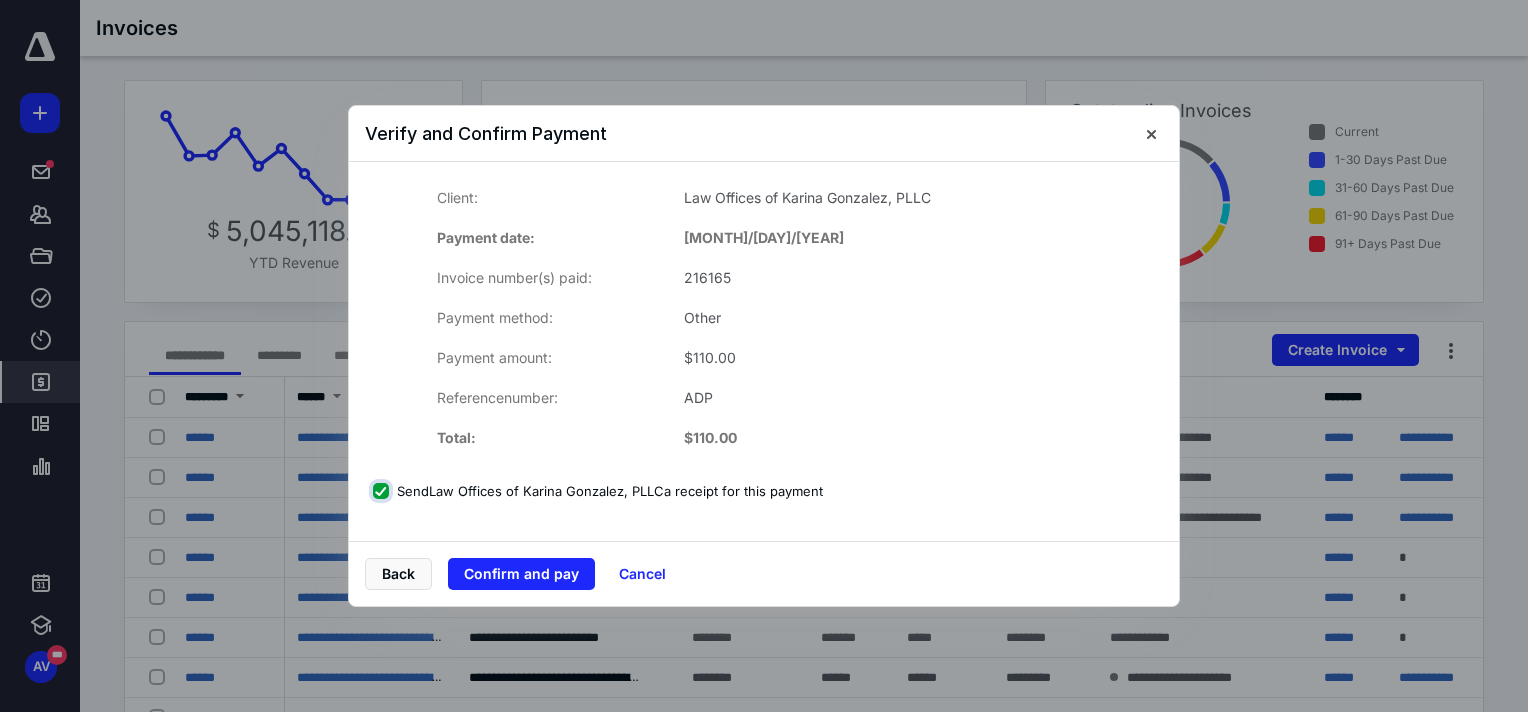 checkbox on "false" 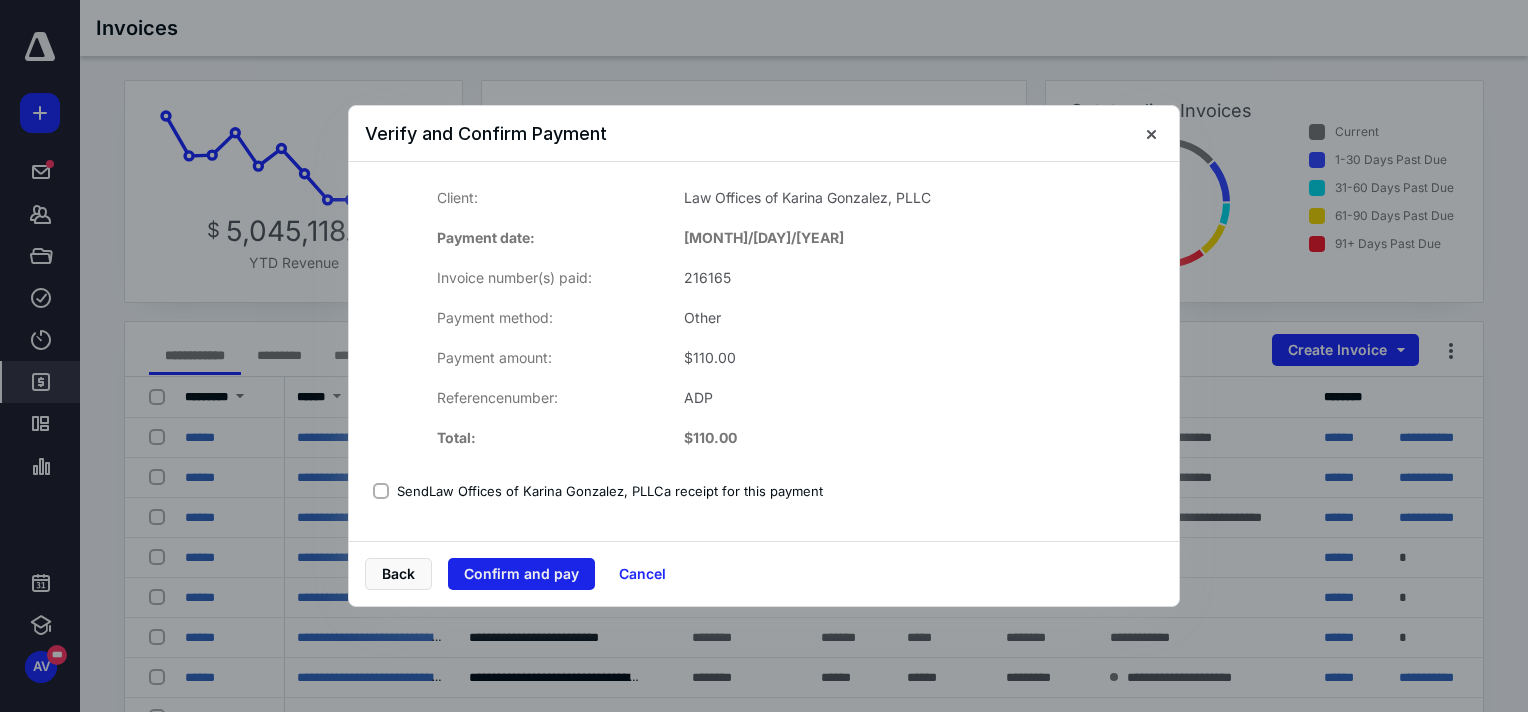 click on "Confirm and pay" at bounding box center [521, 574] 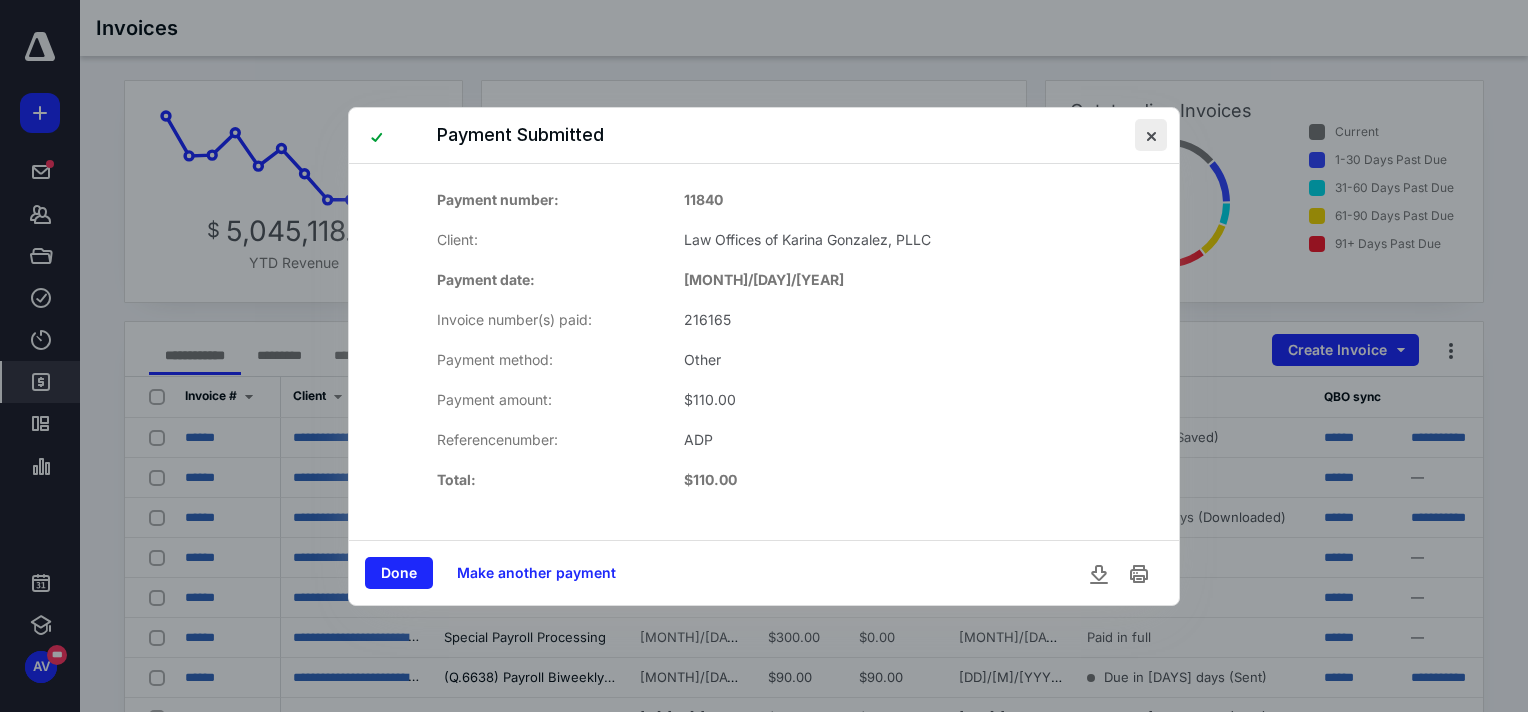 click at bounding box center [1151, 135] 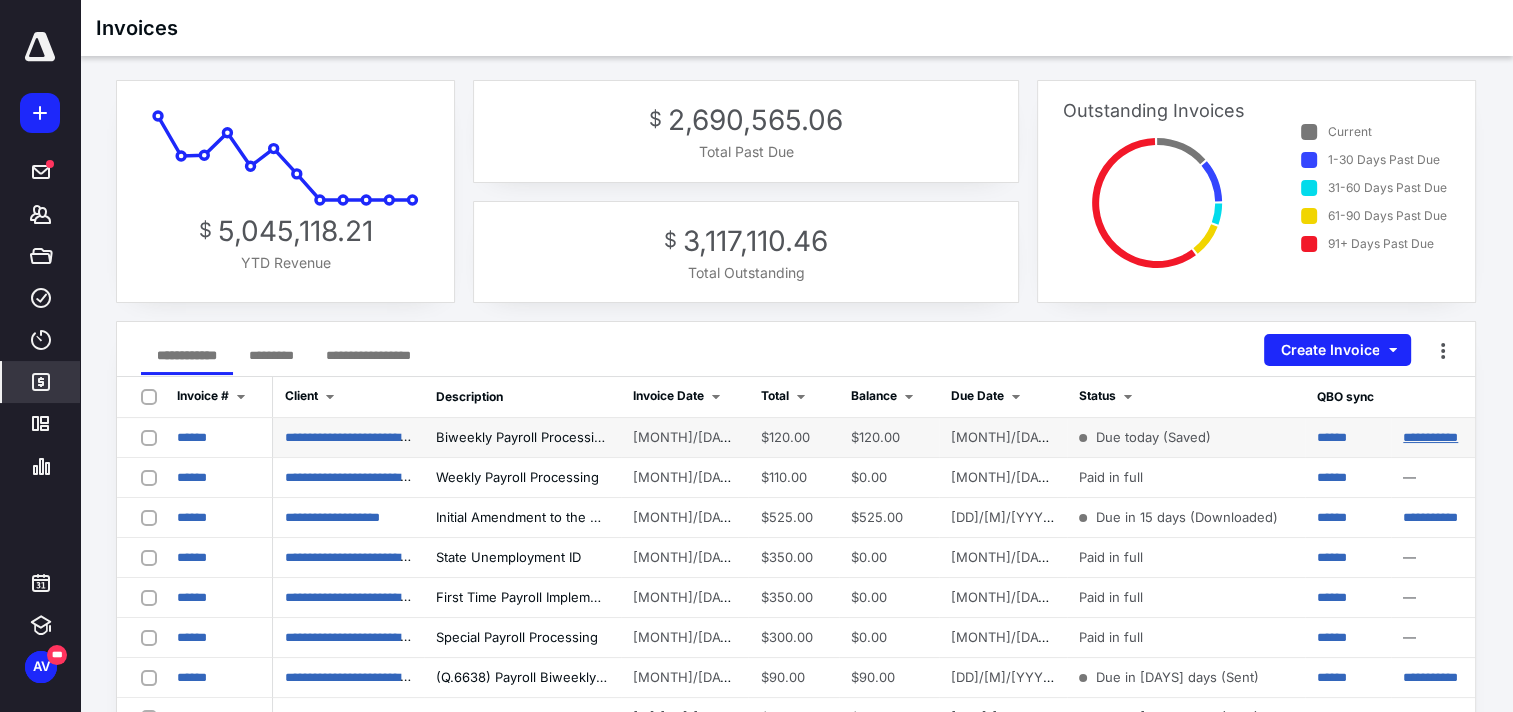 click on "**********" at bounding box center (192, 437) 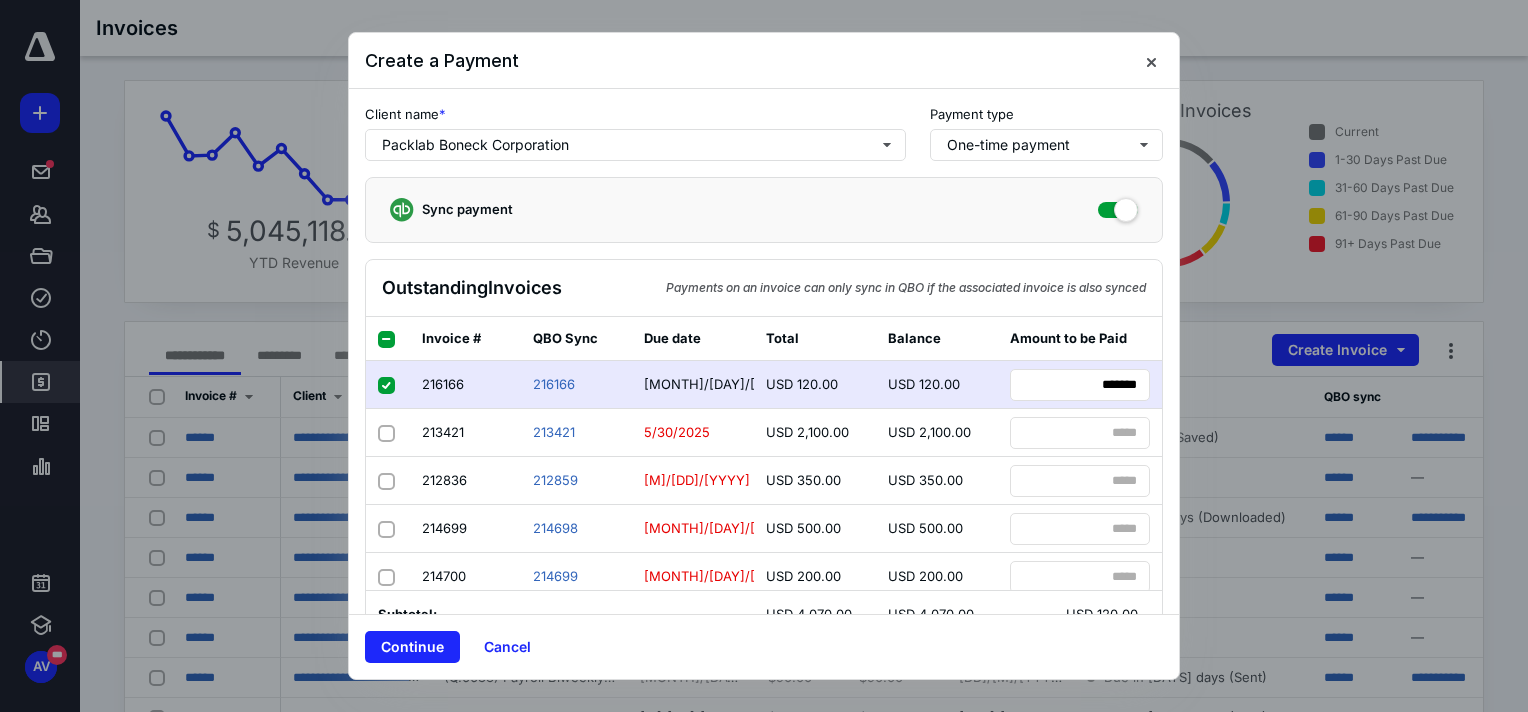 drag, startPoint x: 448, startPoint y: 624, endPoint x: 441, endPoint y: 632, distance: 10.630146 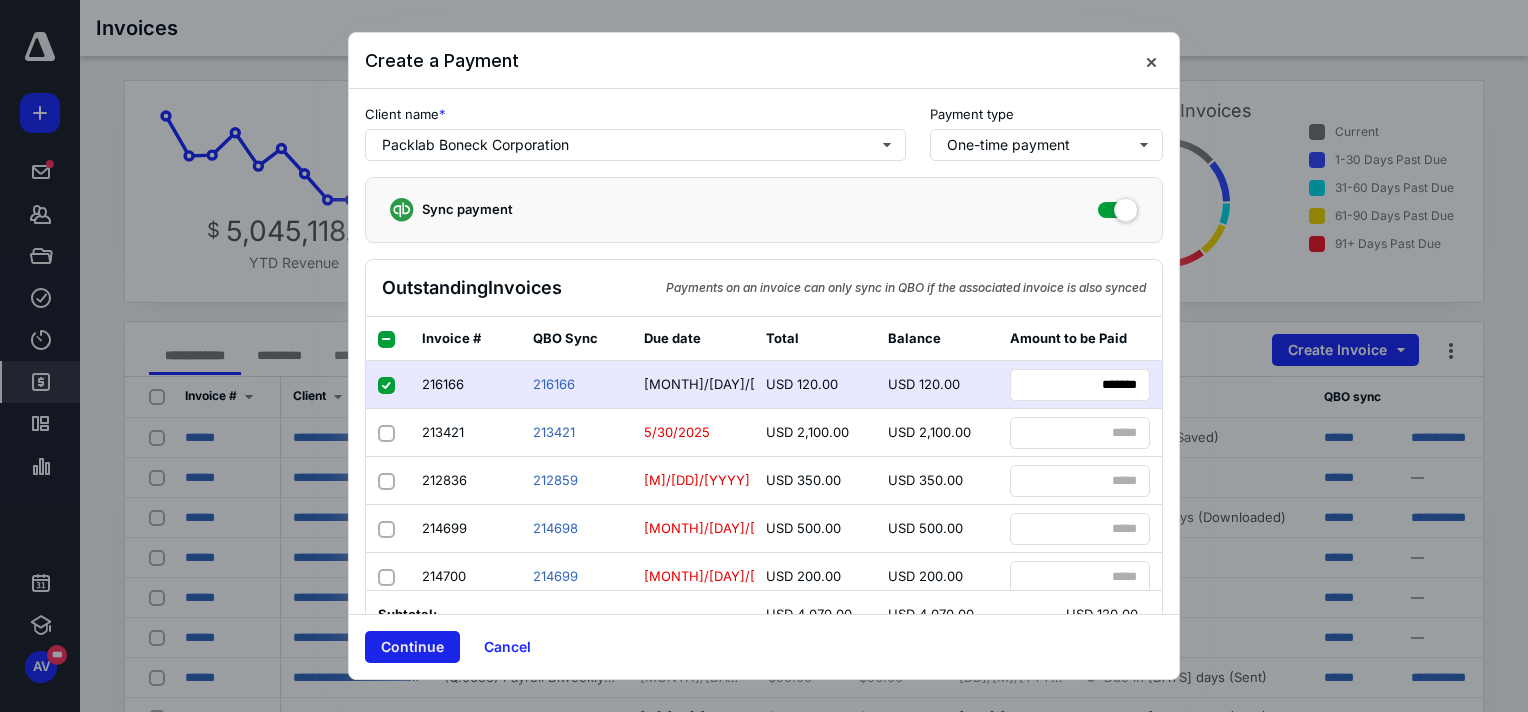 click on "Continue Cancel" at bounding box center (764, 646) 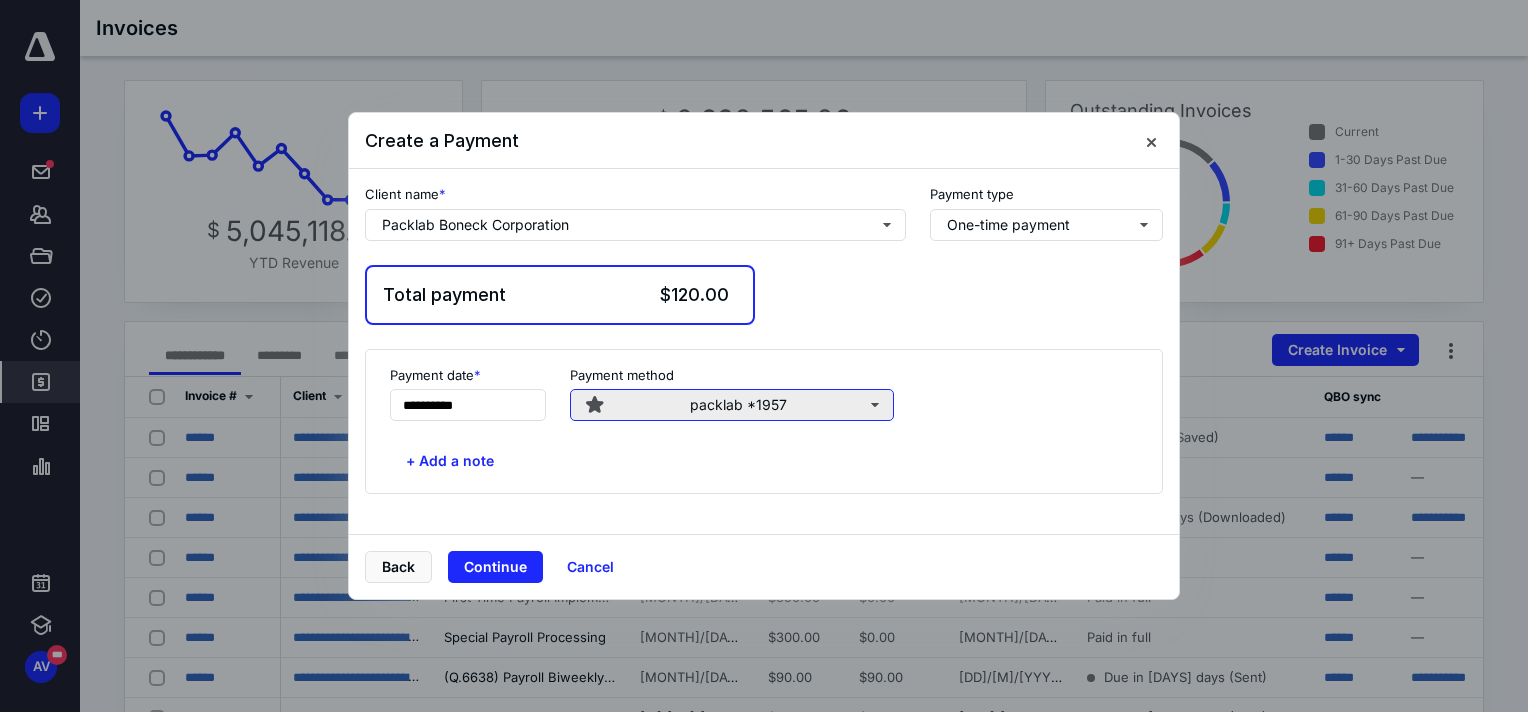 click on "packlab *1957" at bounding box center (732, 405) 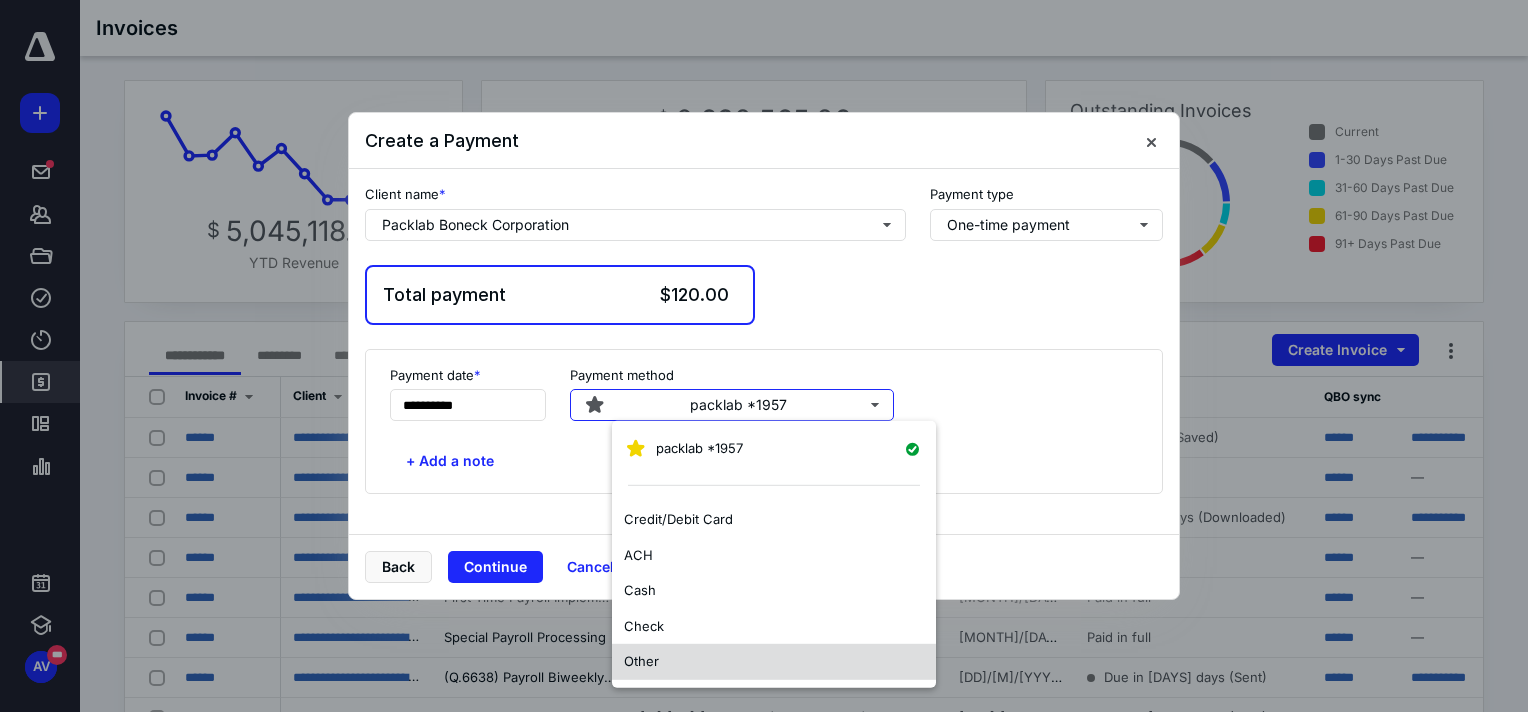 click on "Other" at bounding box center (774, 662) 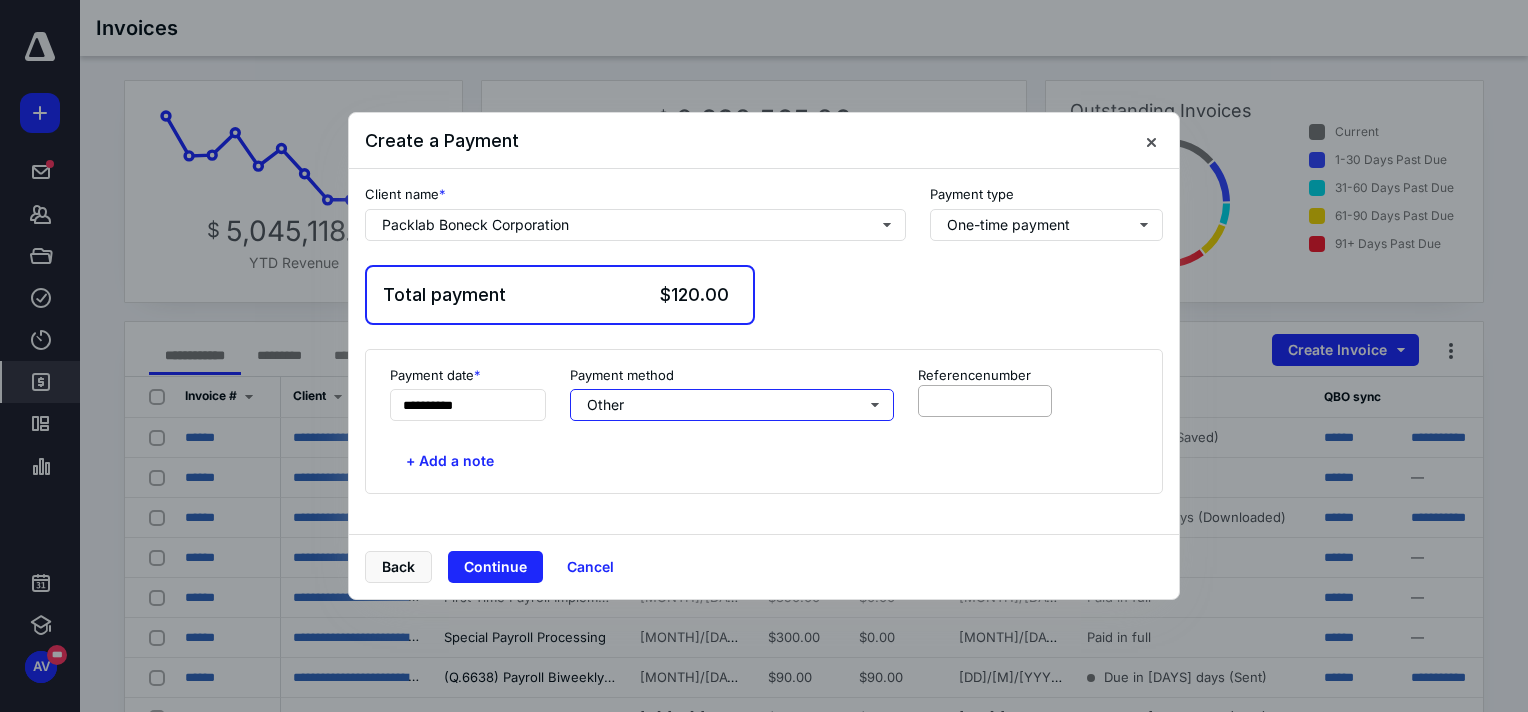 type 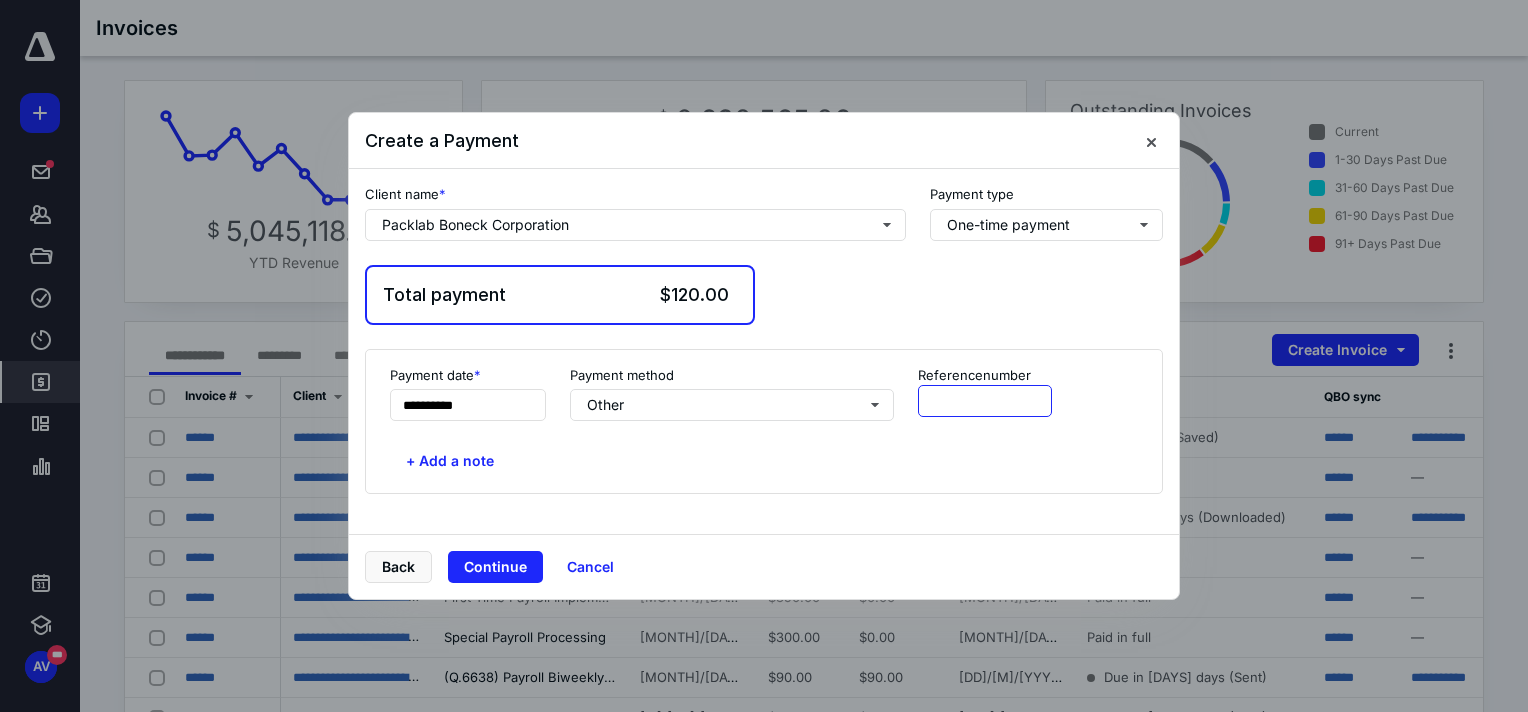 click at bounding box center [985, 401] 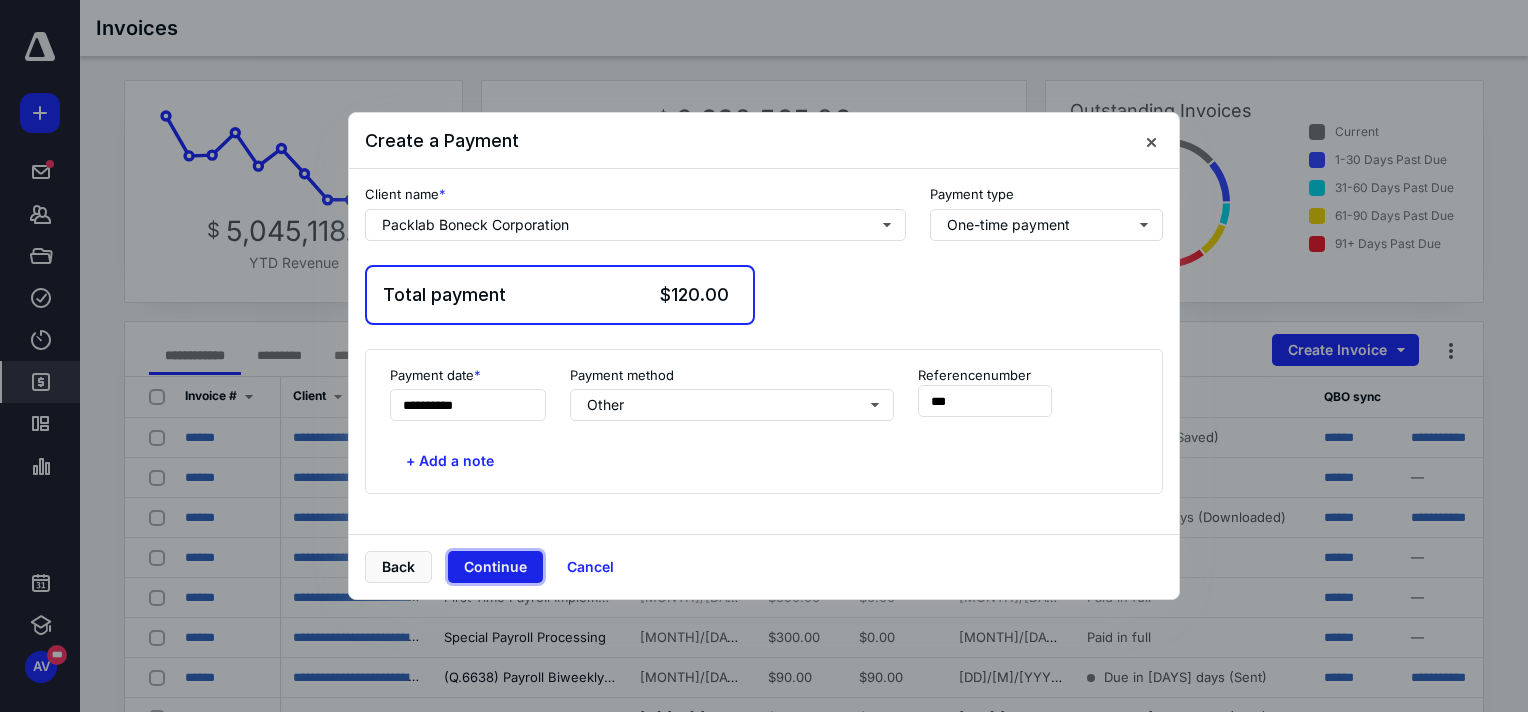 click on "Continue" at bounding box center [495, 567] 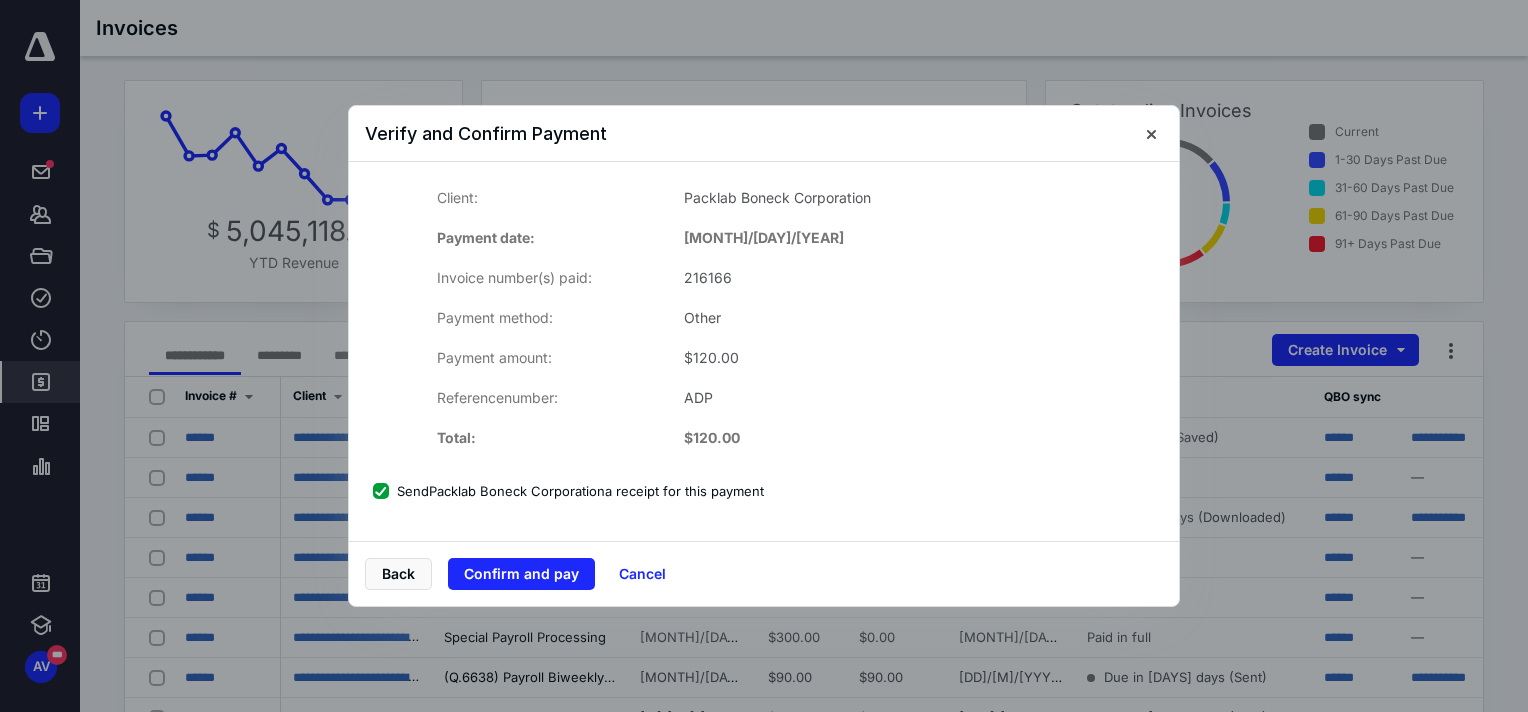 click on "Send  Packlab Boneck Corporation  a receipt for this payment" at bounding box center (568, 491) 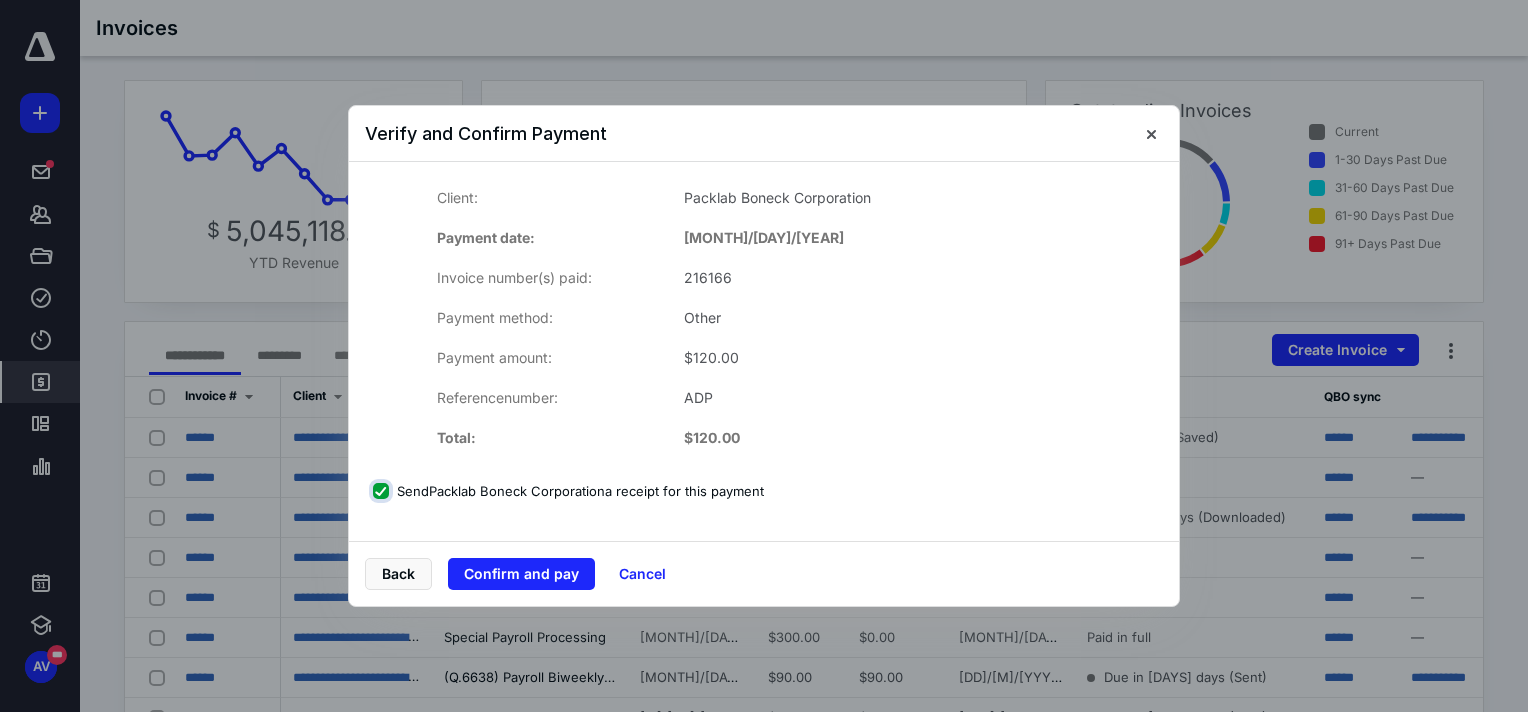 click on "Send  Packlab Boneck Corporation  a receipt for this payment" at bounding box center [383, 491] 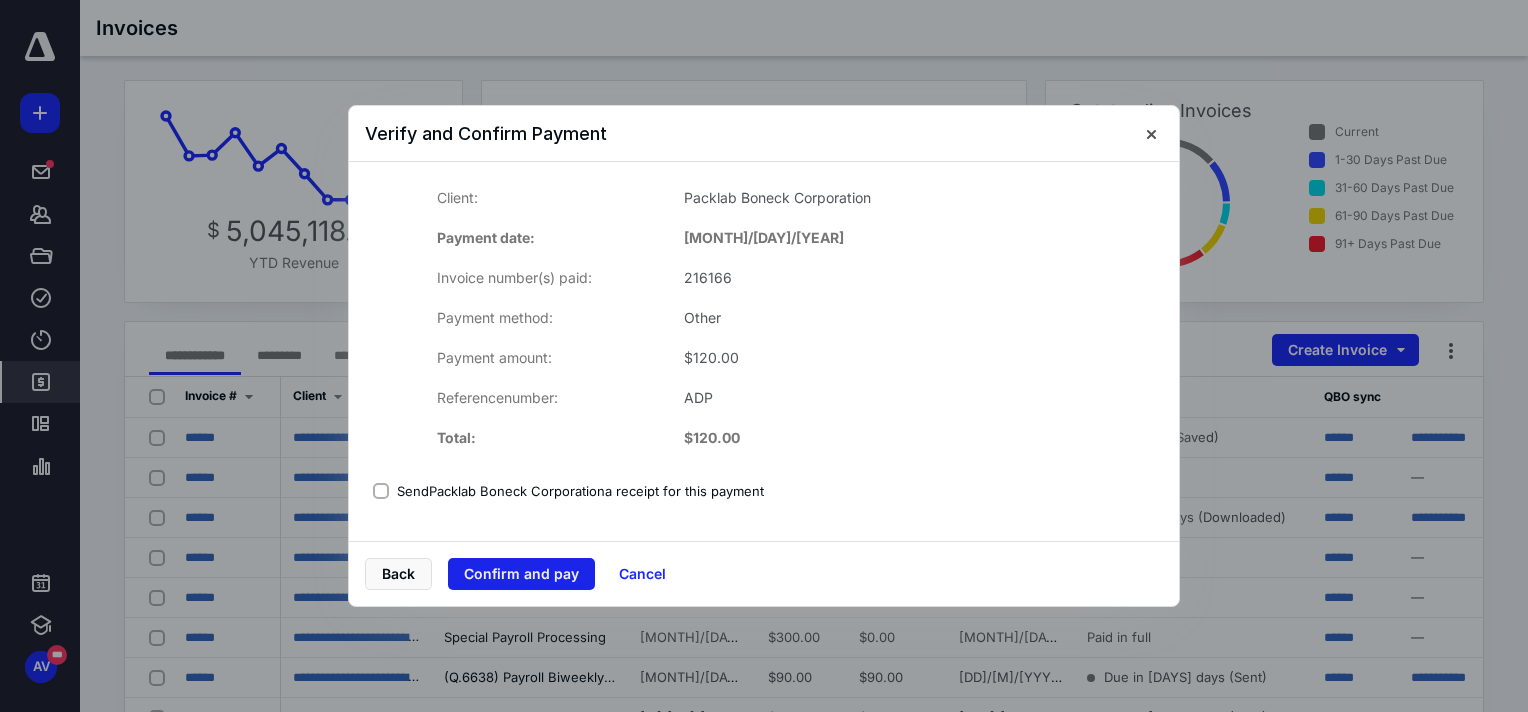 click on "Confirm and pay" at bounding box center (521, 574) 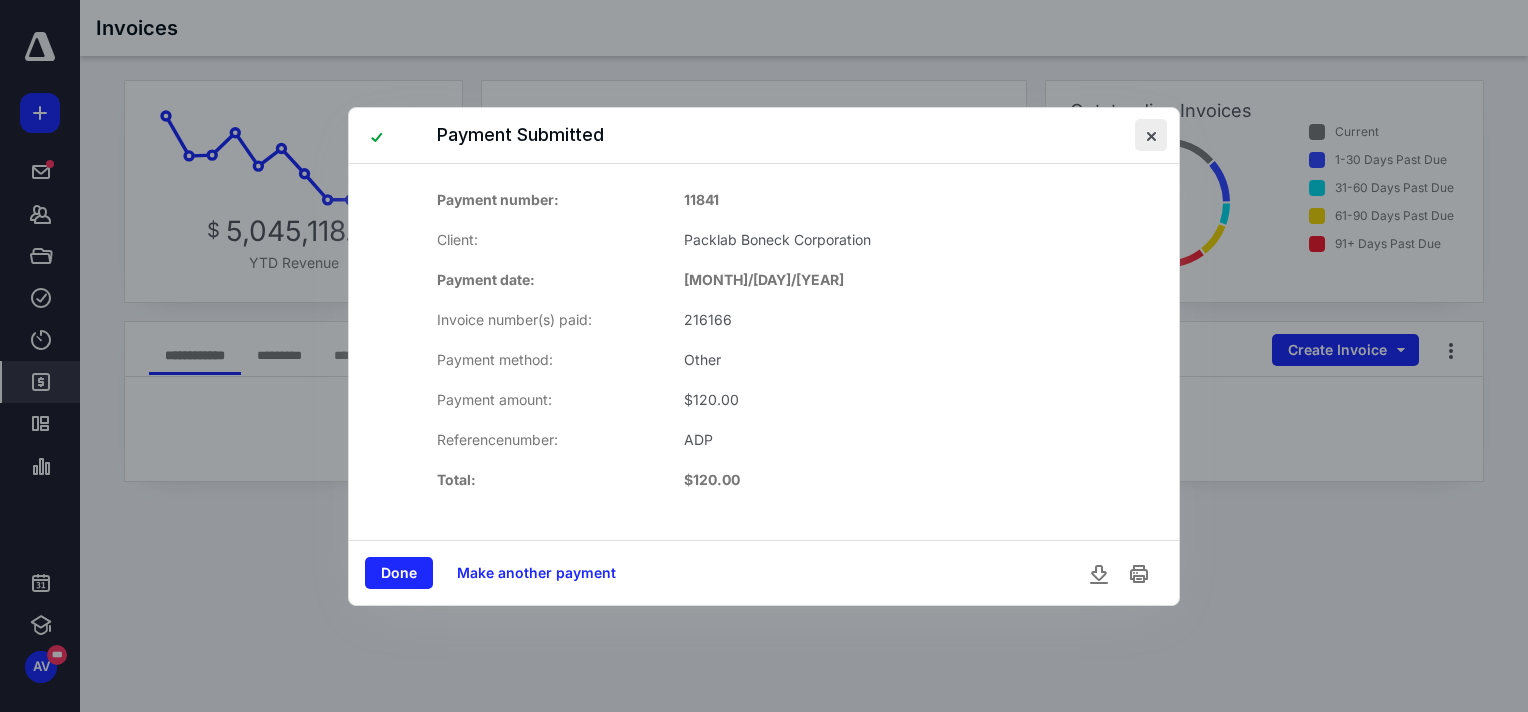 click at bounding box center [1151, 135] 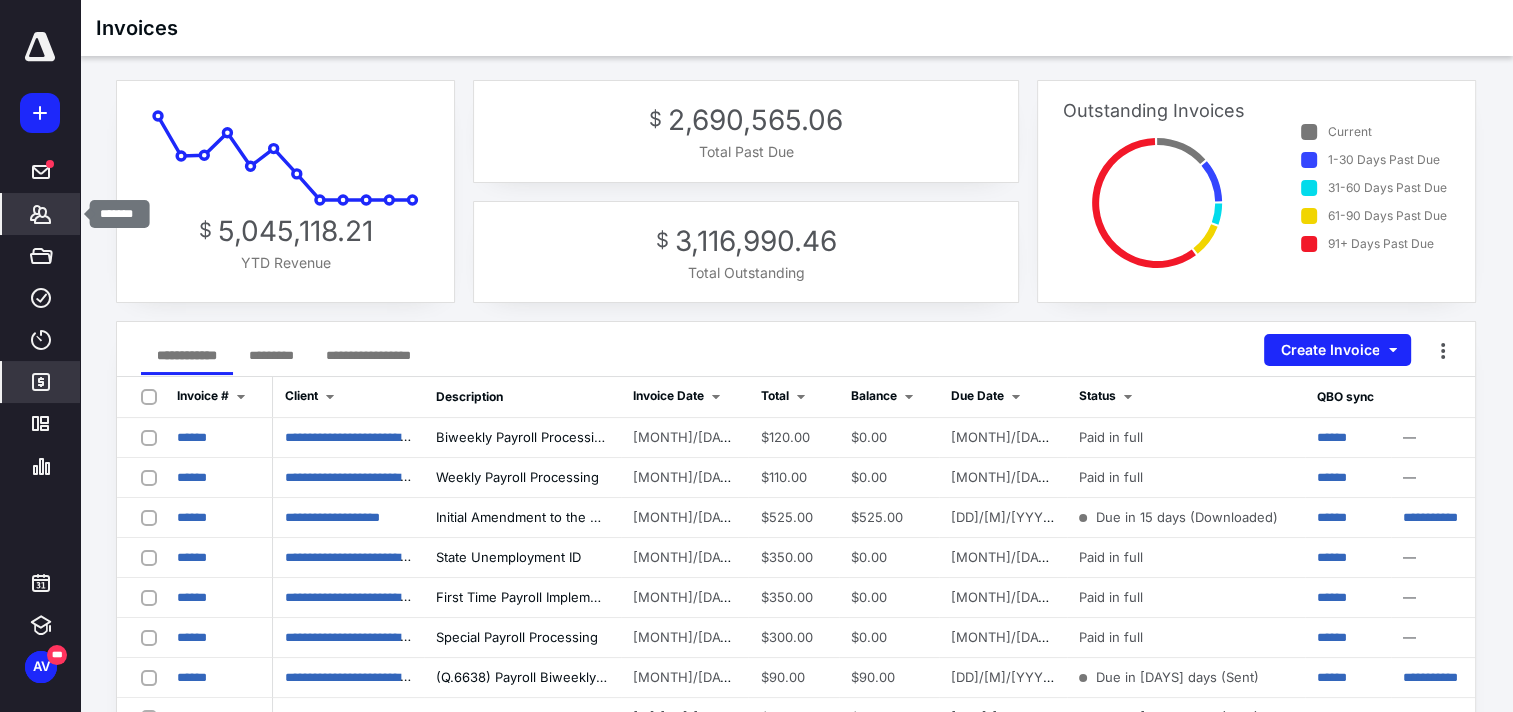click at bounding box center [40, 214] 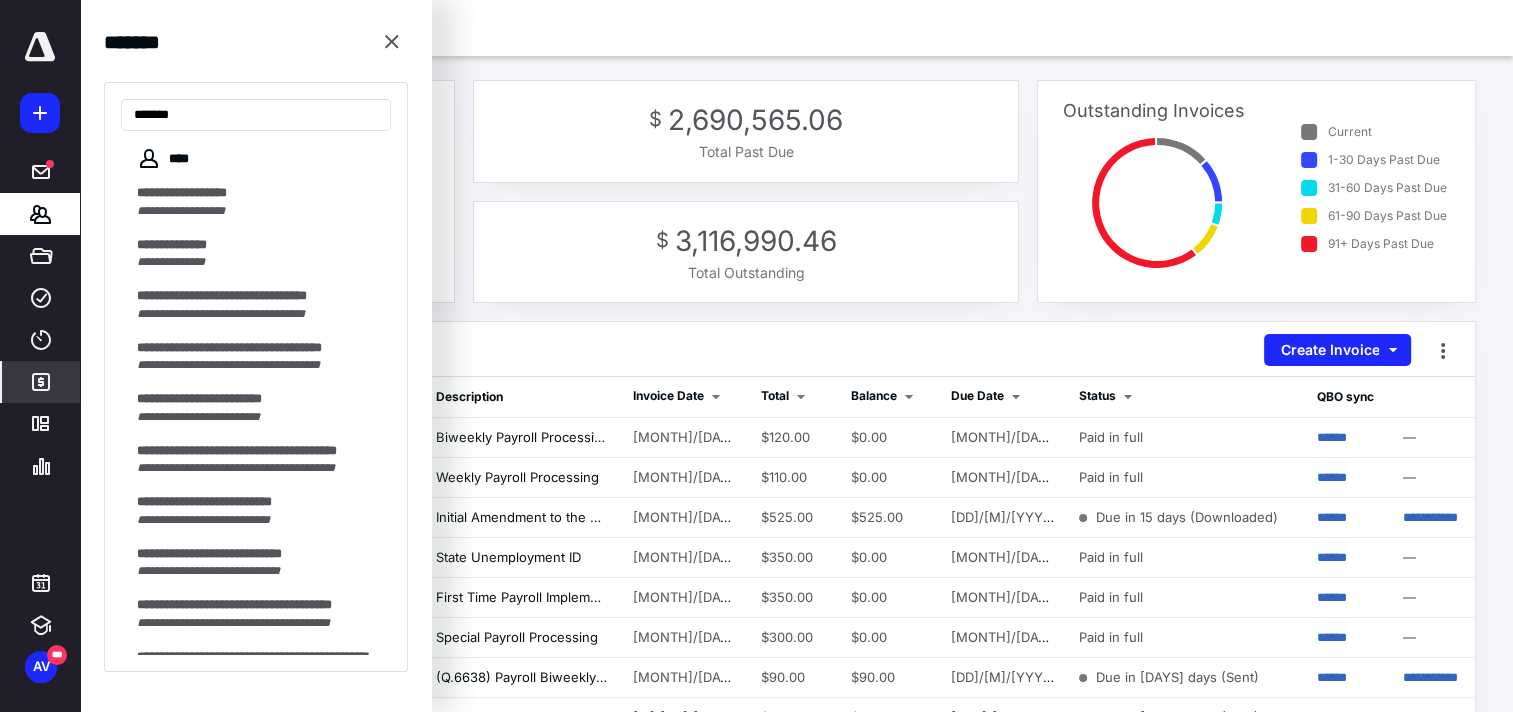 type on "*******" 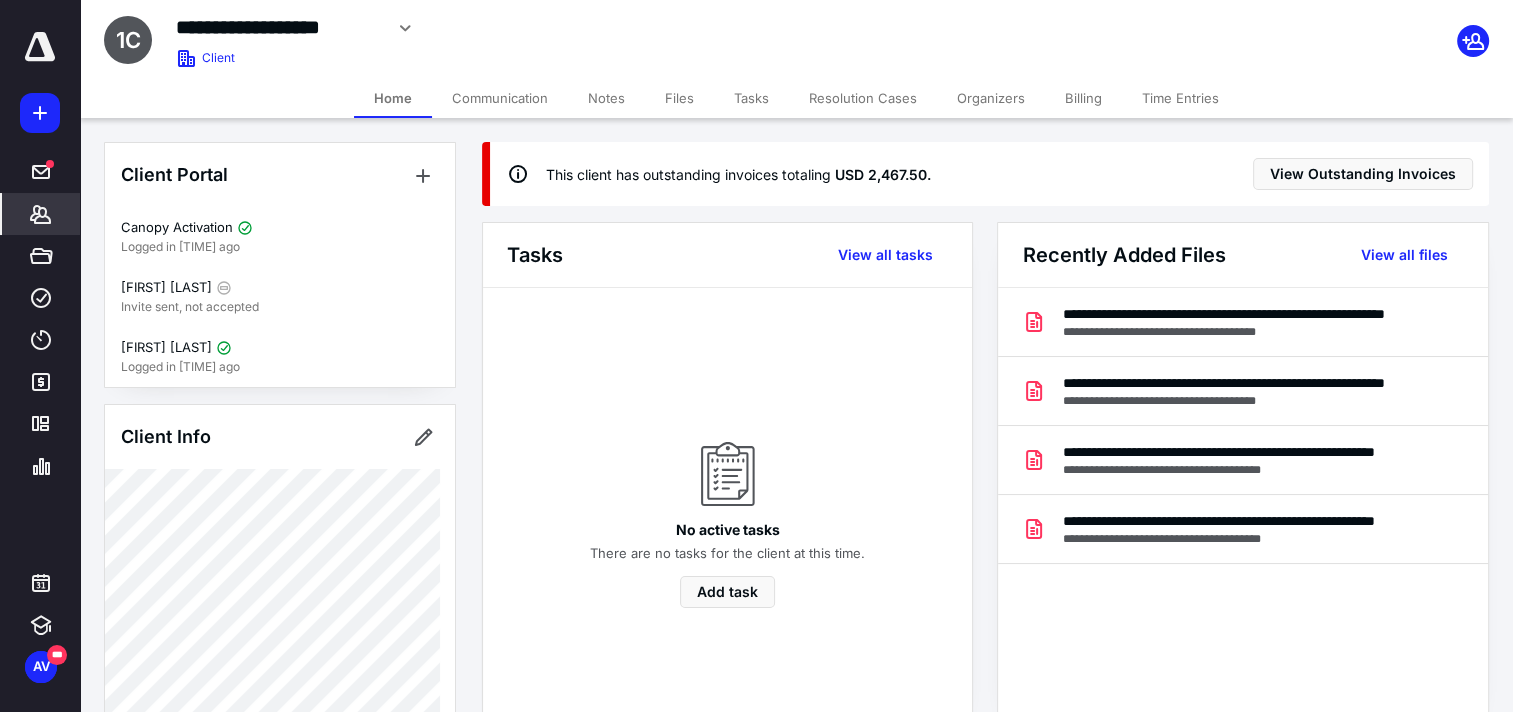 click on "Billing" at bounding box center [1083, 98] 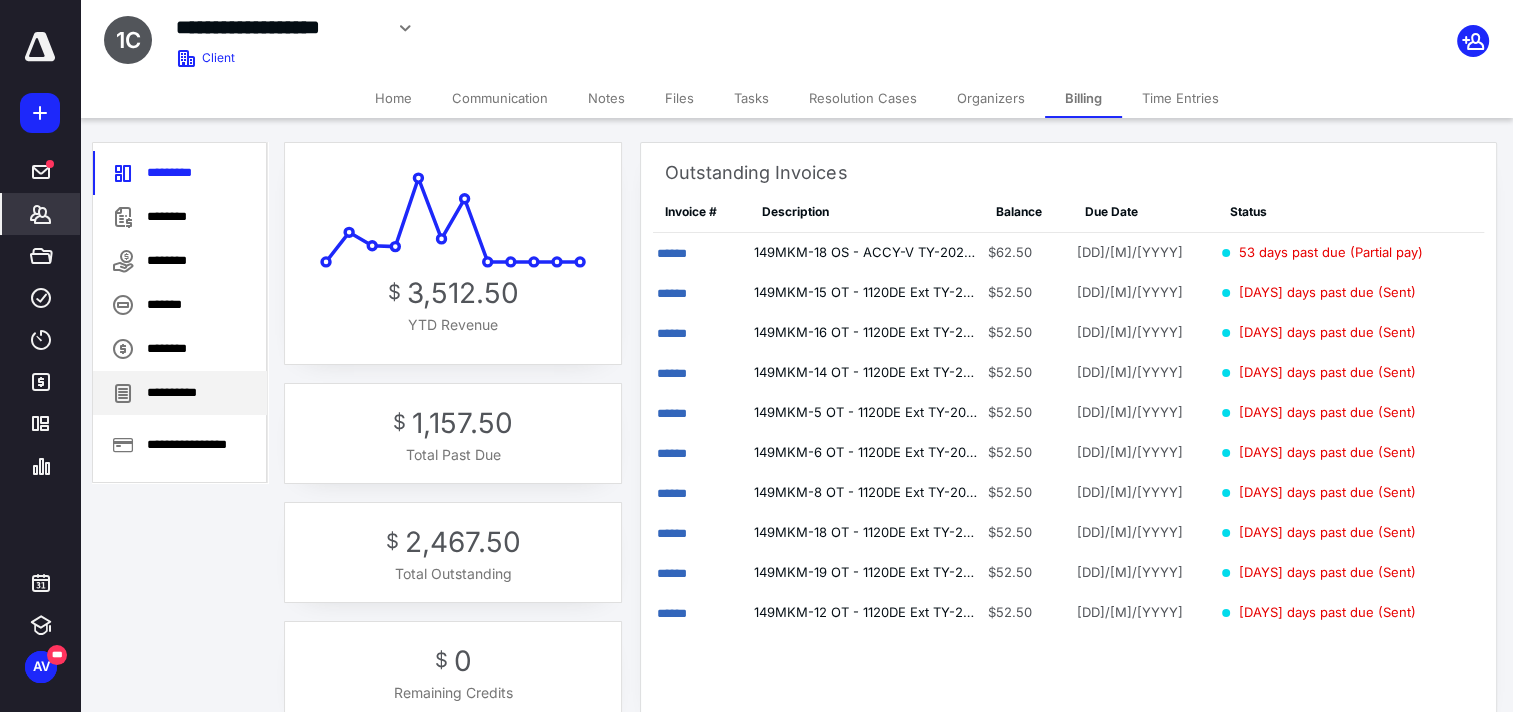 click on "**********" at bounding box center (180, 393) 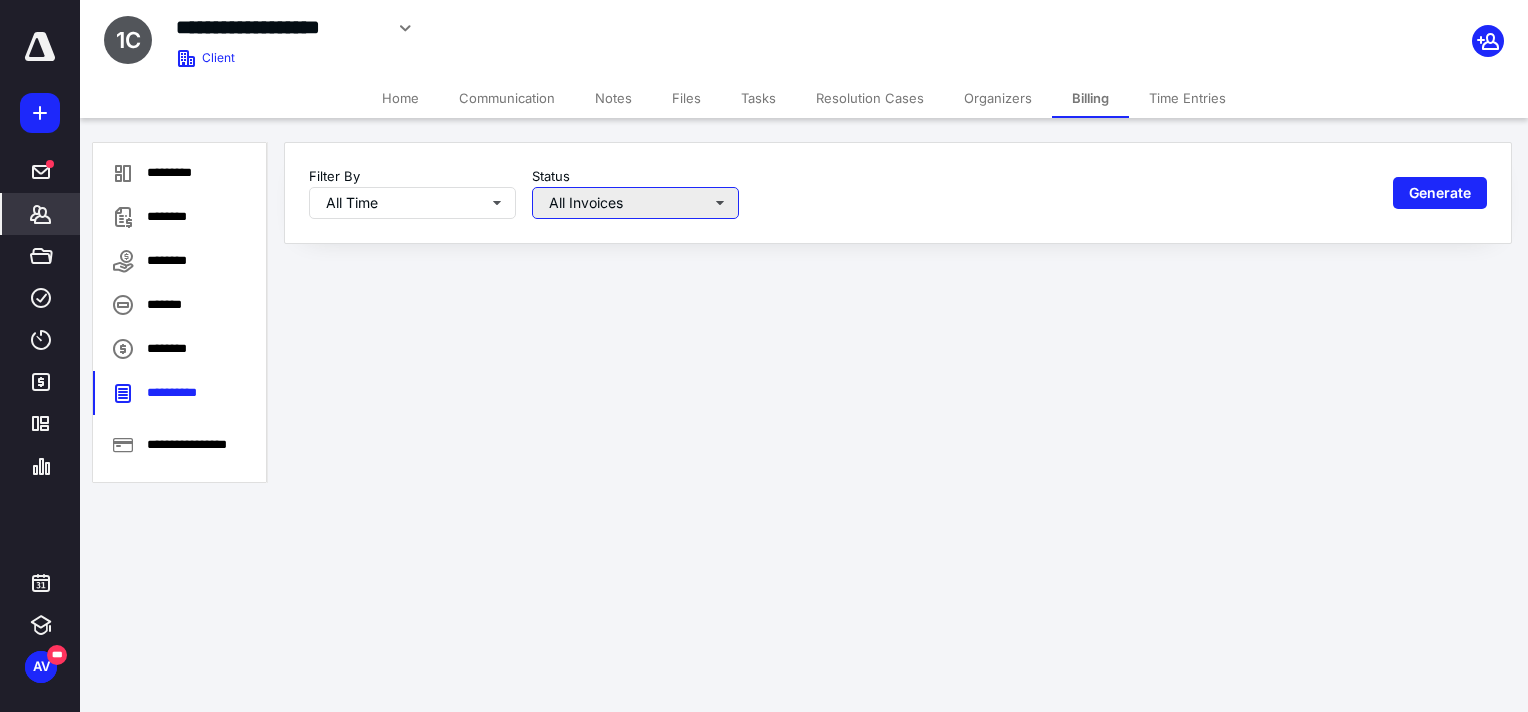 click on "All Invoices" at bounding box center (412, 203) 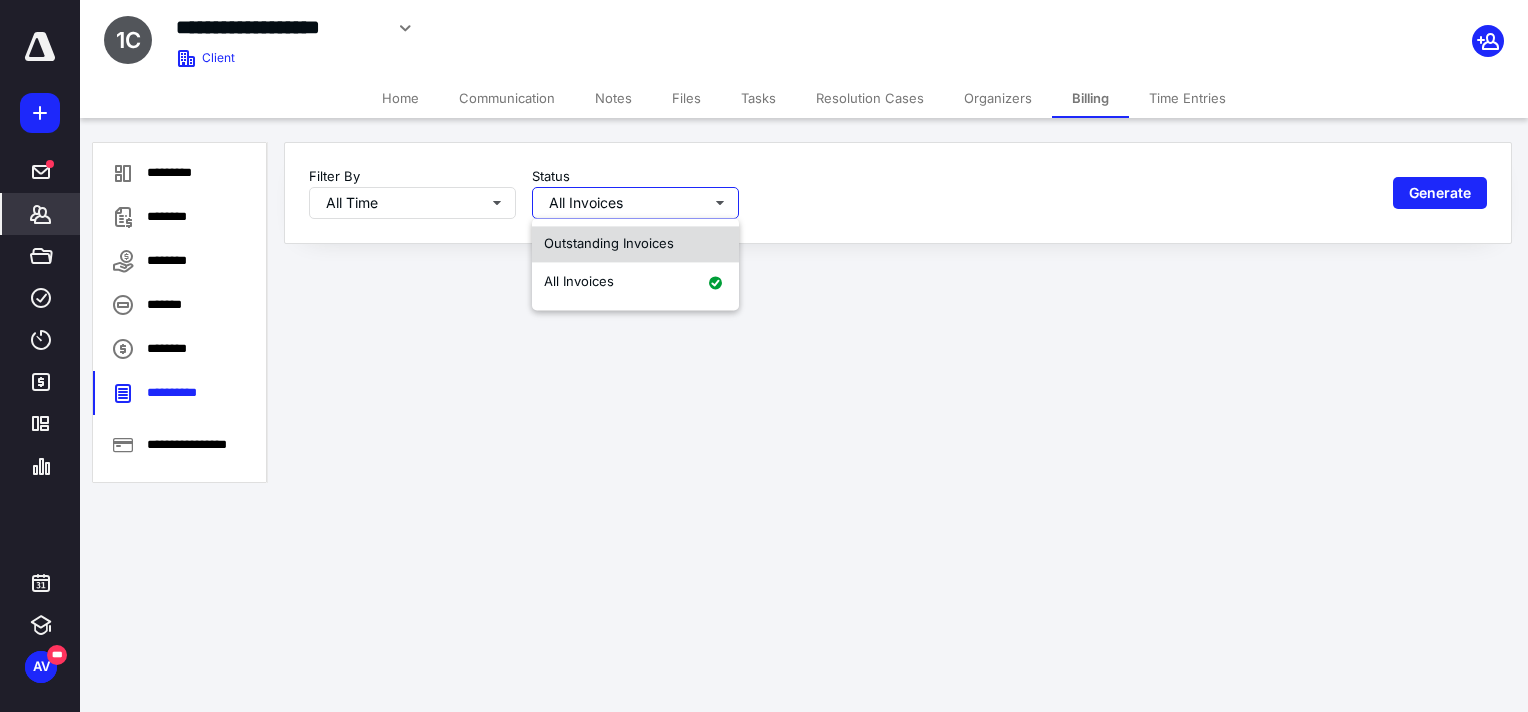 click on "Outstanding Invoices" at bounding box center [609, 243] 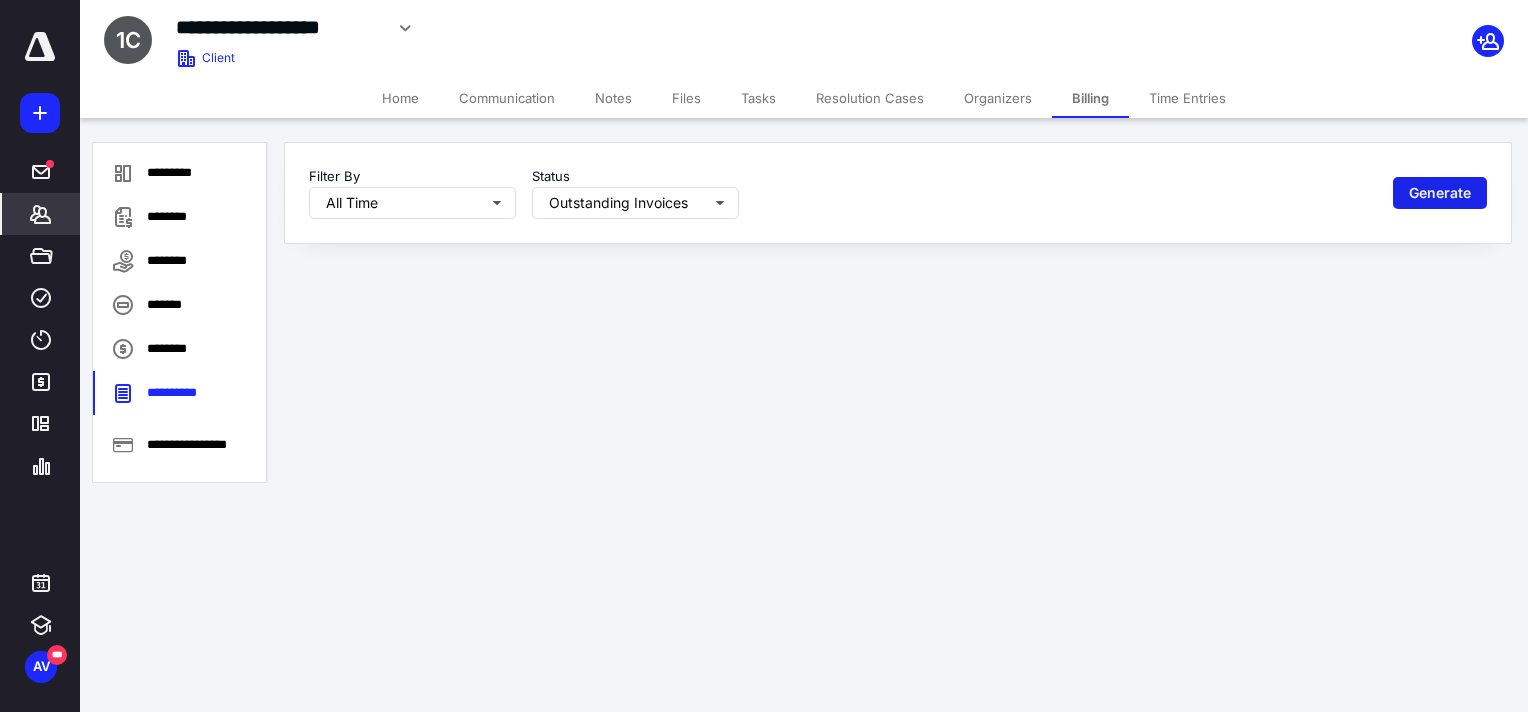 click on "Generate" at bounding box center [1440, 193] 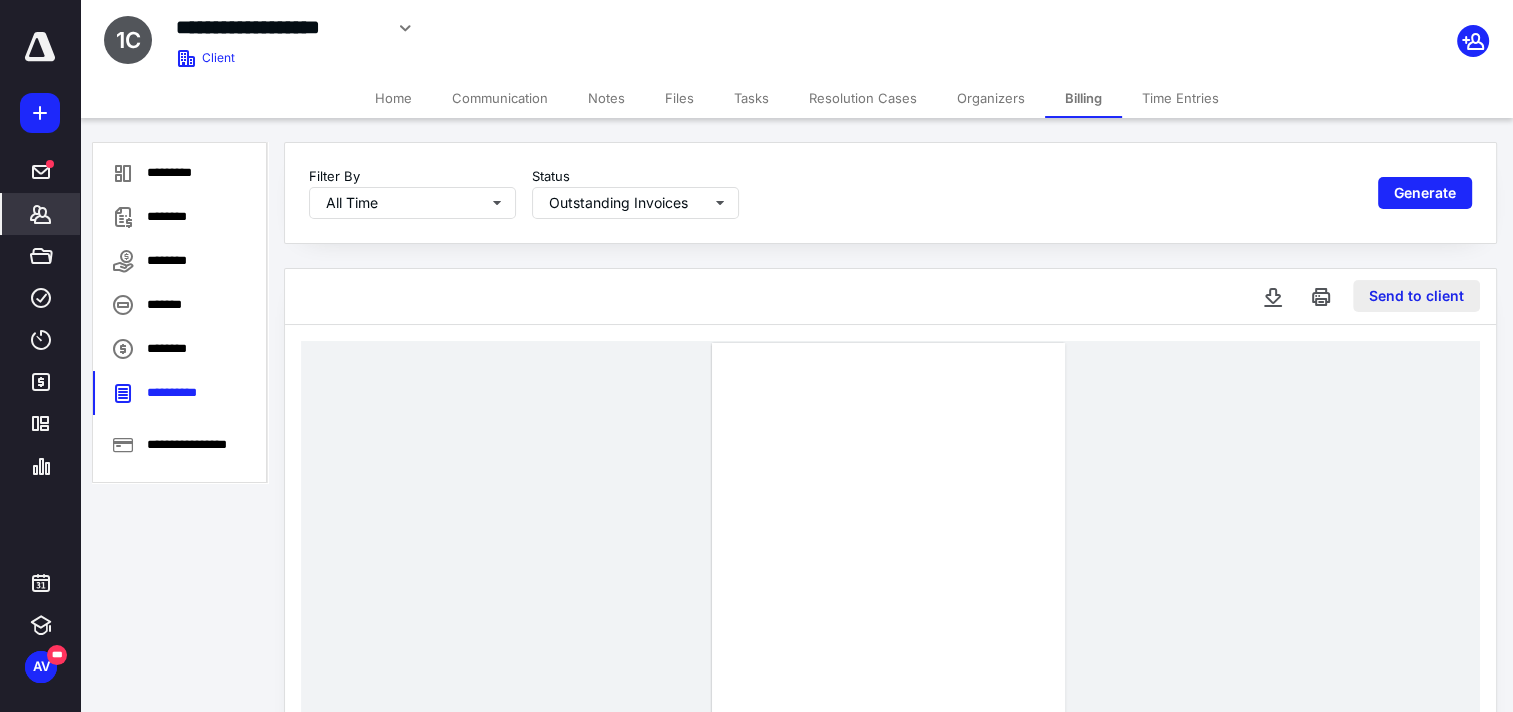 click on "Send to client" at bounding box center [1416, 296] 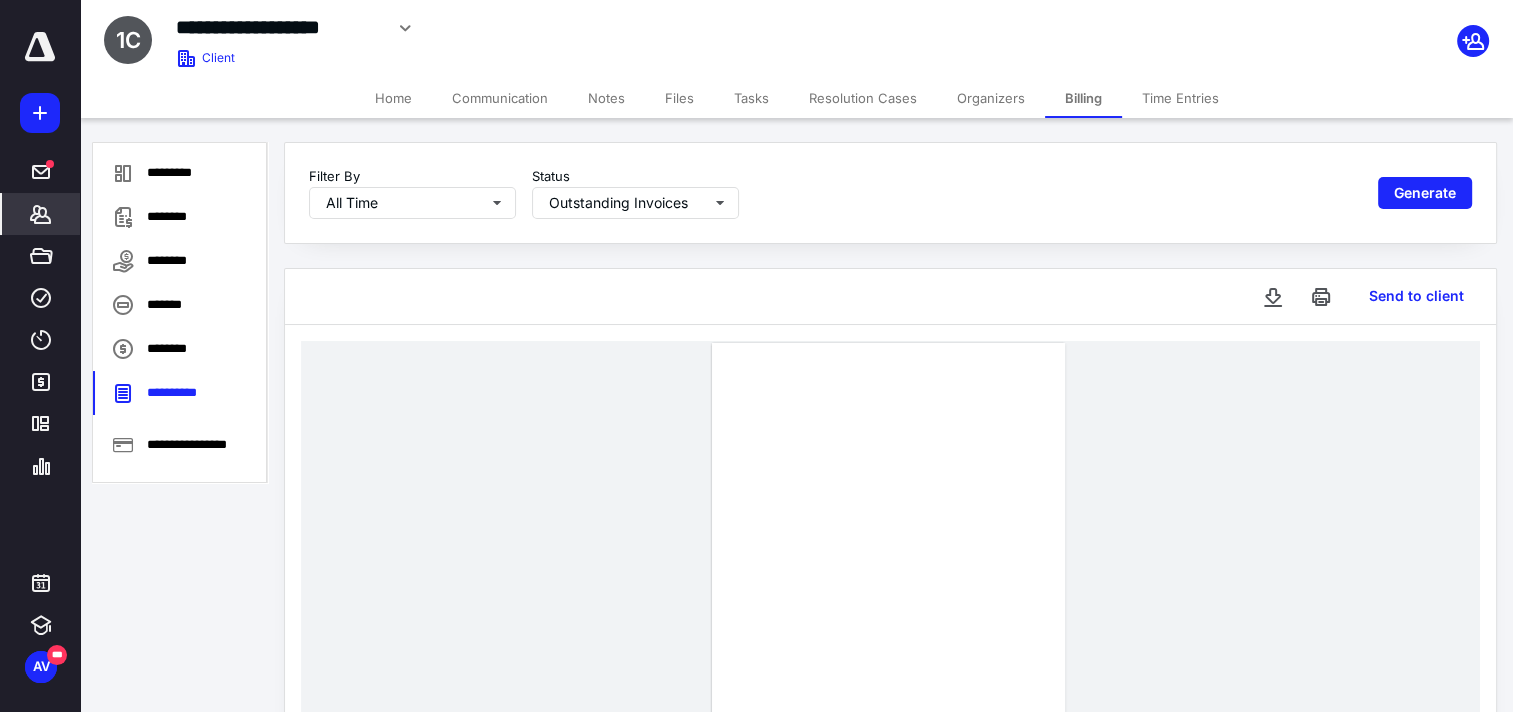 type 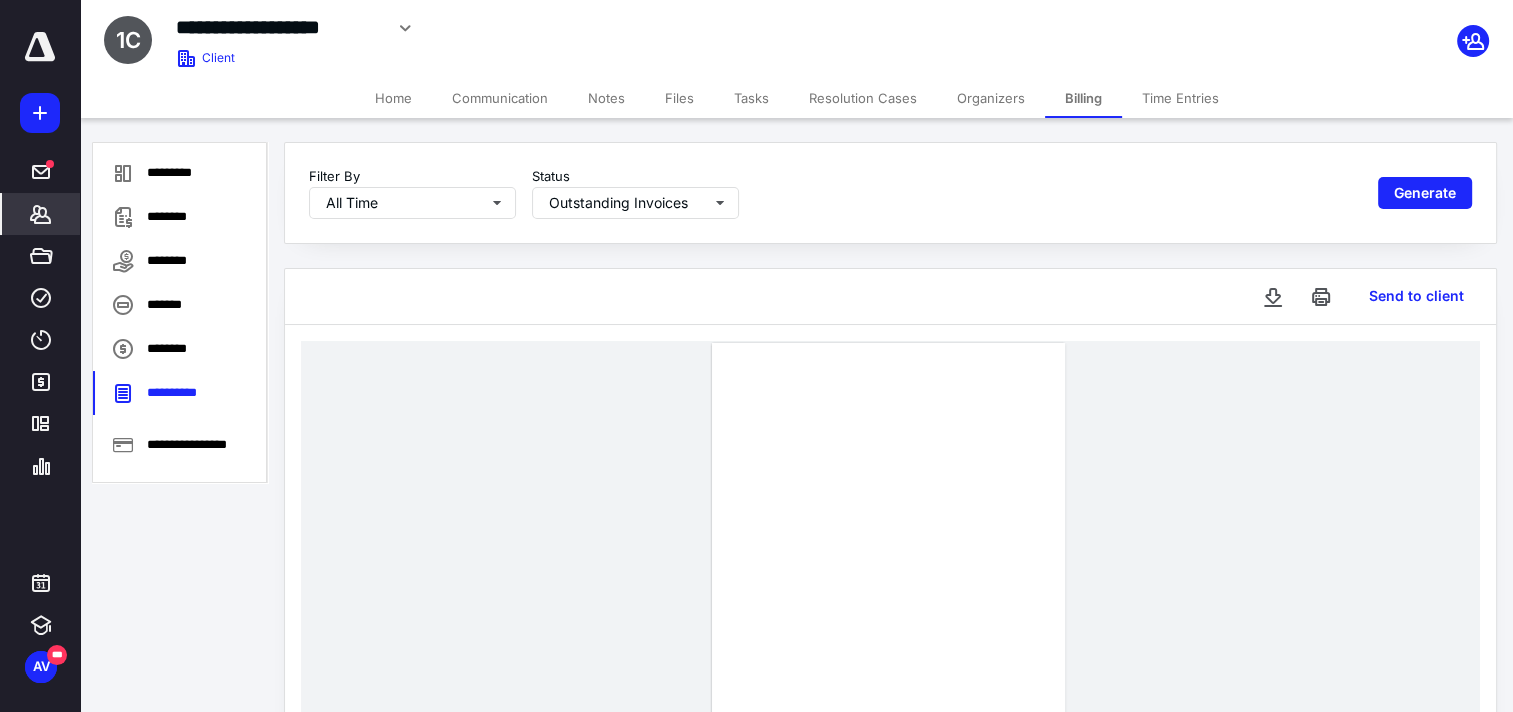 click at bounding box center (41, 214) 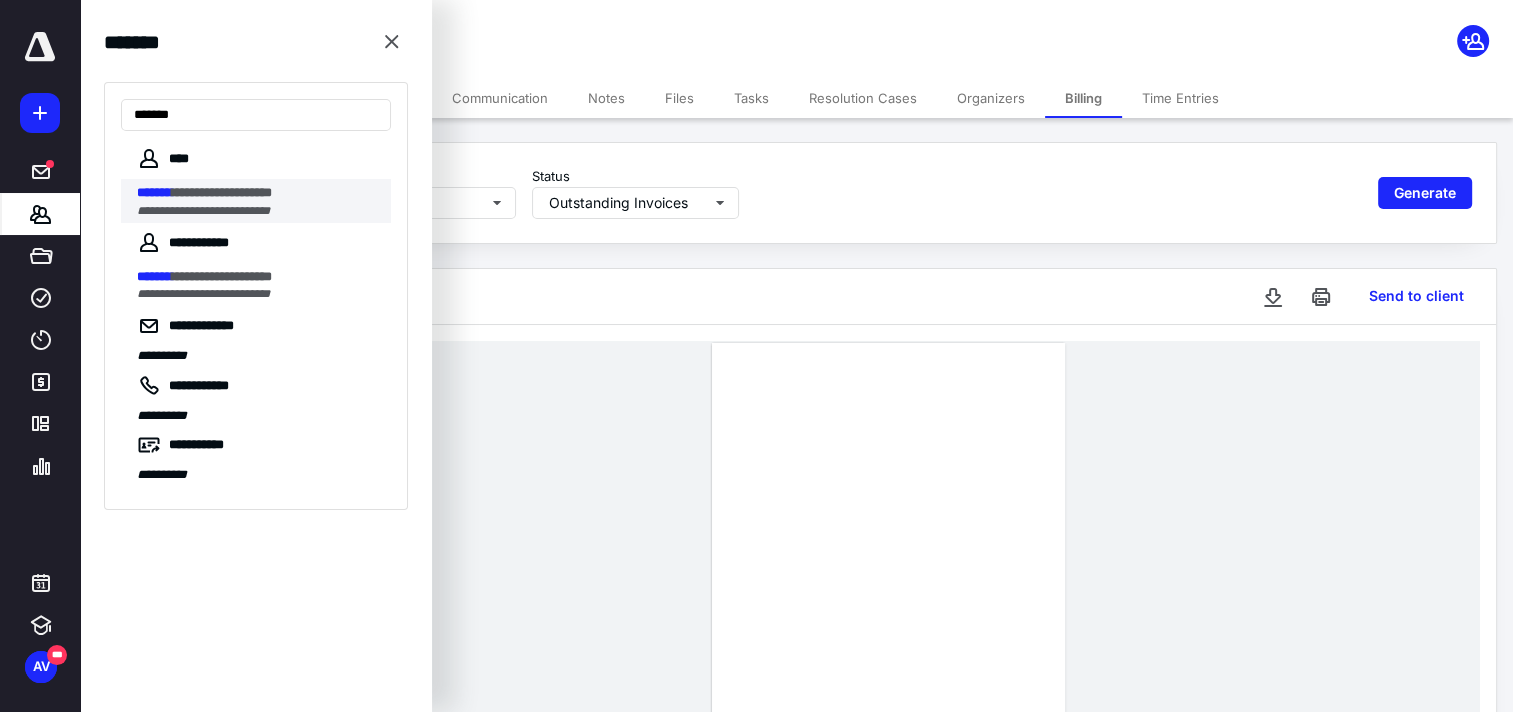 type on "*******" 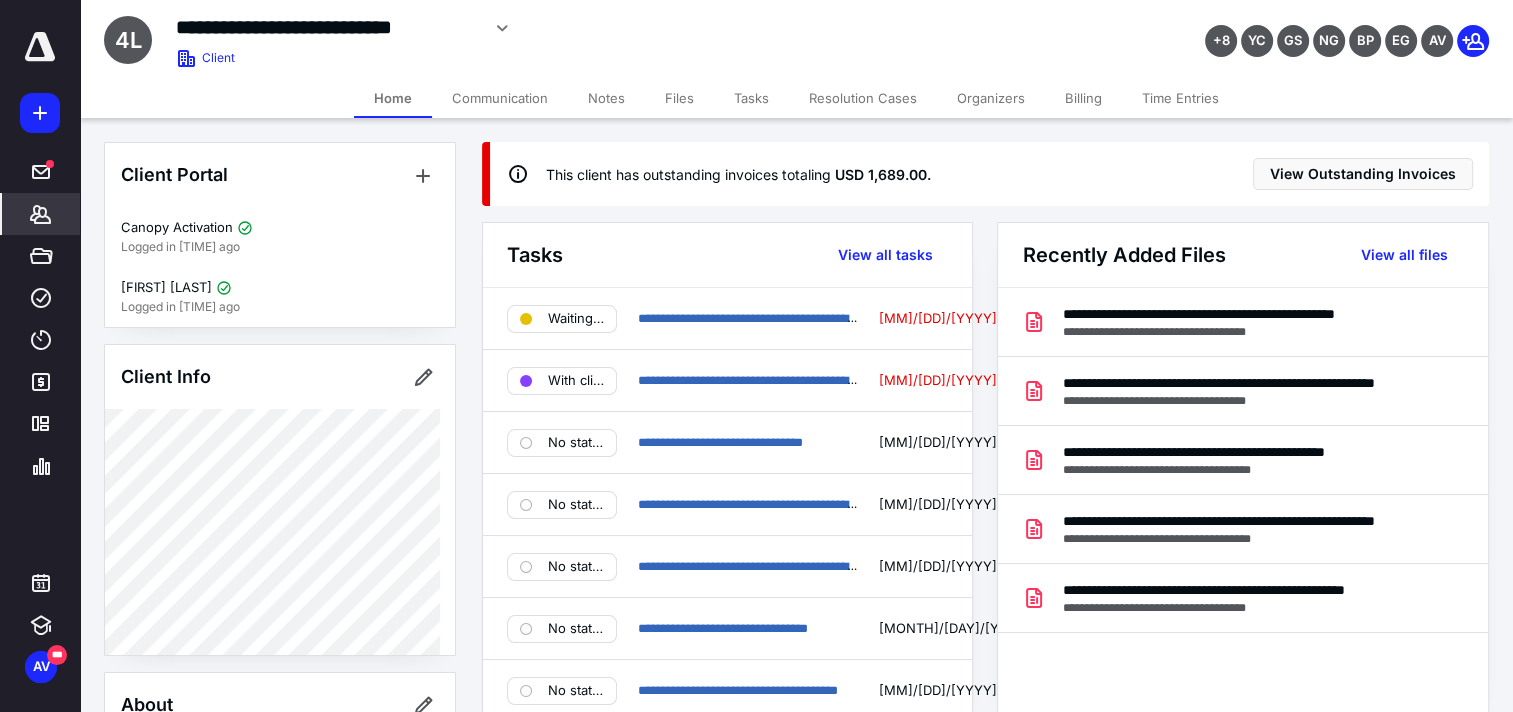 click on "Billing" at bounding box center [1083, 98] 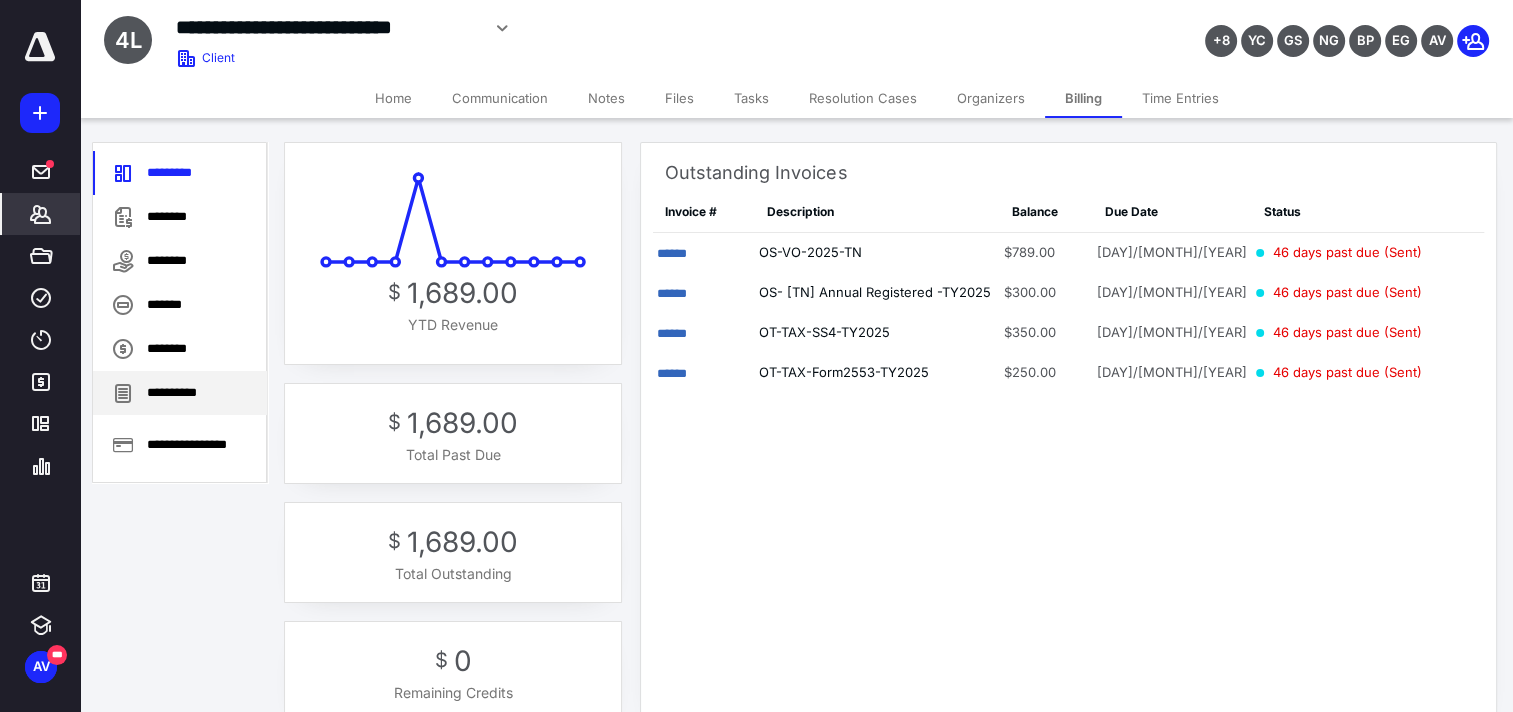 click on "**********" at bounding box center (180, 393) 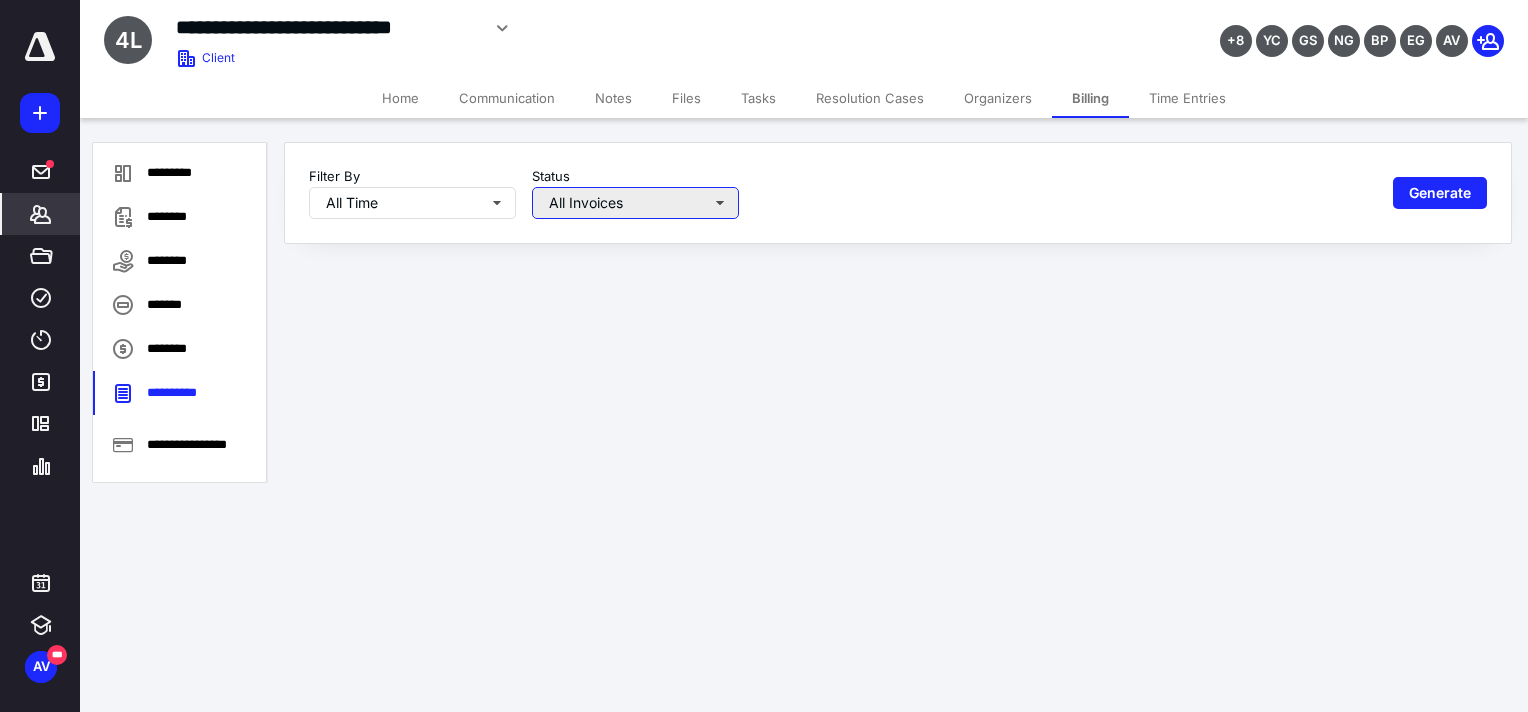 click on "All Invoices" at bounding box center [412, 203] 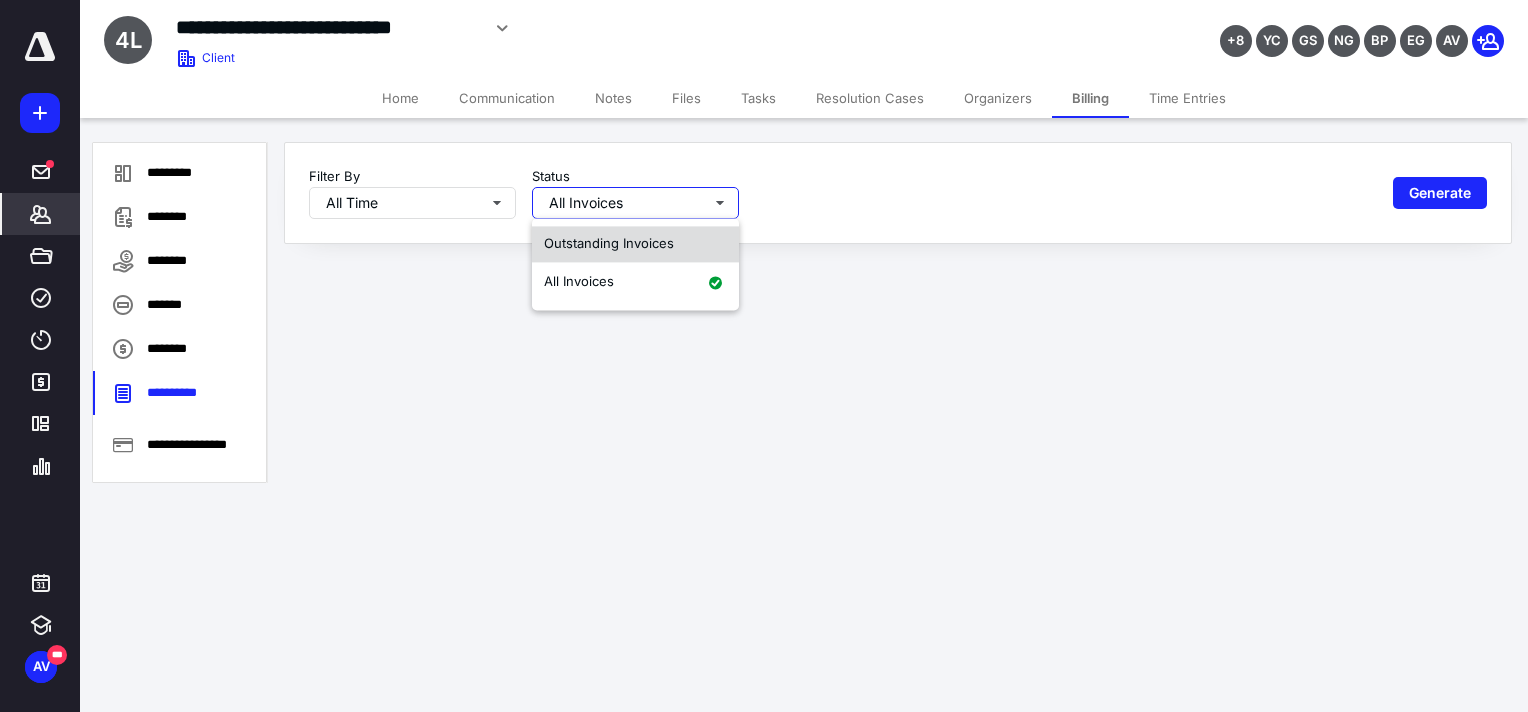 drag, startPoint x: 649, startPoint y: 234, endPoint x: 700, endPoint y: 243, distance: 51.78803 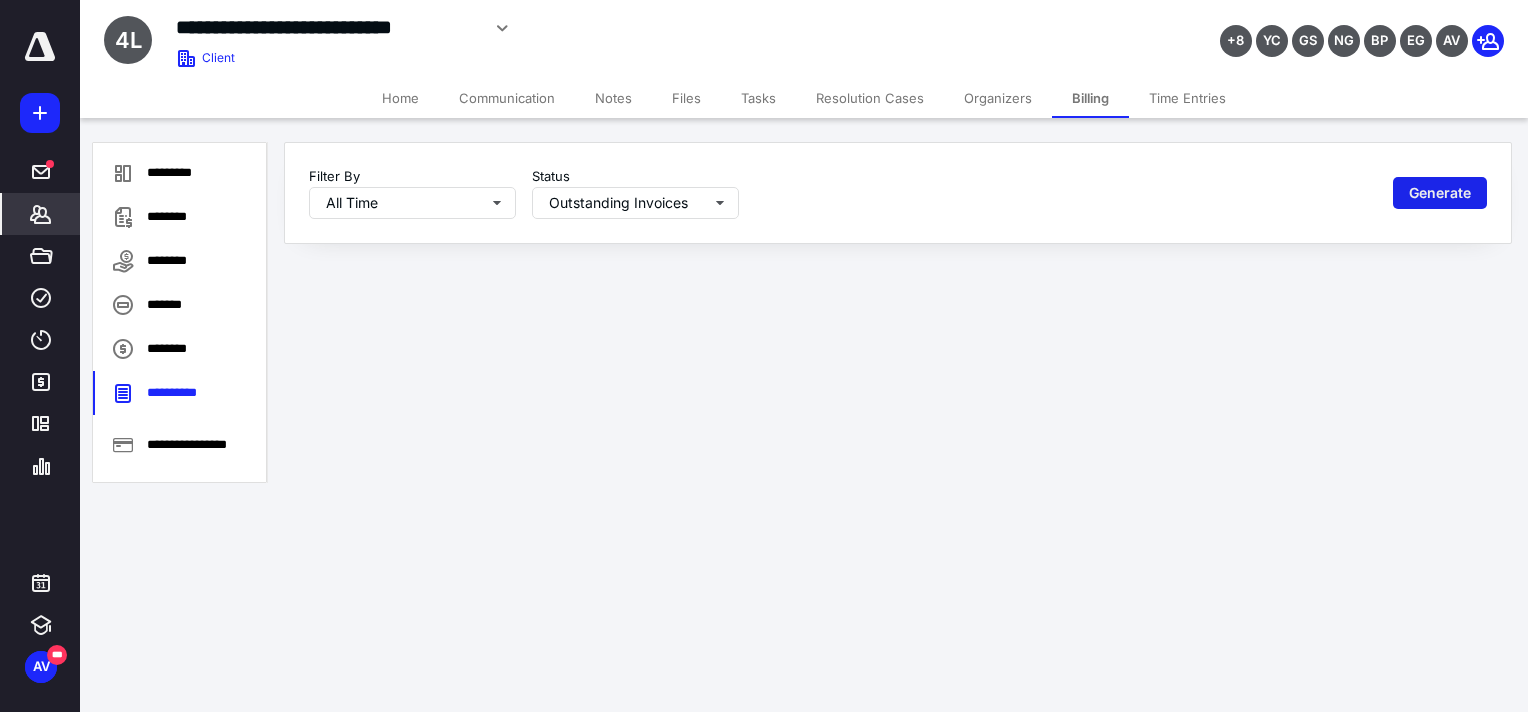 click on "Generate" at bounding box center [1440, 193] 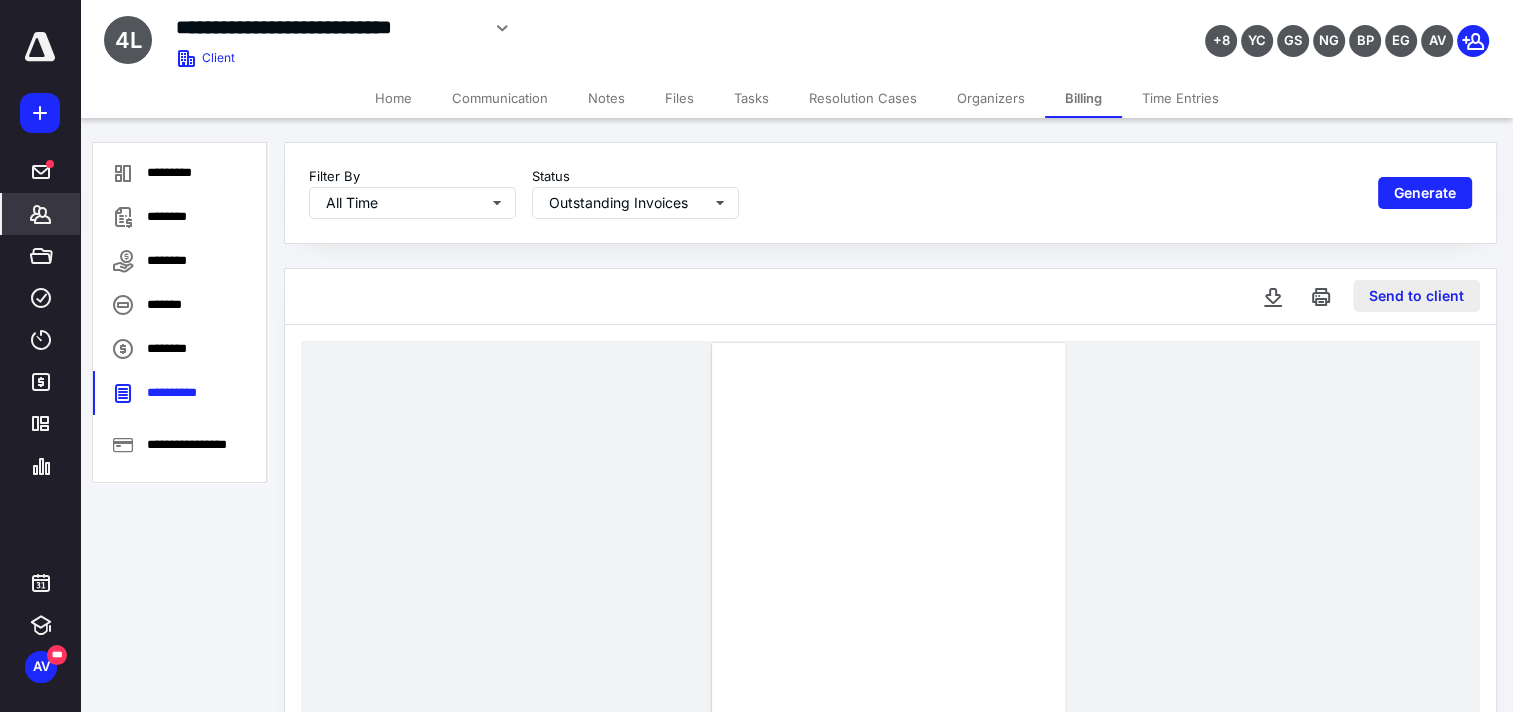 click on "Send to client" at bounding box center [1416, 296] 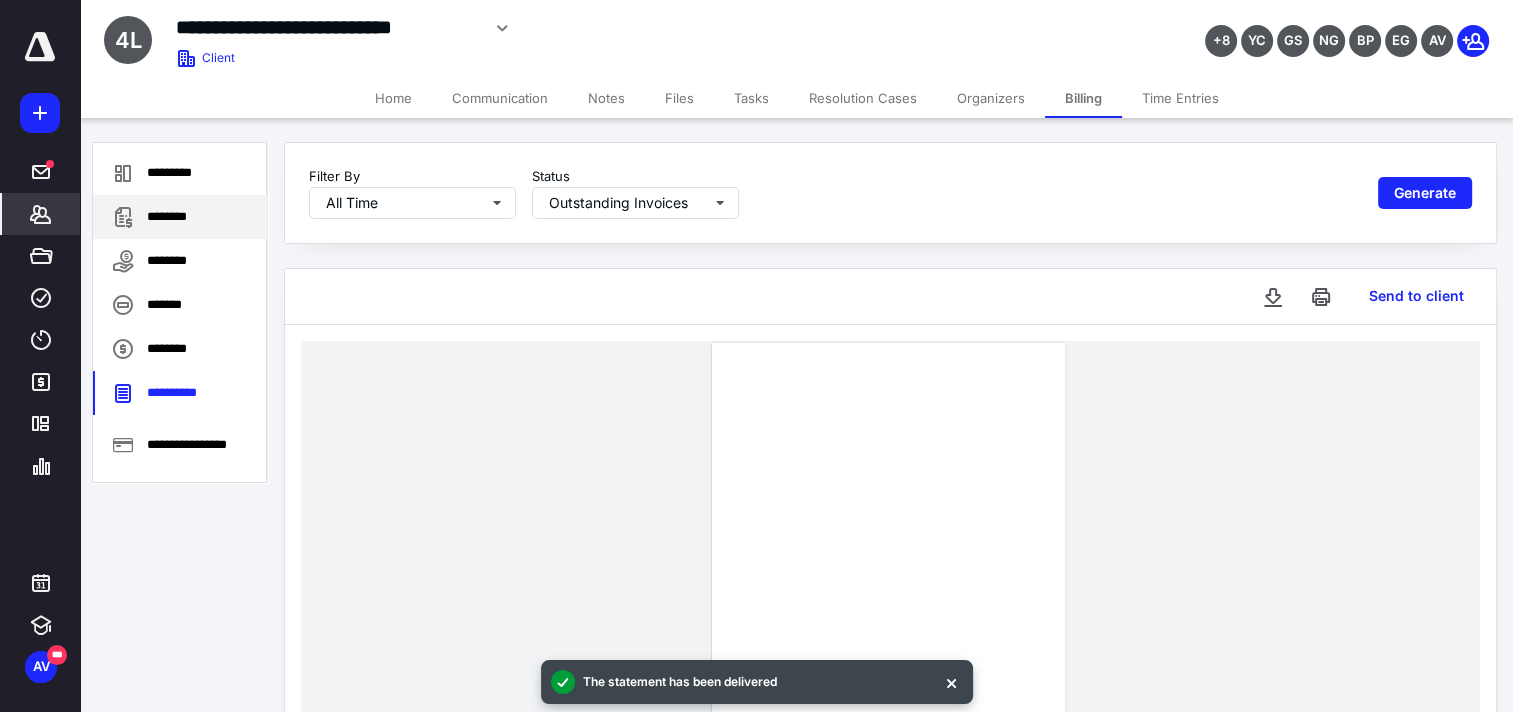 click on "********" at bounding box center [180, 217] 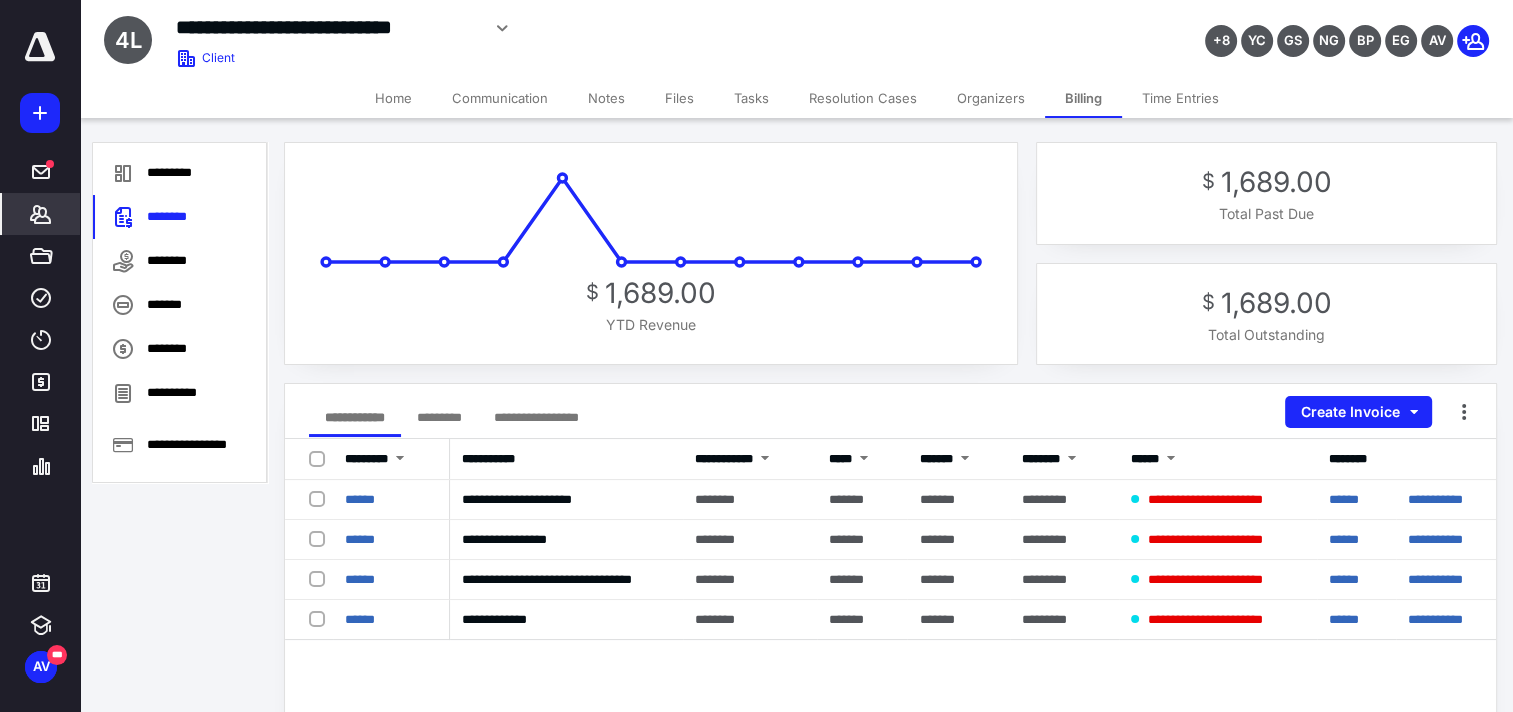 click at bounding box center (41, 214) 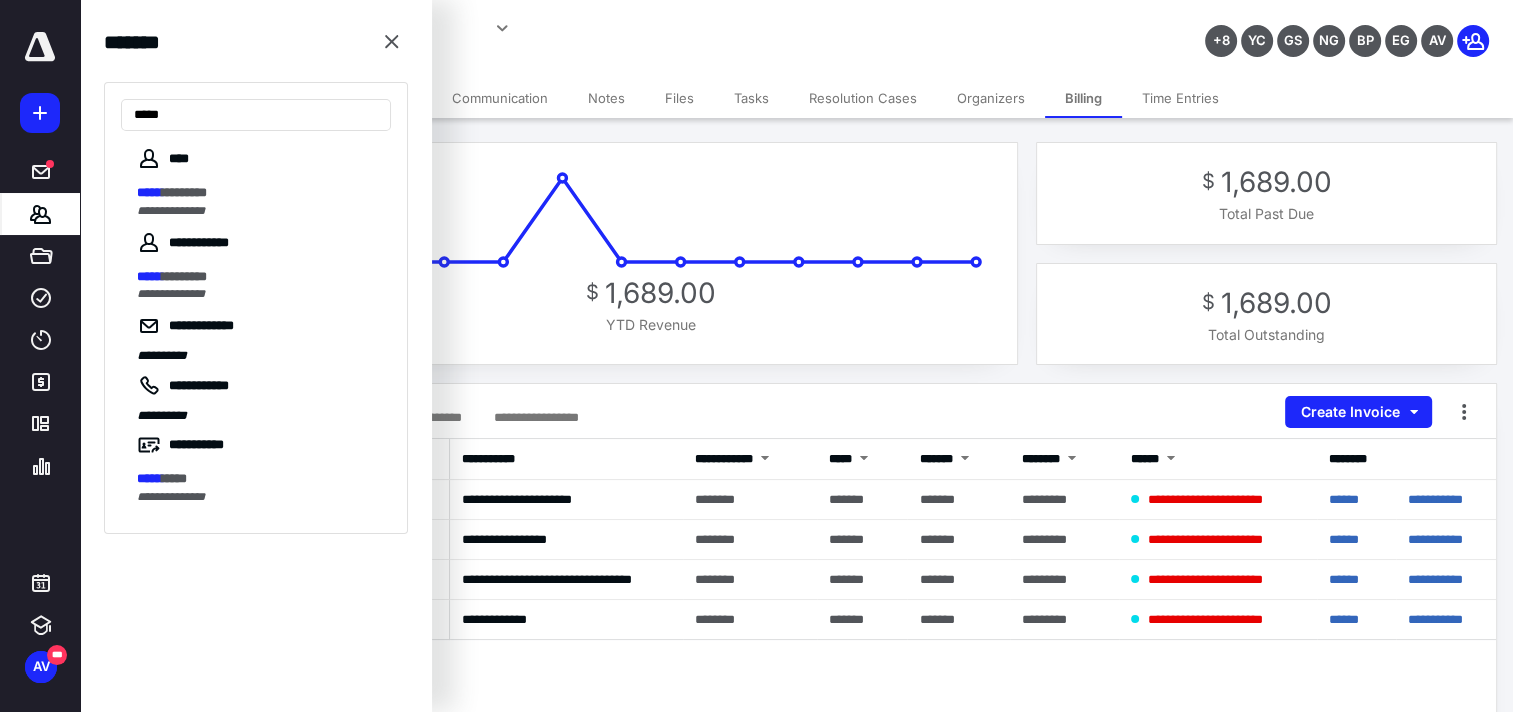 type on "*****" 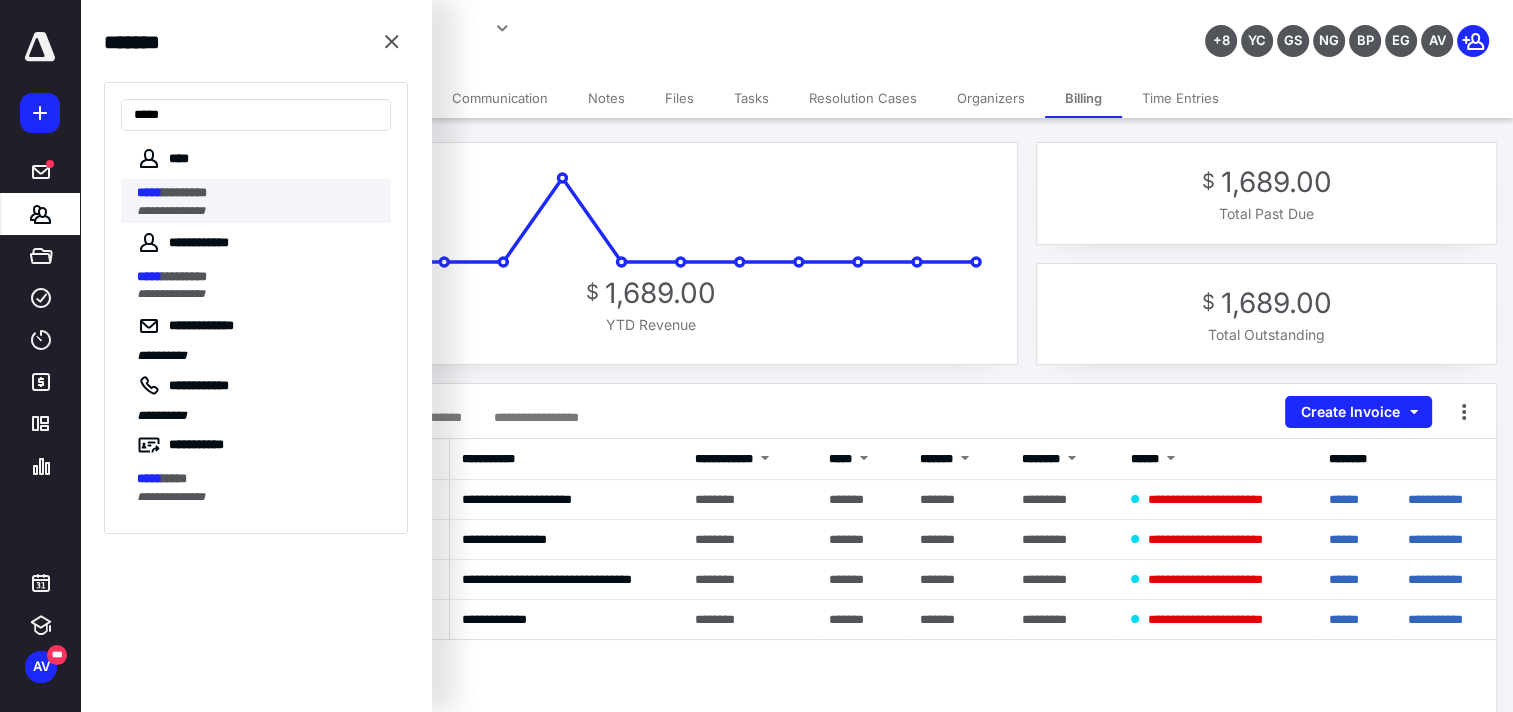 click on "*********" at bounding box center (184, 192) 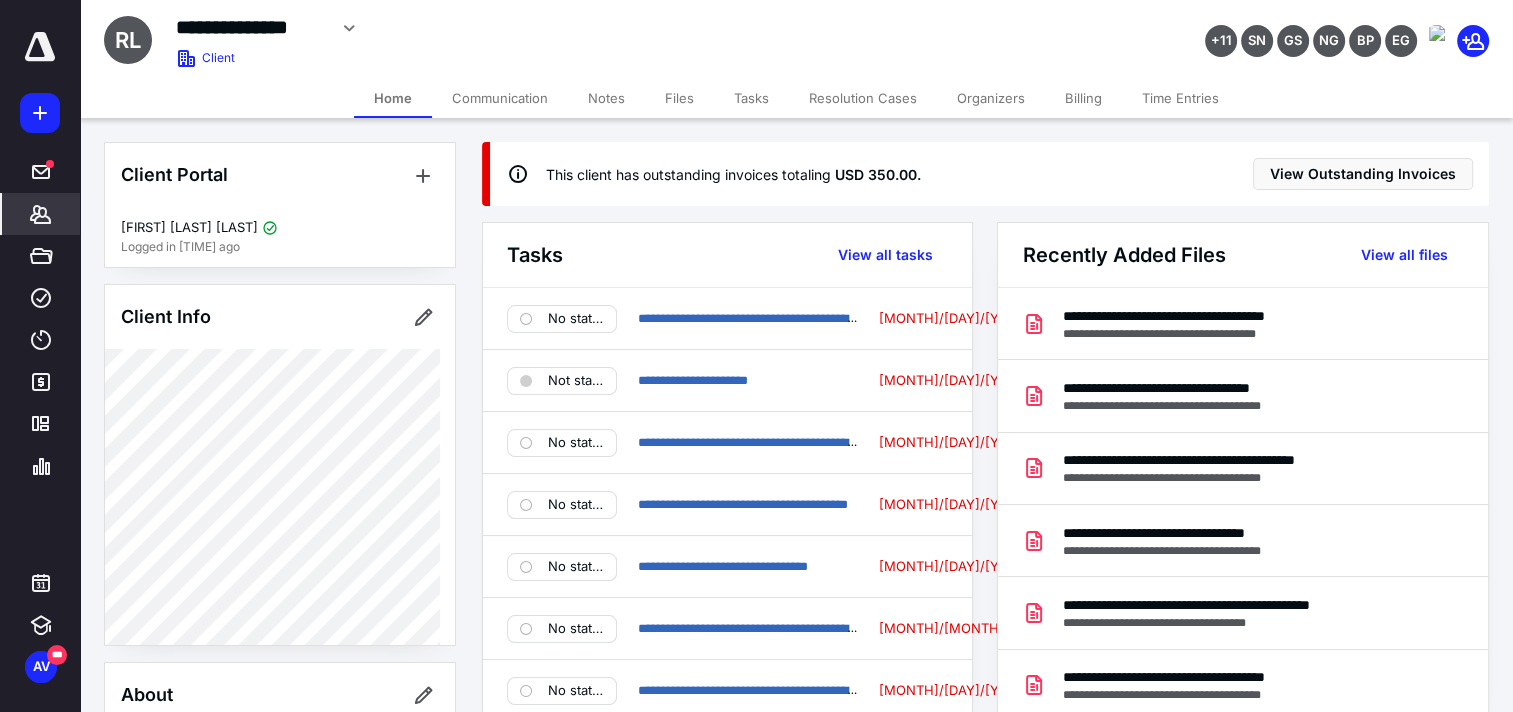 click on "Billing" at bounding box center (1083, 98) 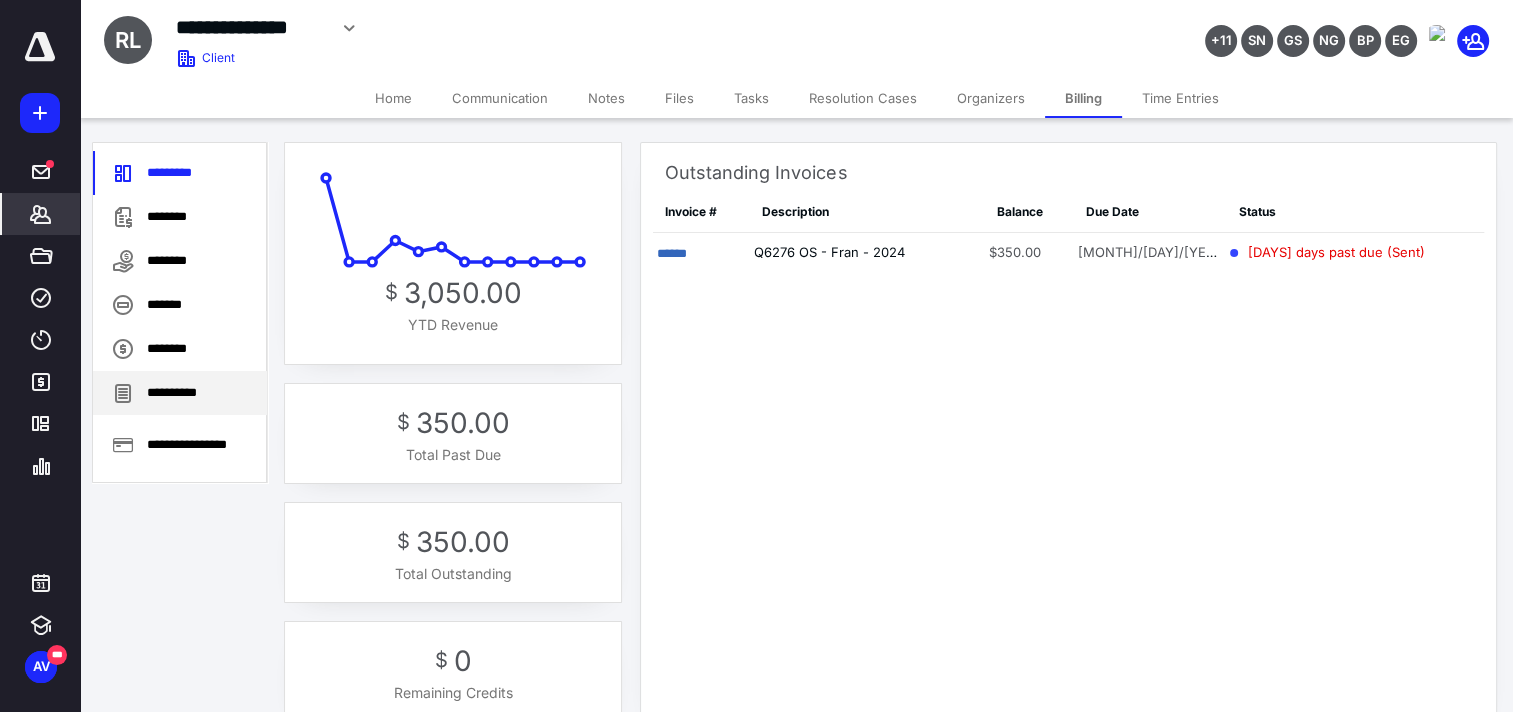 click on "**********" at bounding box center (180, 393) 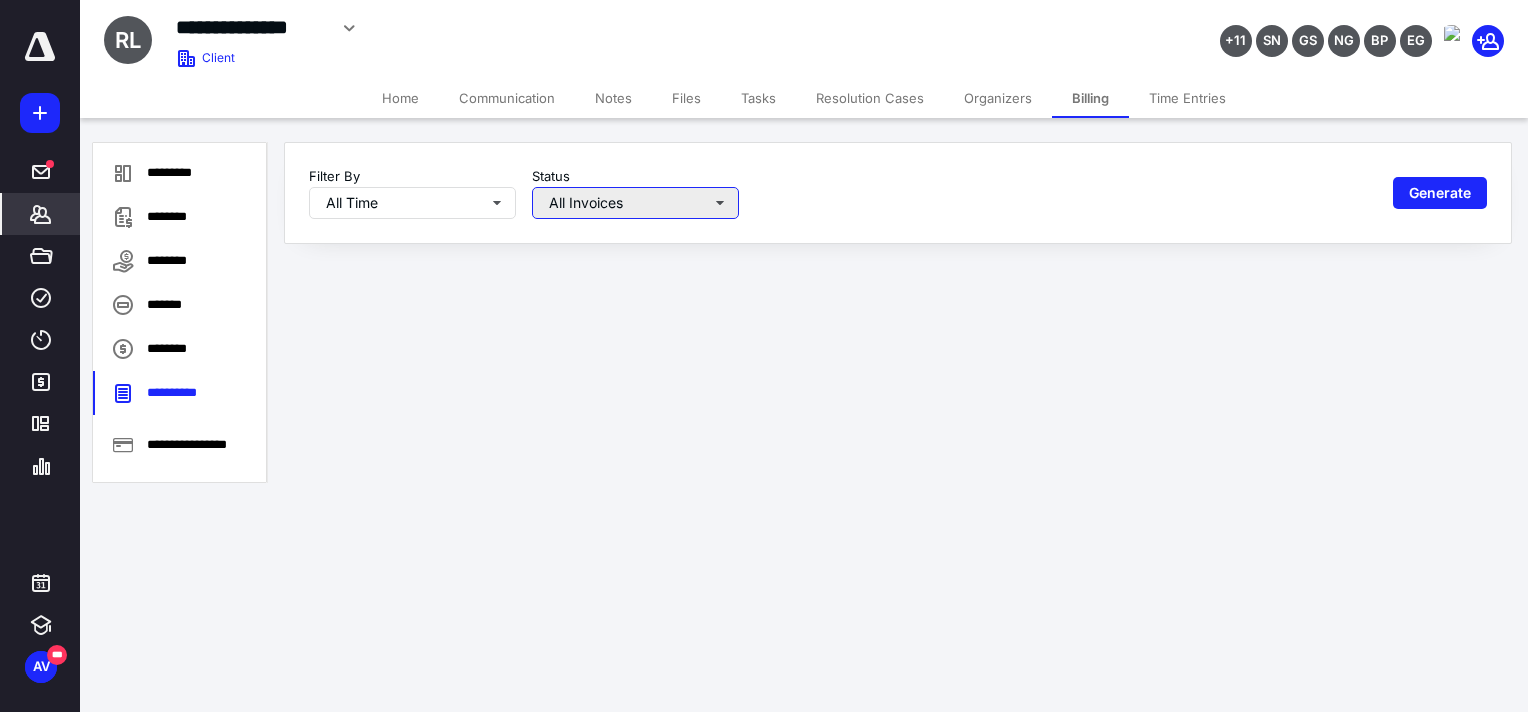 click on "All Invoices" at bounding box center (412, 203) 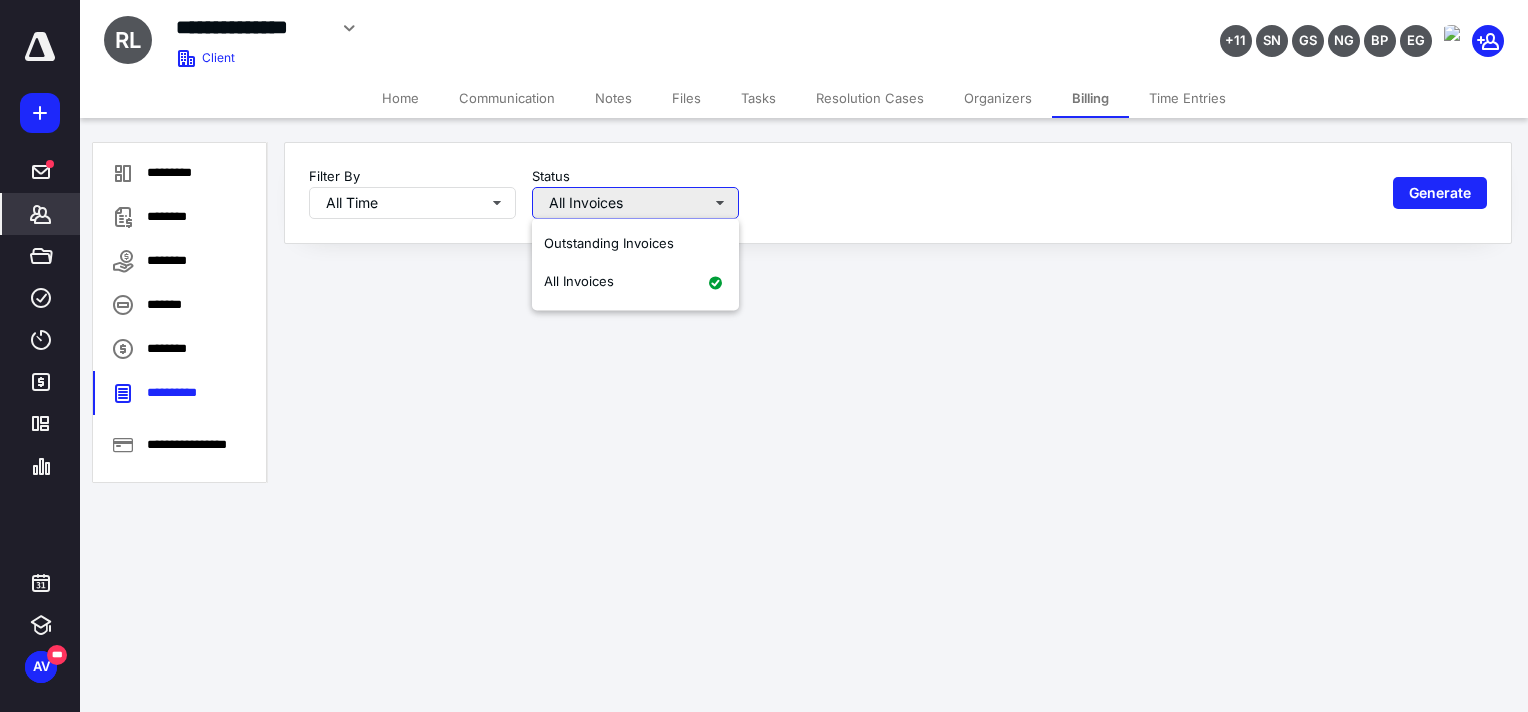 click on "Outstanding Invoices" at bounding box center (609, 243) 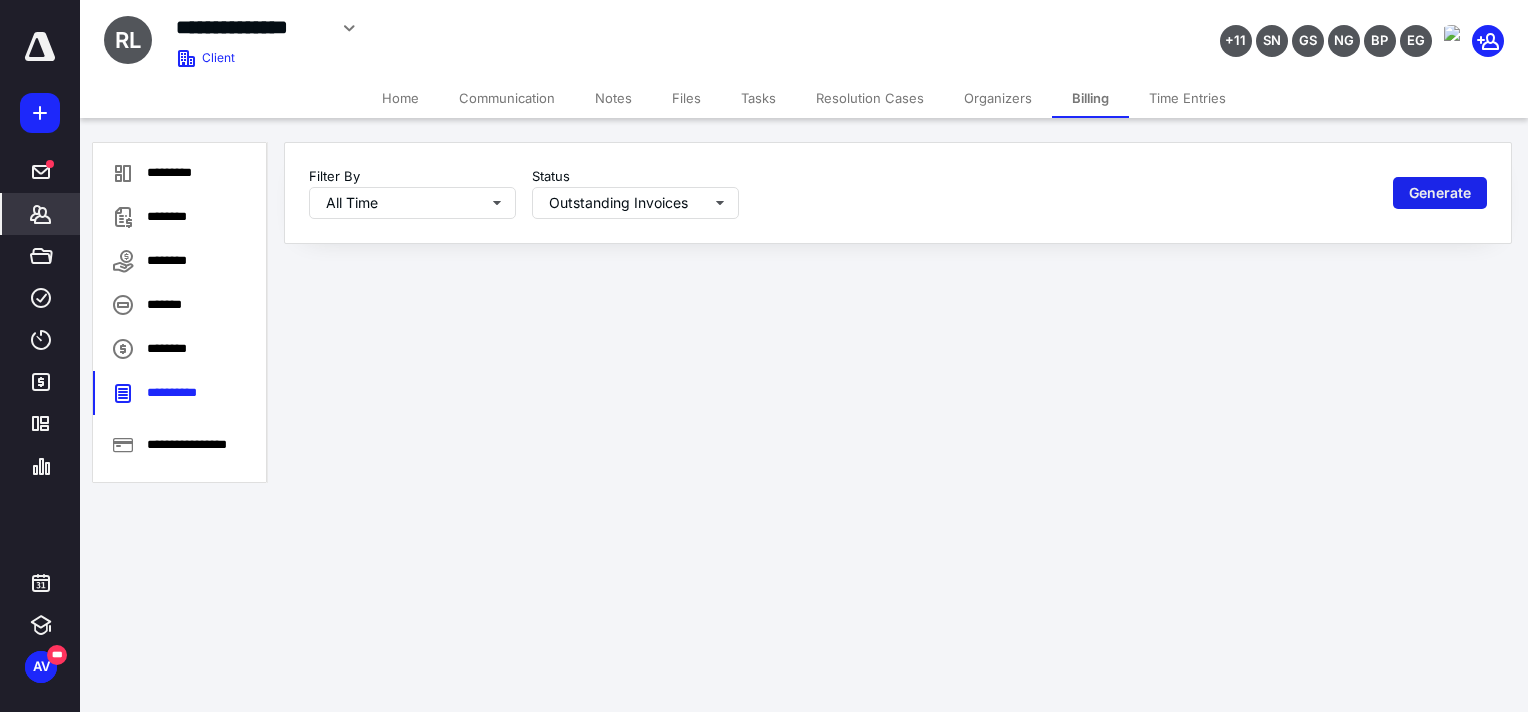 click on "Generate" at bounding box center (1440, 193) 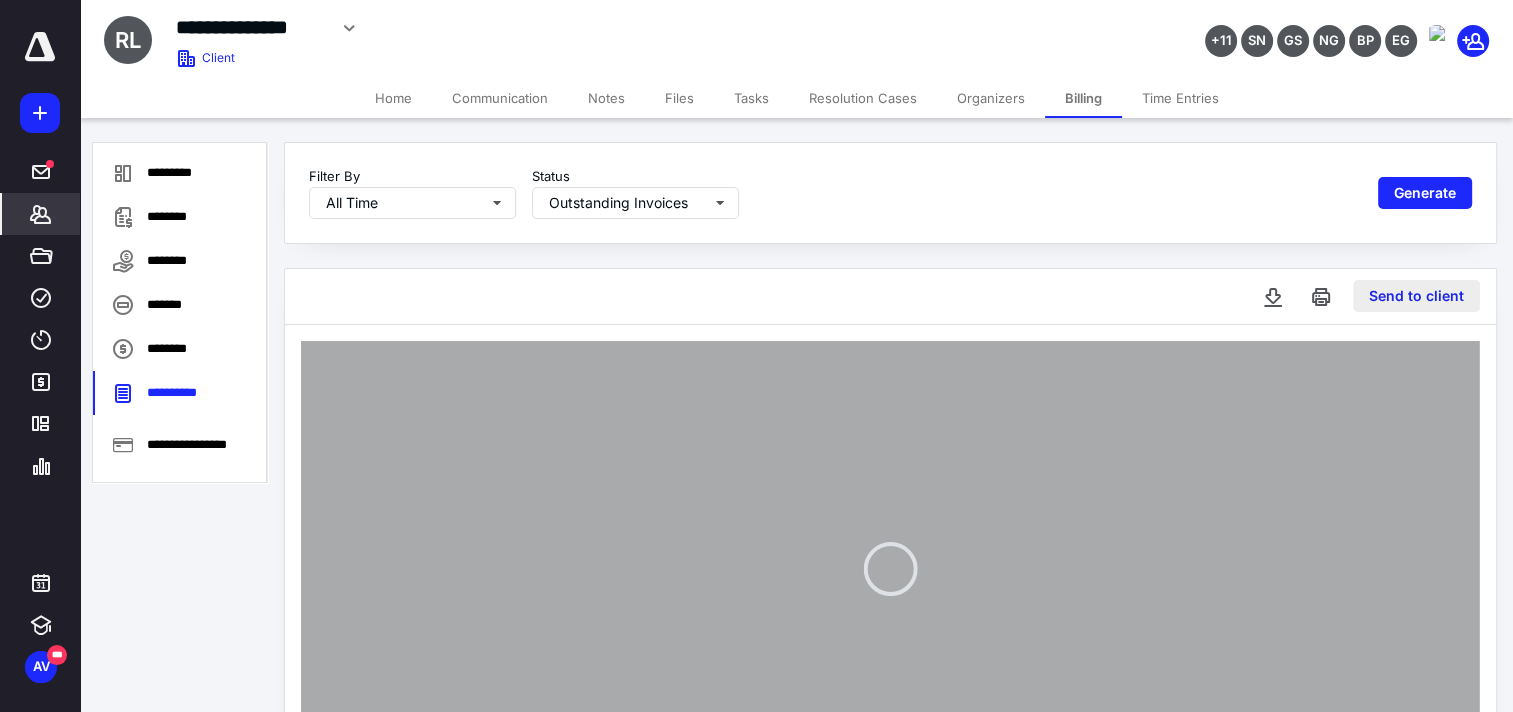 click on "Send to client" at bounding box center [1416, 296] 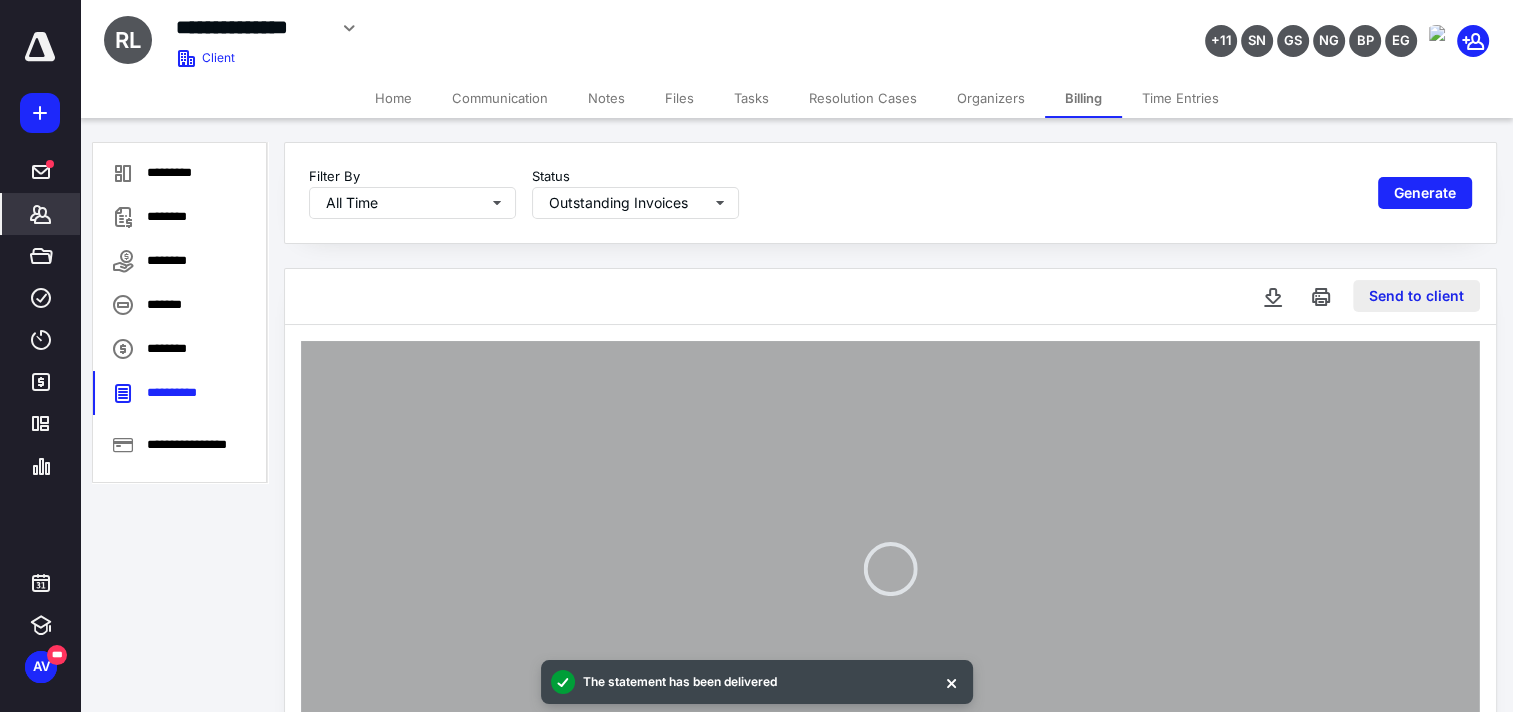 click on "Send to client" at bounding box center (1416, 296) 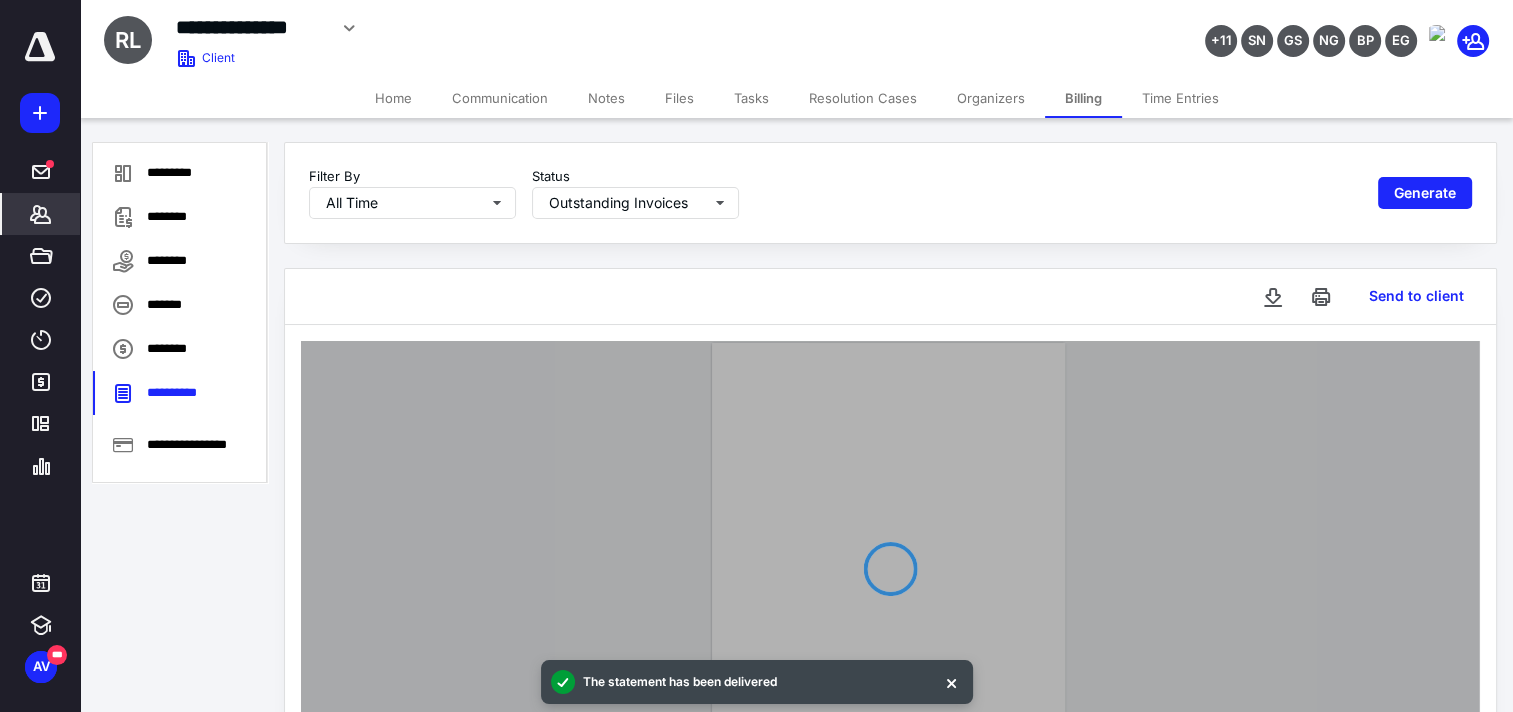 type 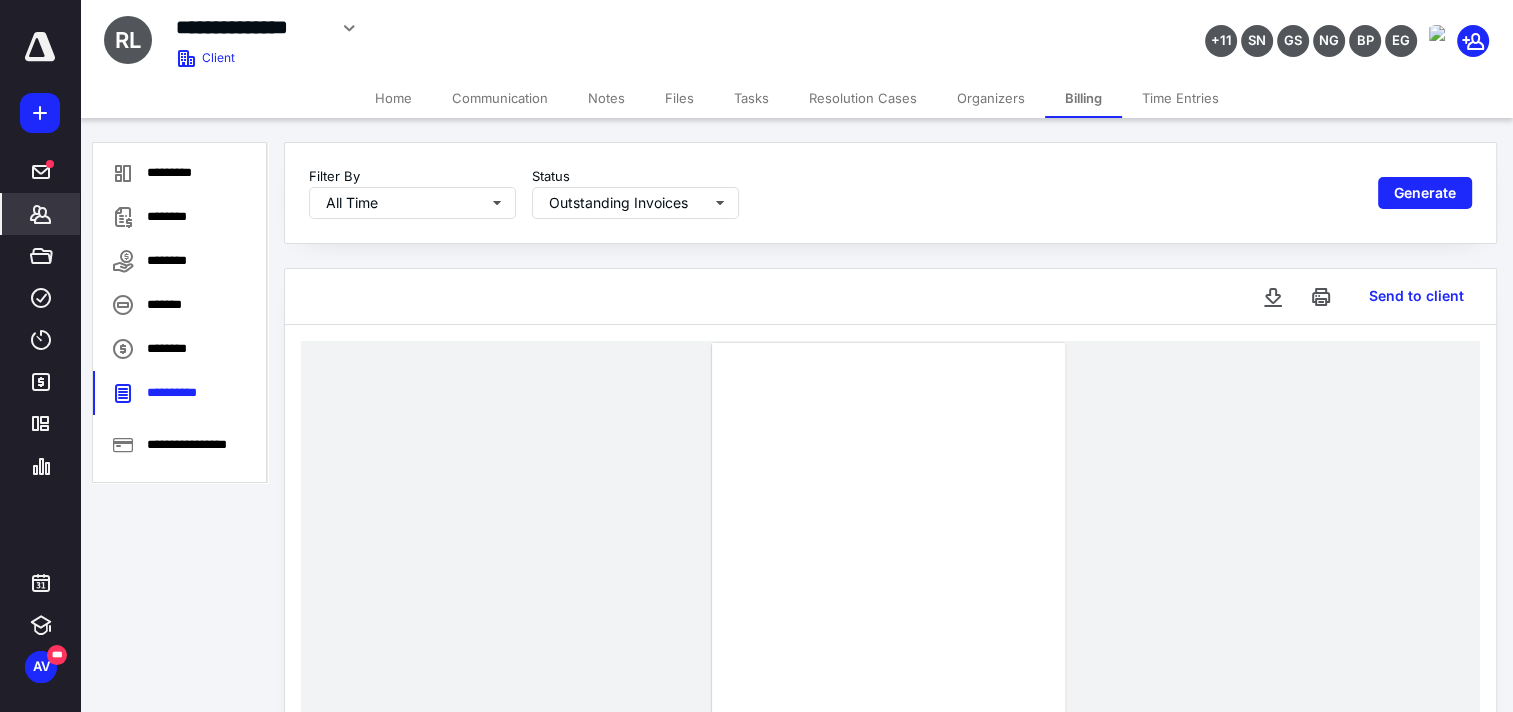 click on "*******" at bounding box center (41, 214) 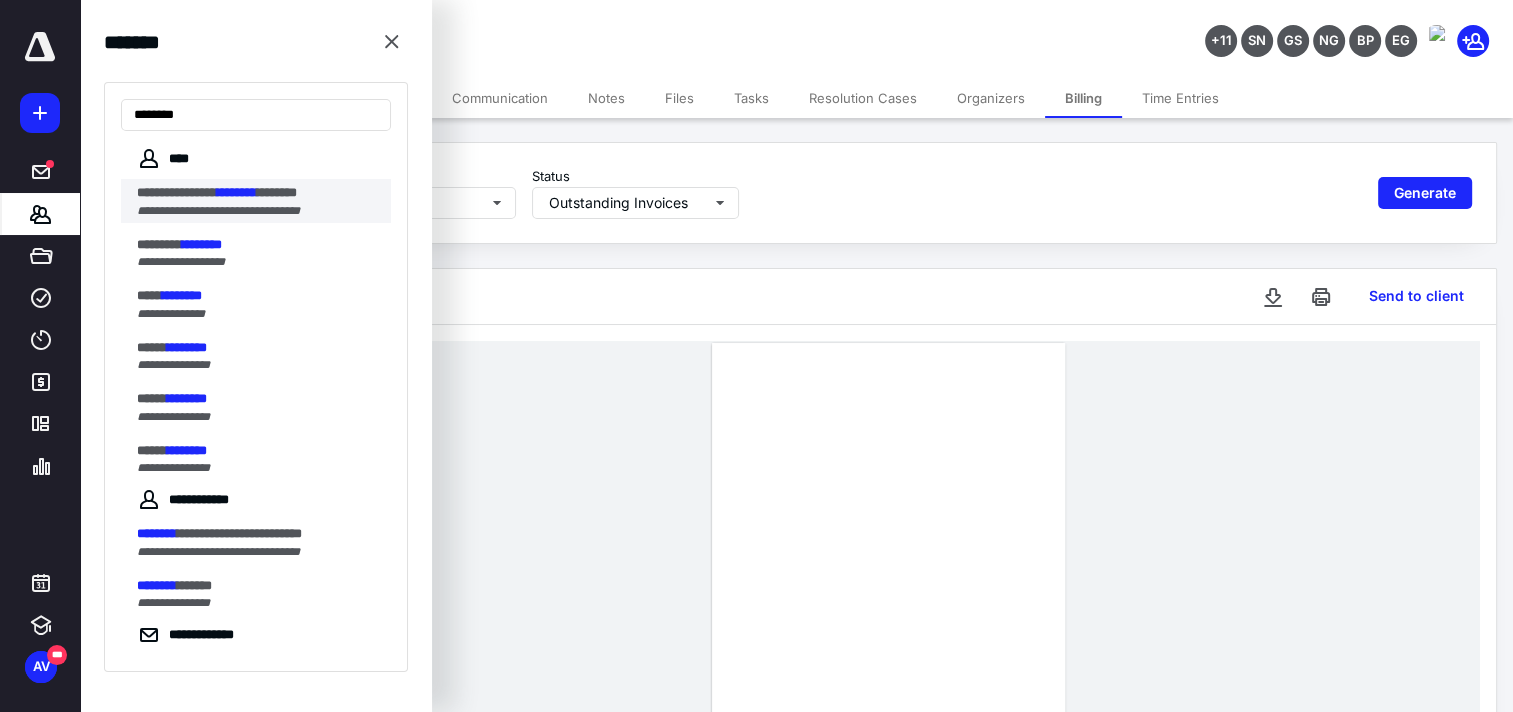 type on "********" 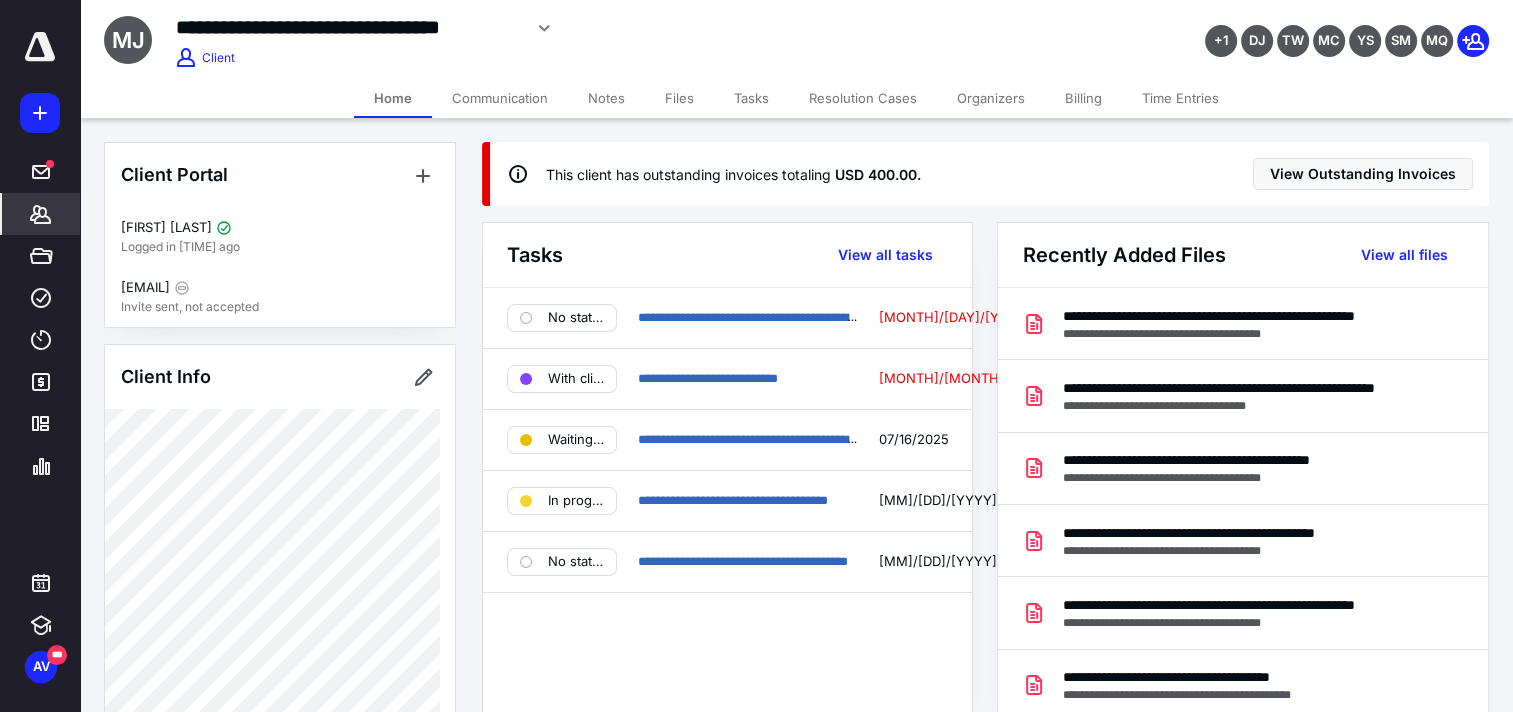 click on "Billing" at bounding box center [1083, 98] 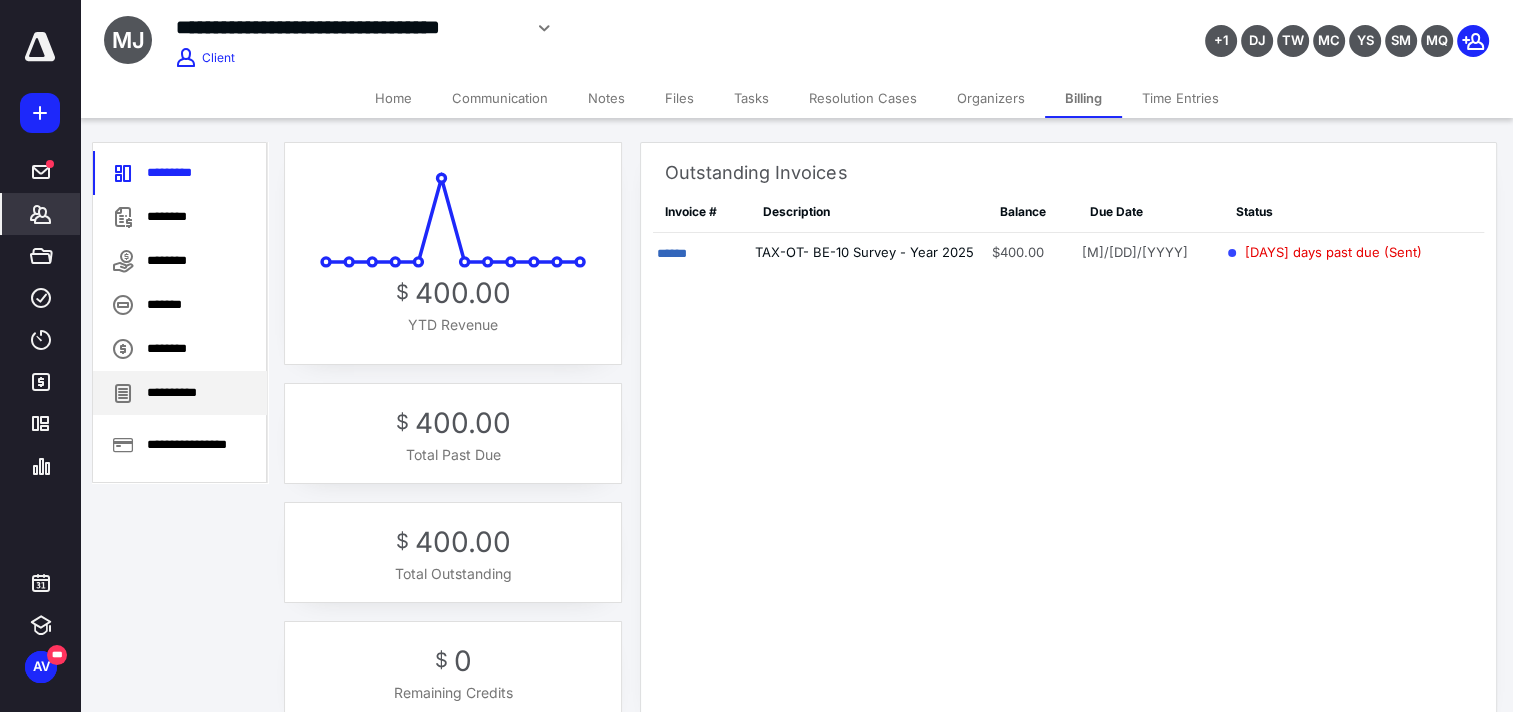 click on "**********" at bounding box center (180, 393) 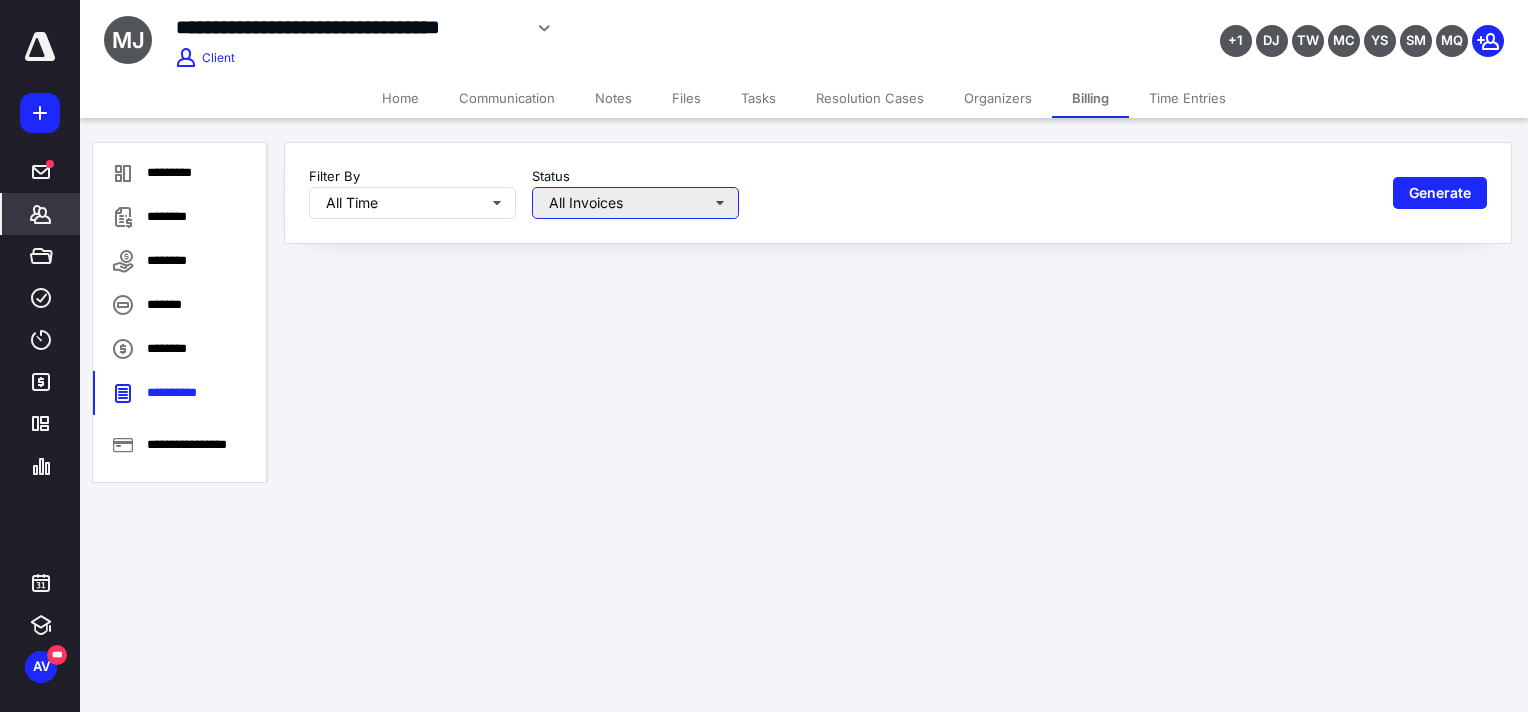 click on "All Invoices" at bounding box center (412, 203) 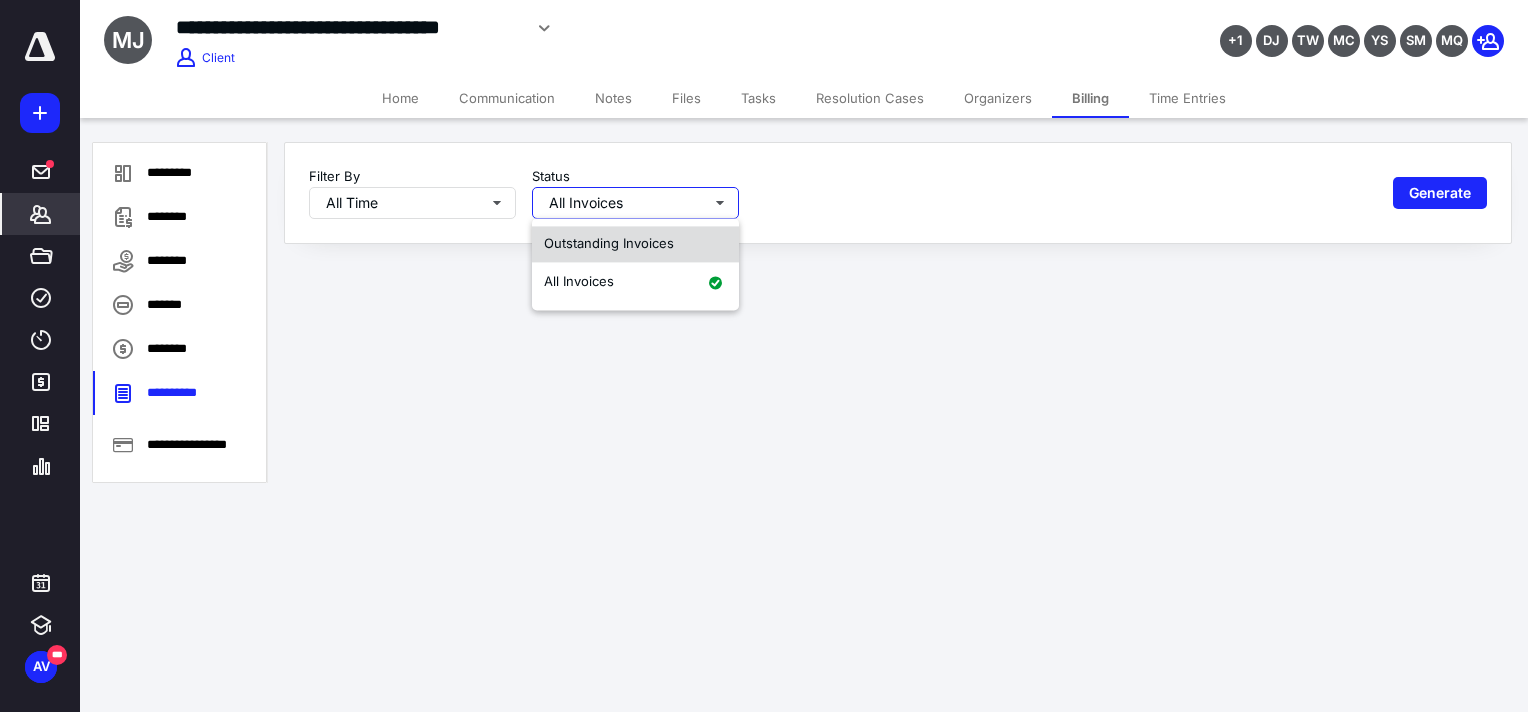 click on "Outstanding Invoices" at bounding box center (635, 244) 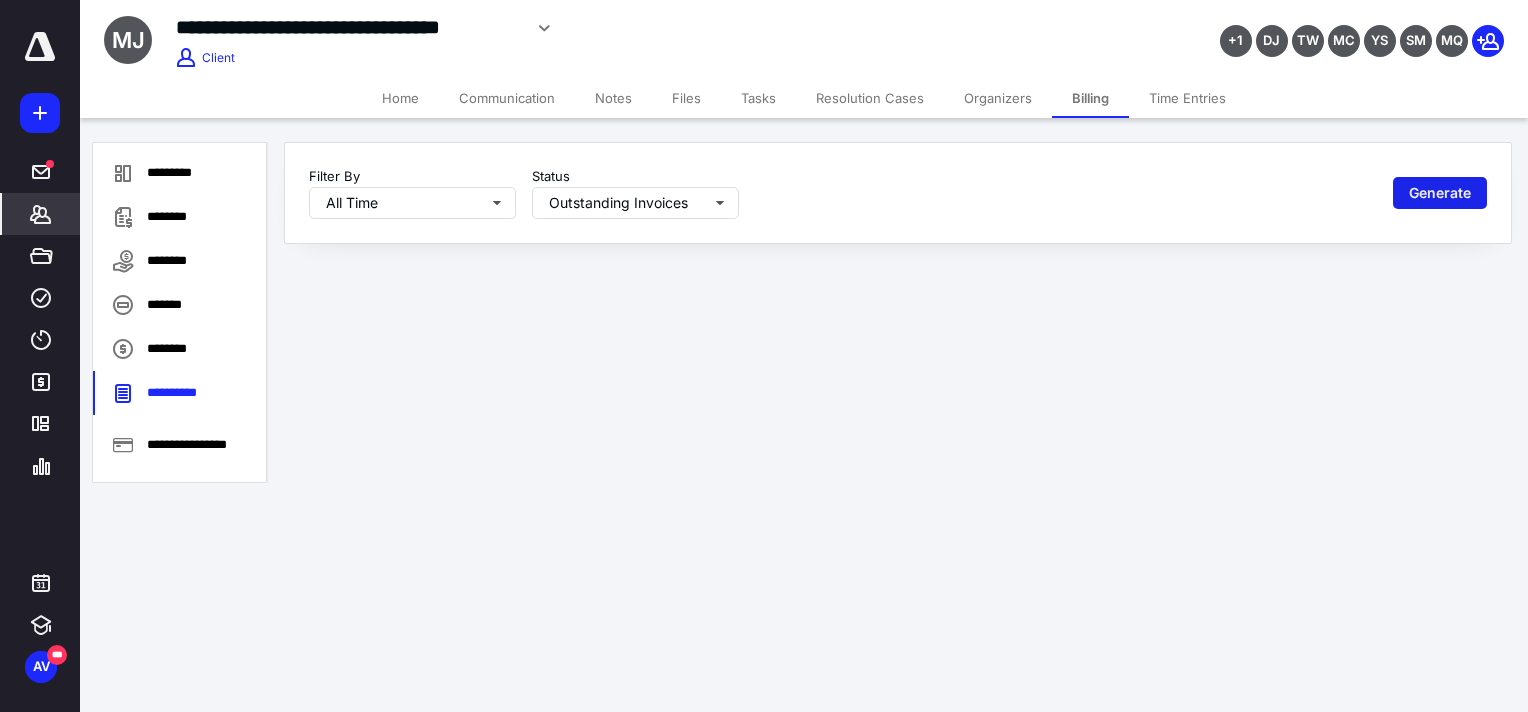 click on "Generate" at bounding box center (1440, 193) 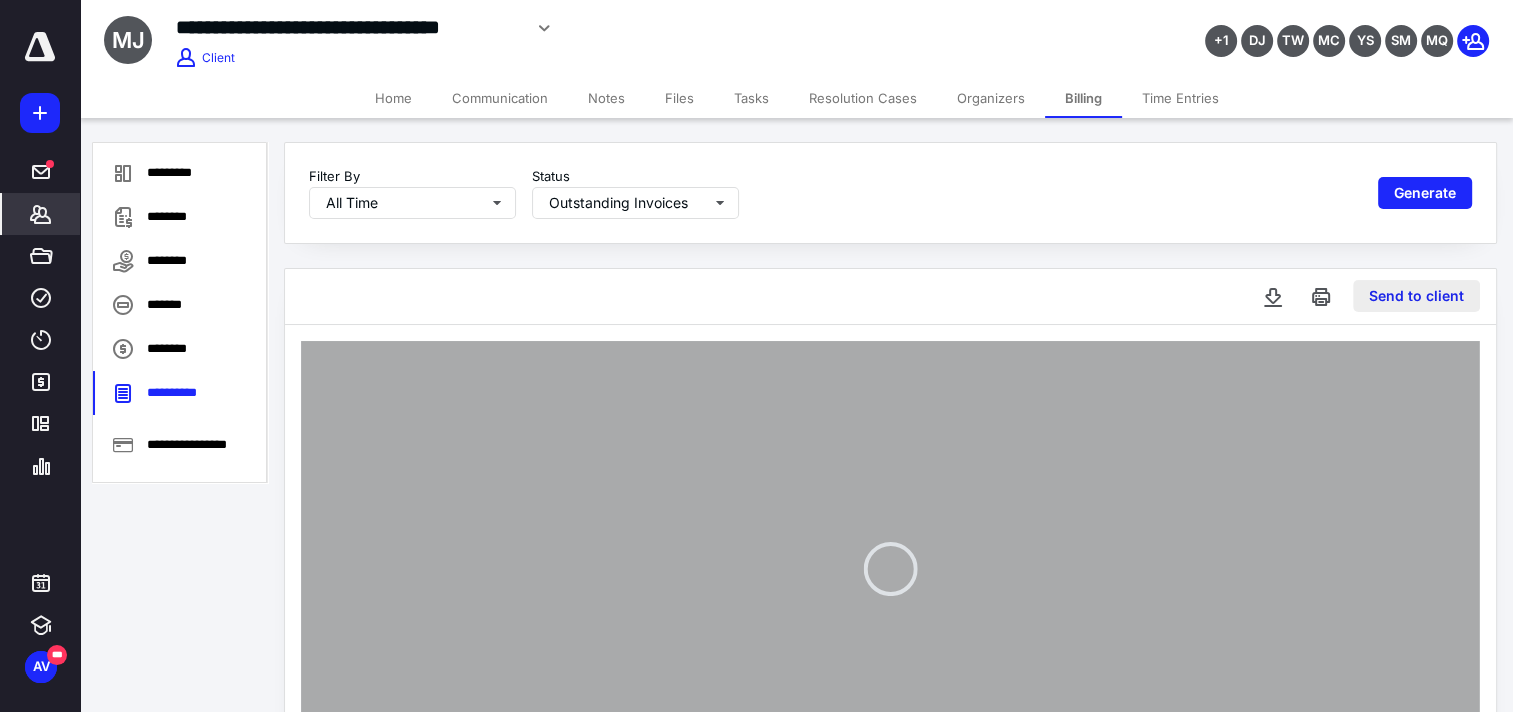 click on "Send to client" at bounding box center (1416, 296) 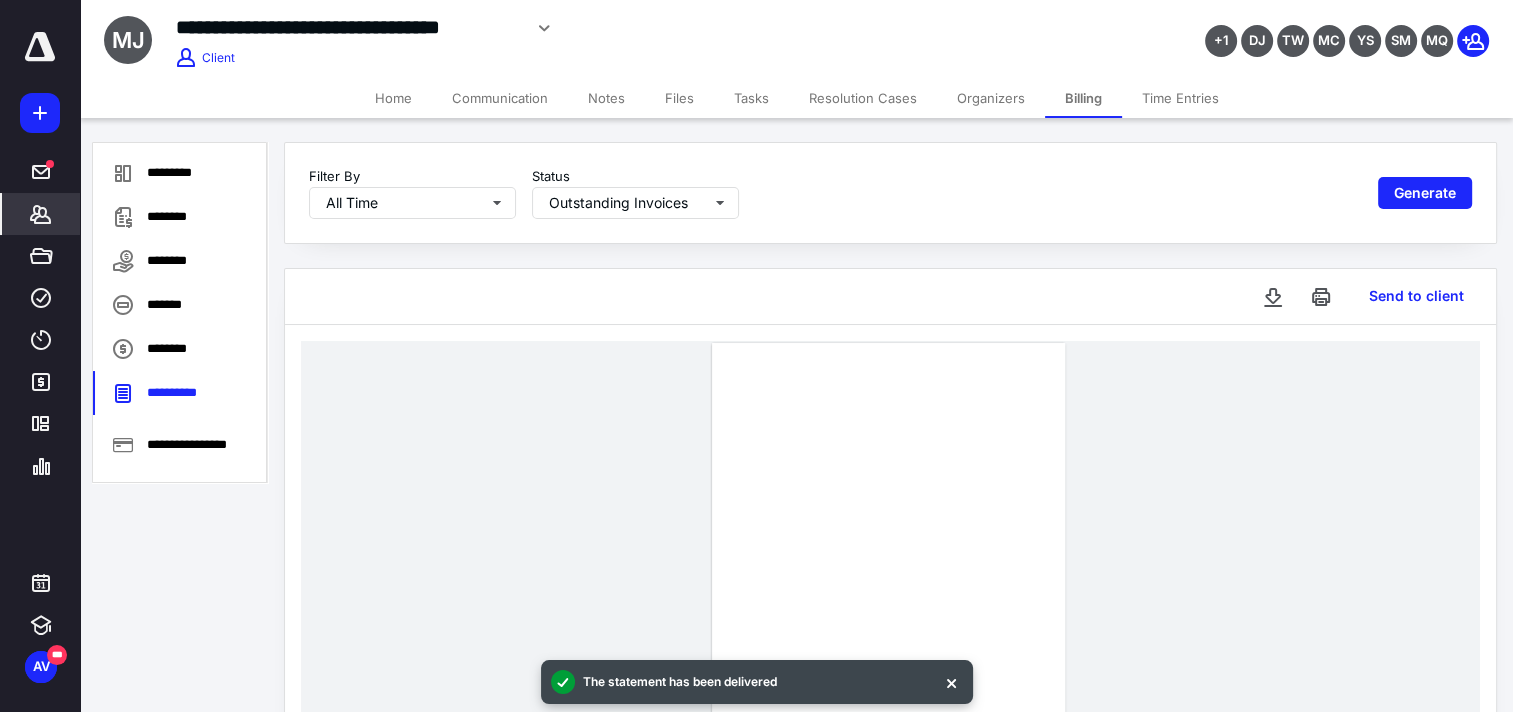 type 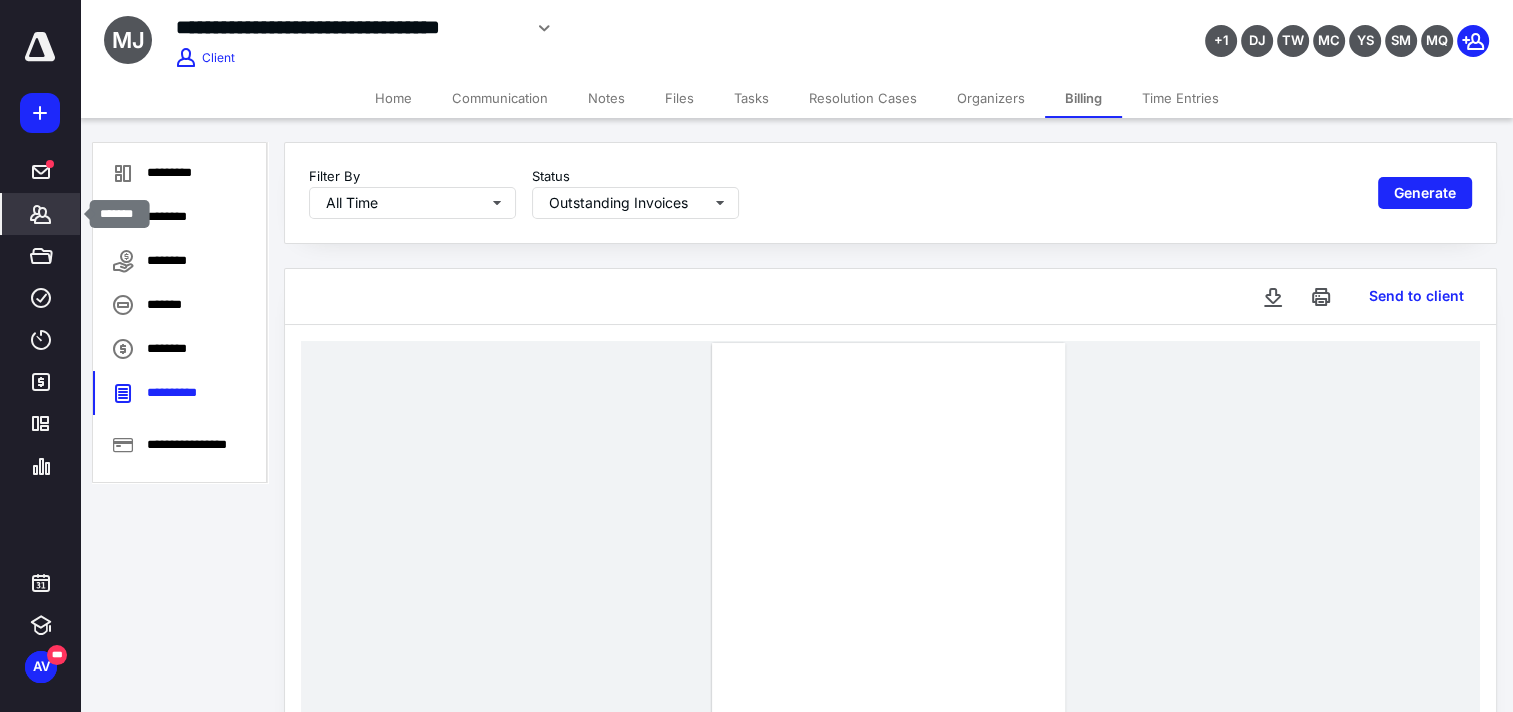 click on "*******" at bounding box center (41, 214) 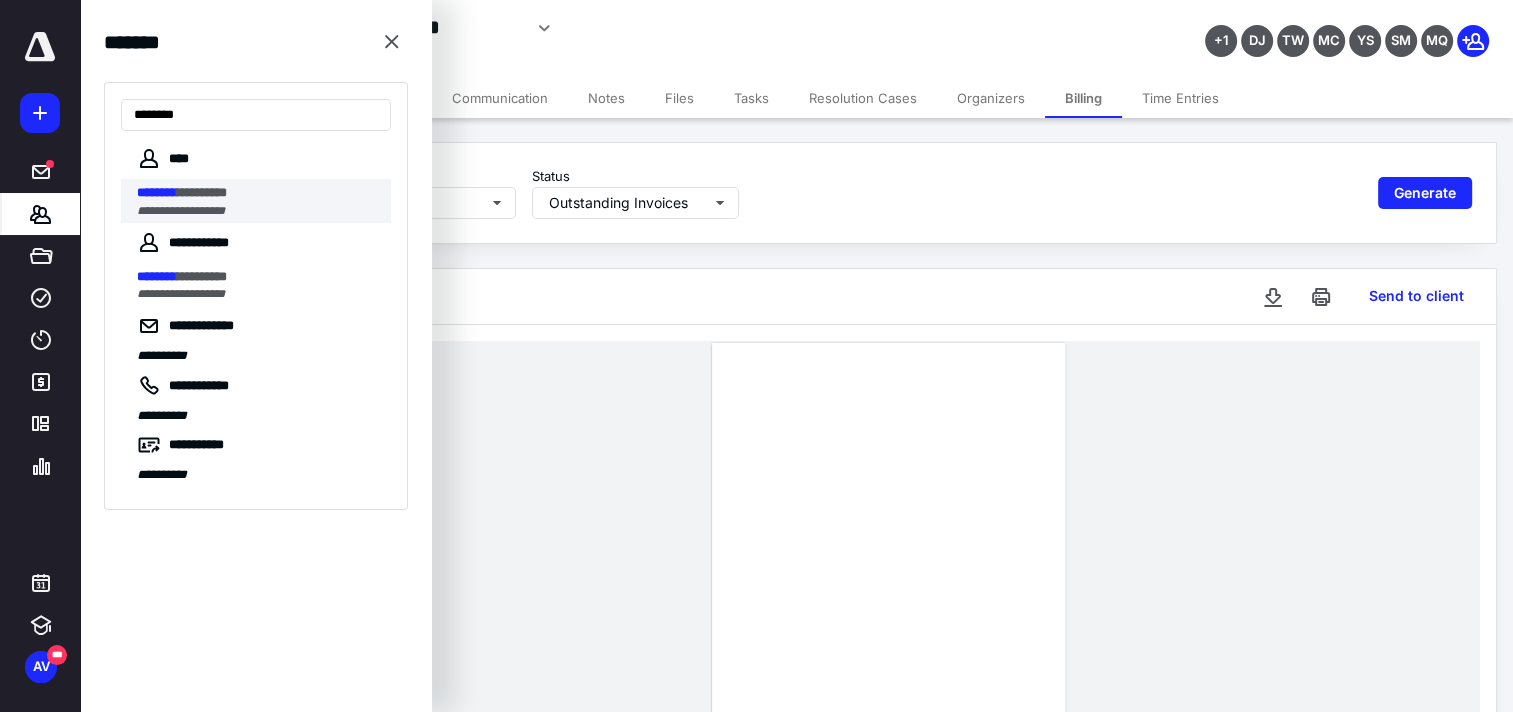 type on "********" 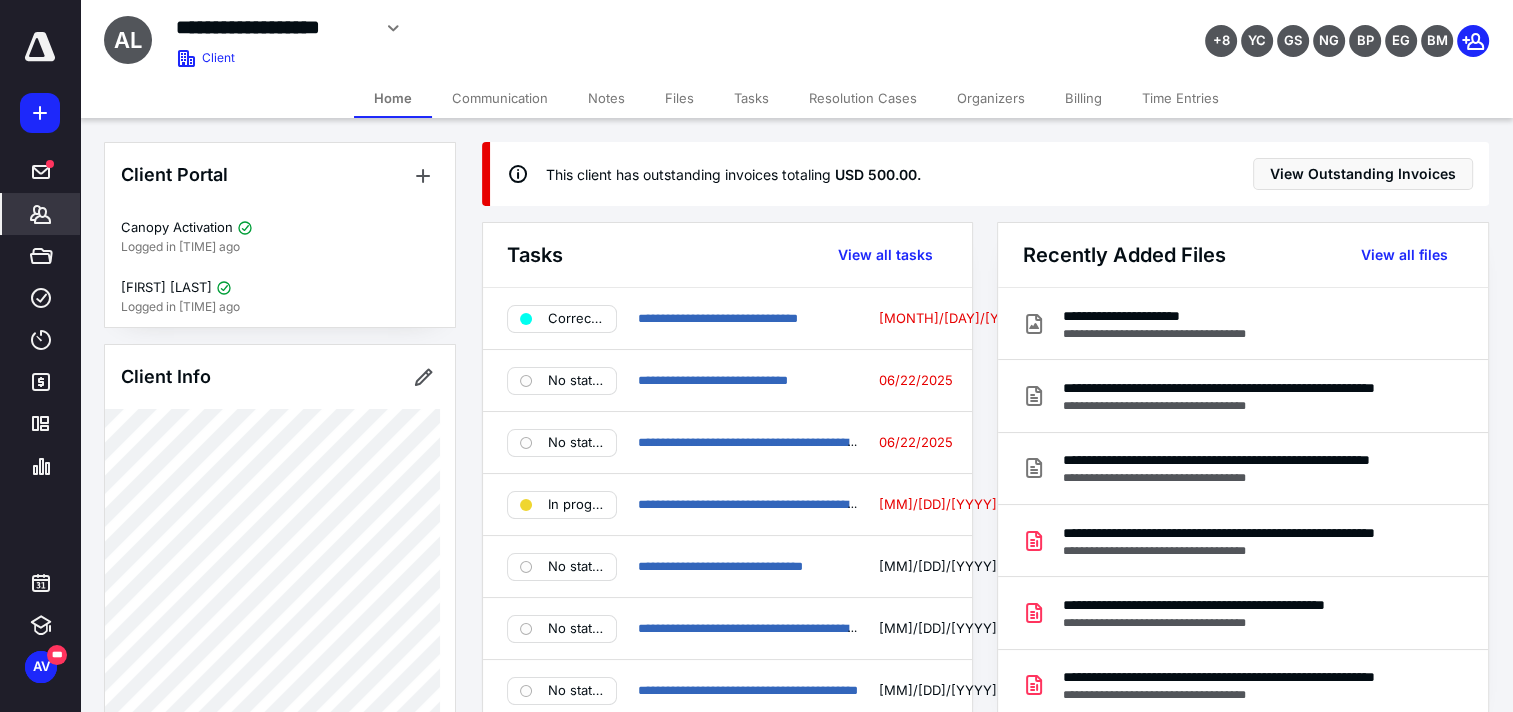 click on "Billing" at bounding box center (1083, 98) 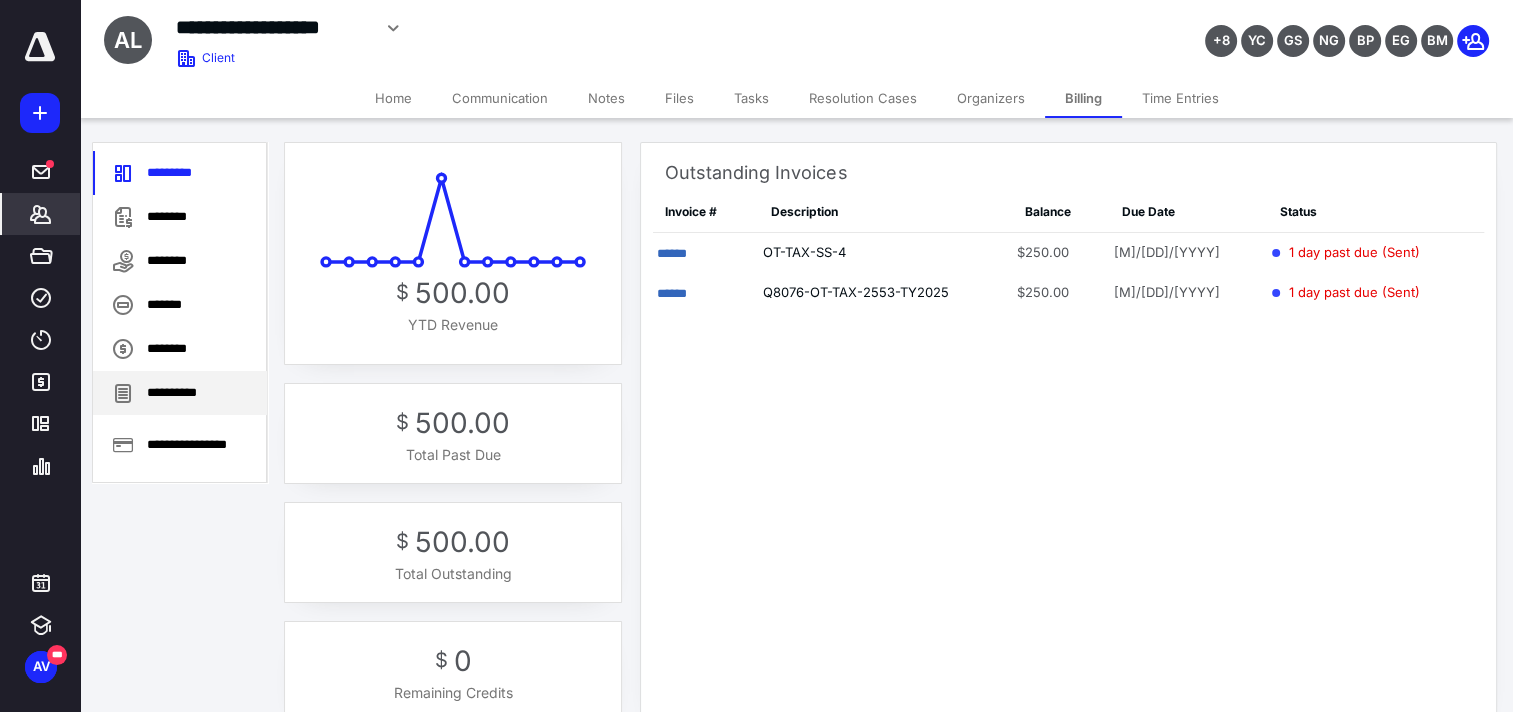 click on "**********" at bounding box center [180, 393] 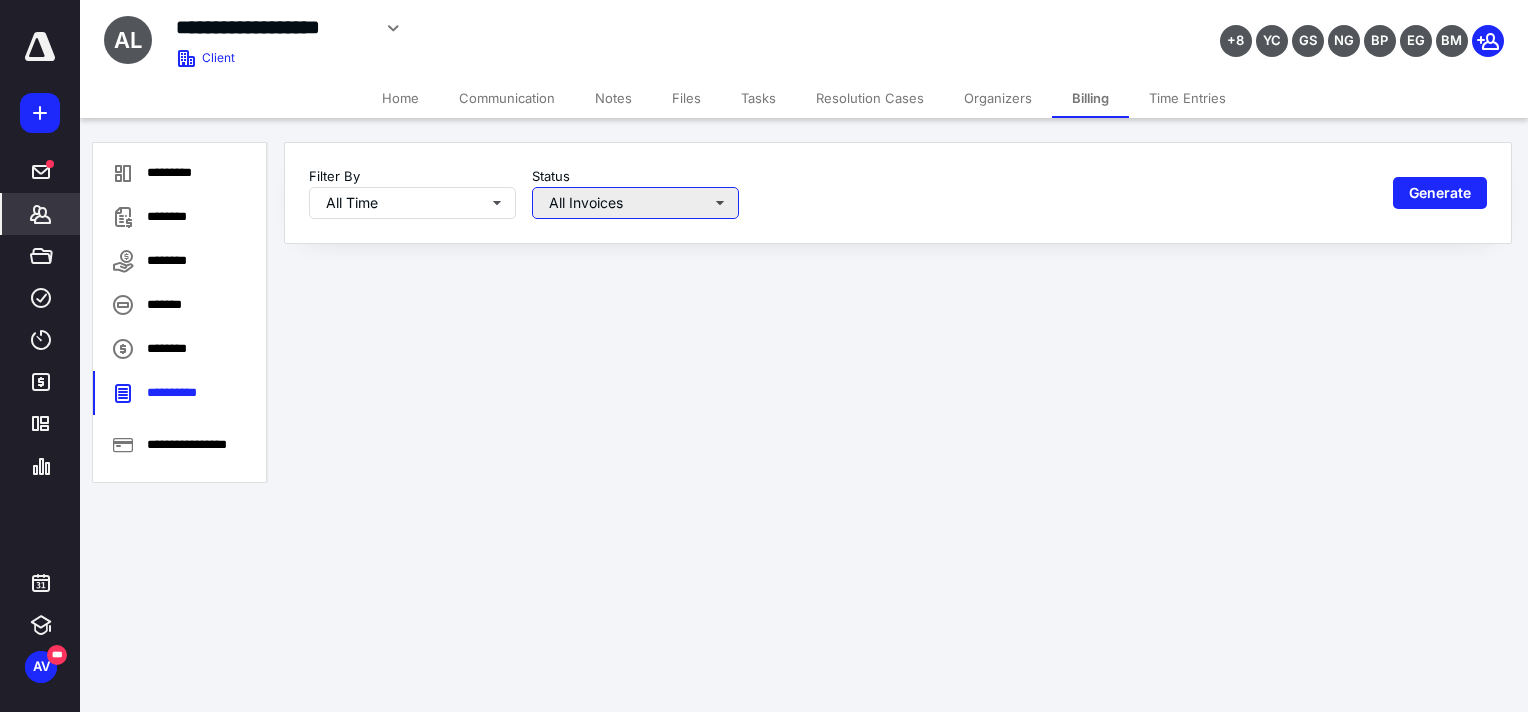 click on "All Invoices" at bounding box center (412, 203) 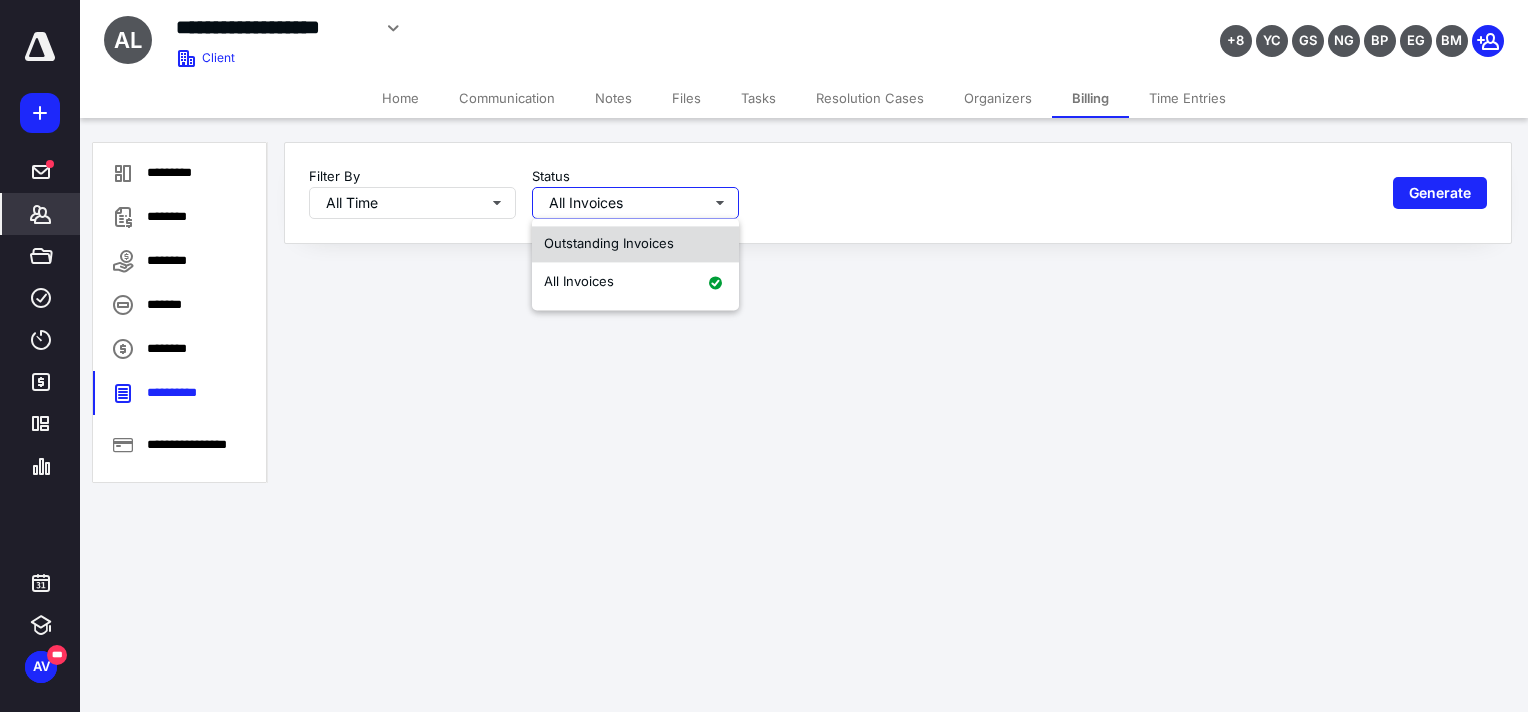 click on "Outstanding Invoices" at bounding box center (609, 243) 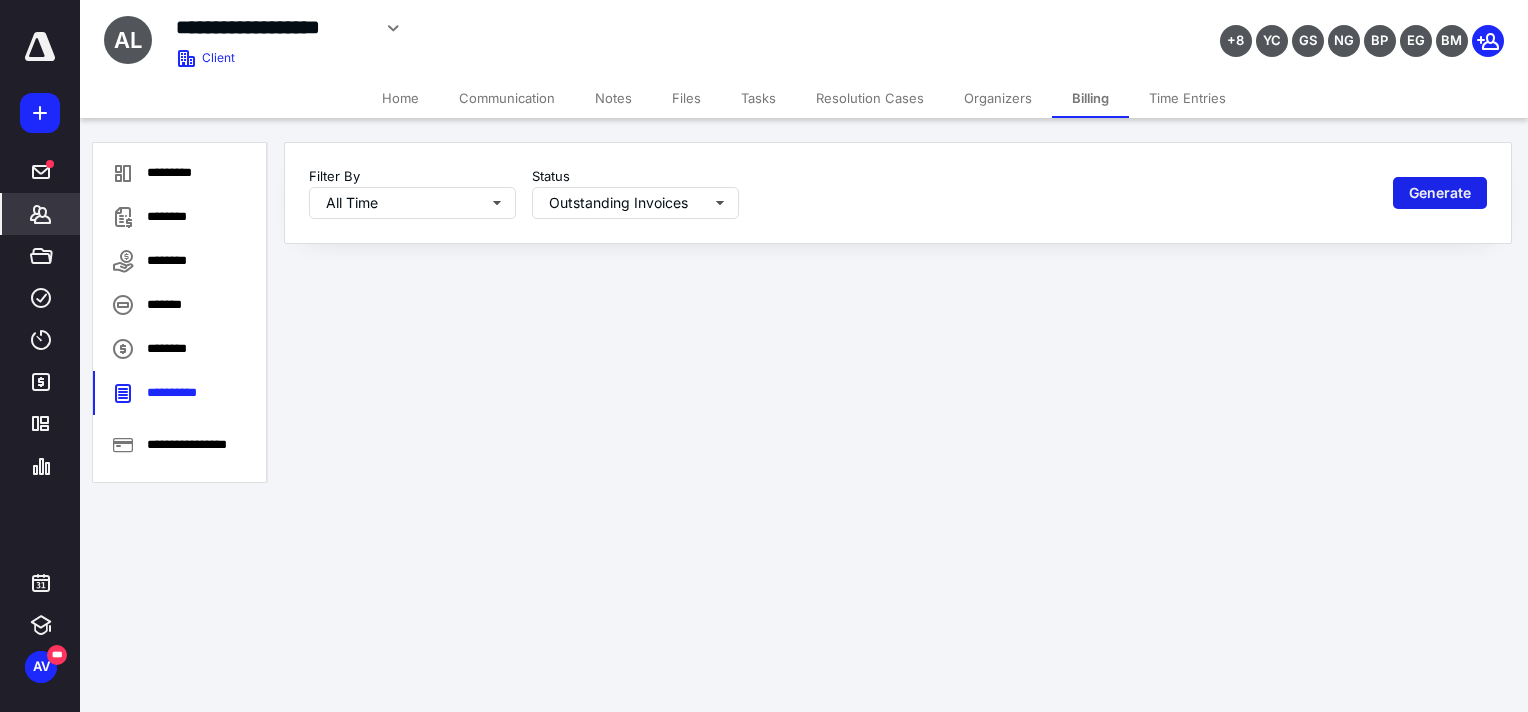 click on "Generate" at bounding box center [1440, 193] 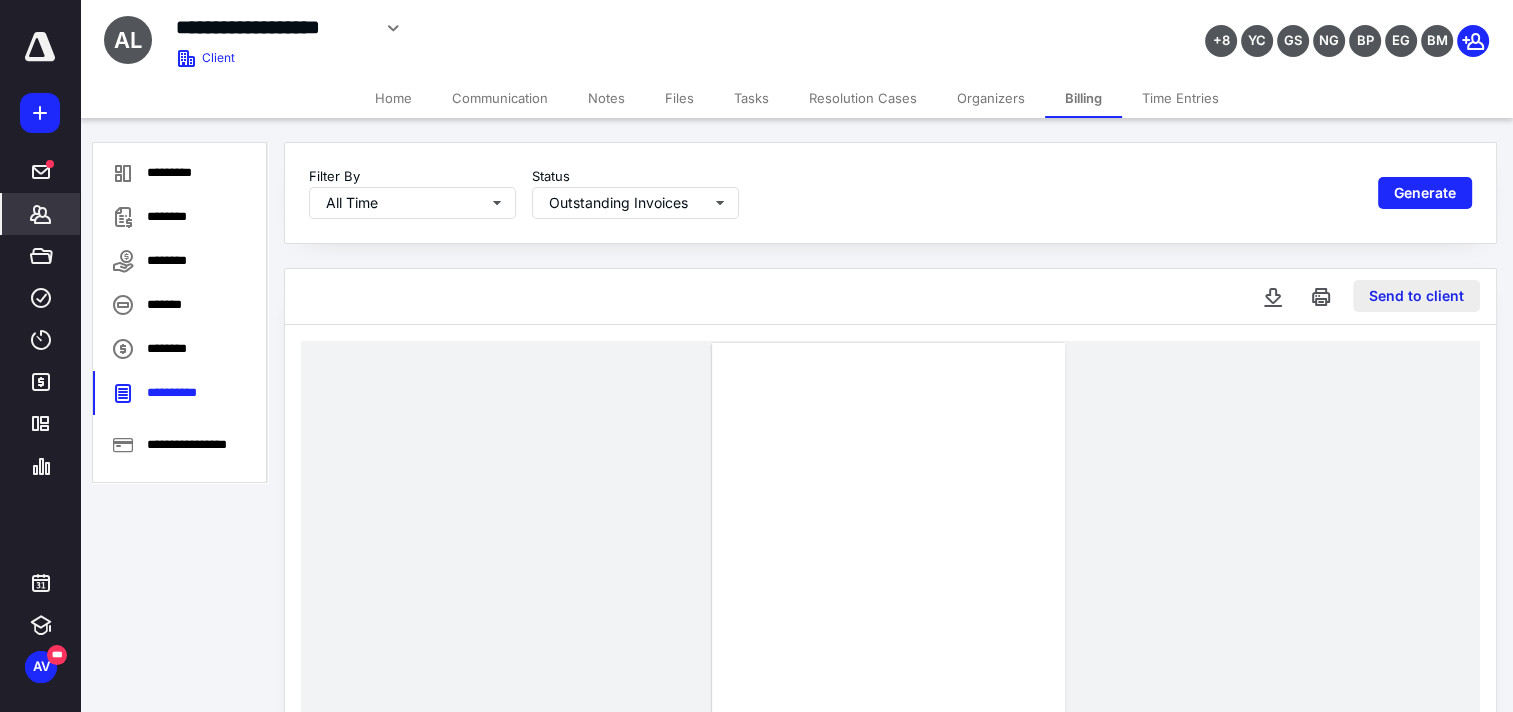 click on "Send to client" at bounding box center [1416, 296] 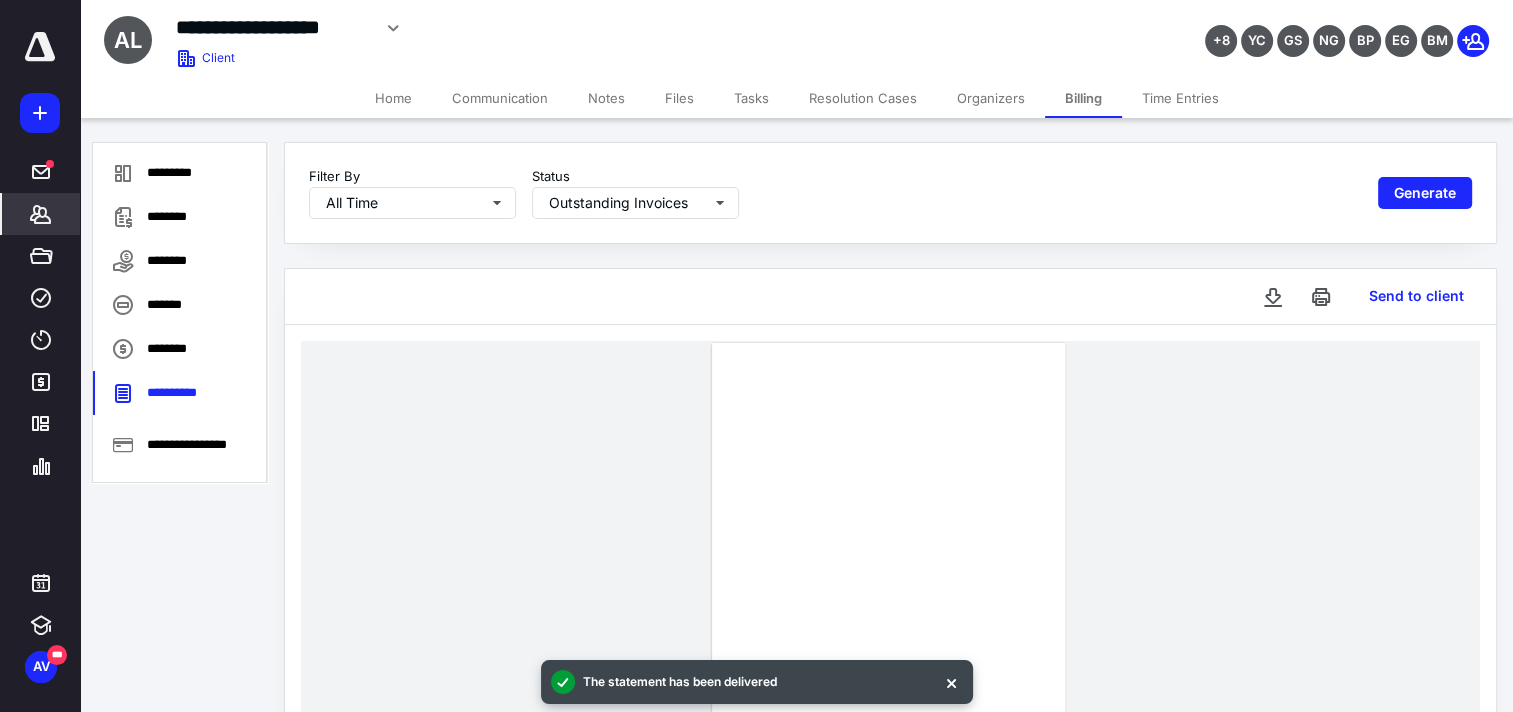 type 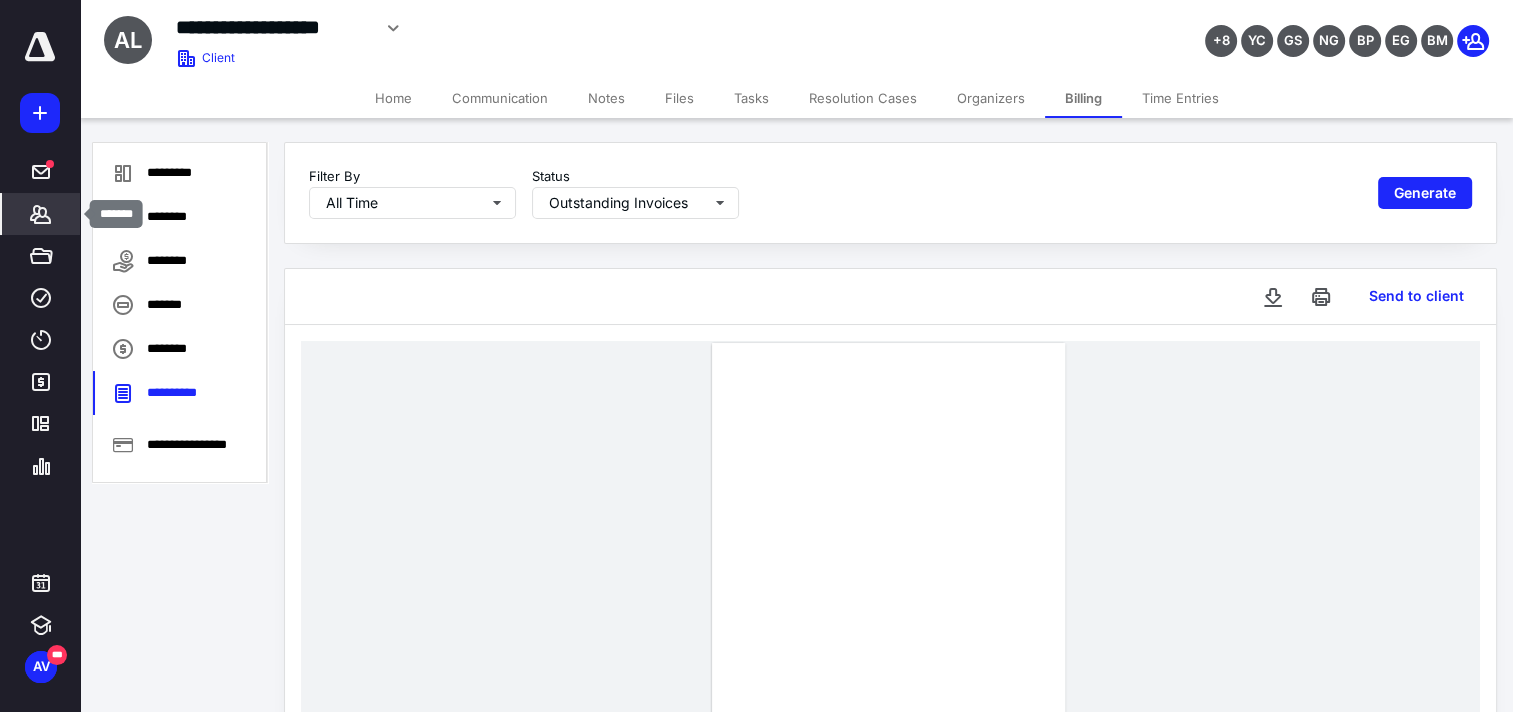 click at bounding box center [40, 214] 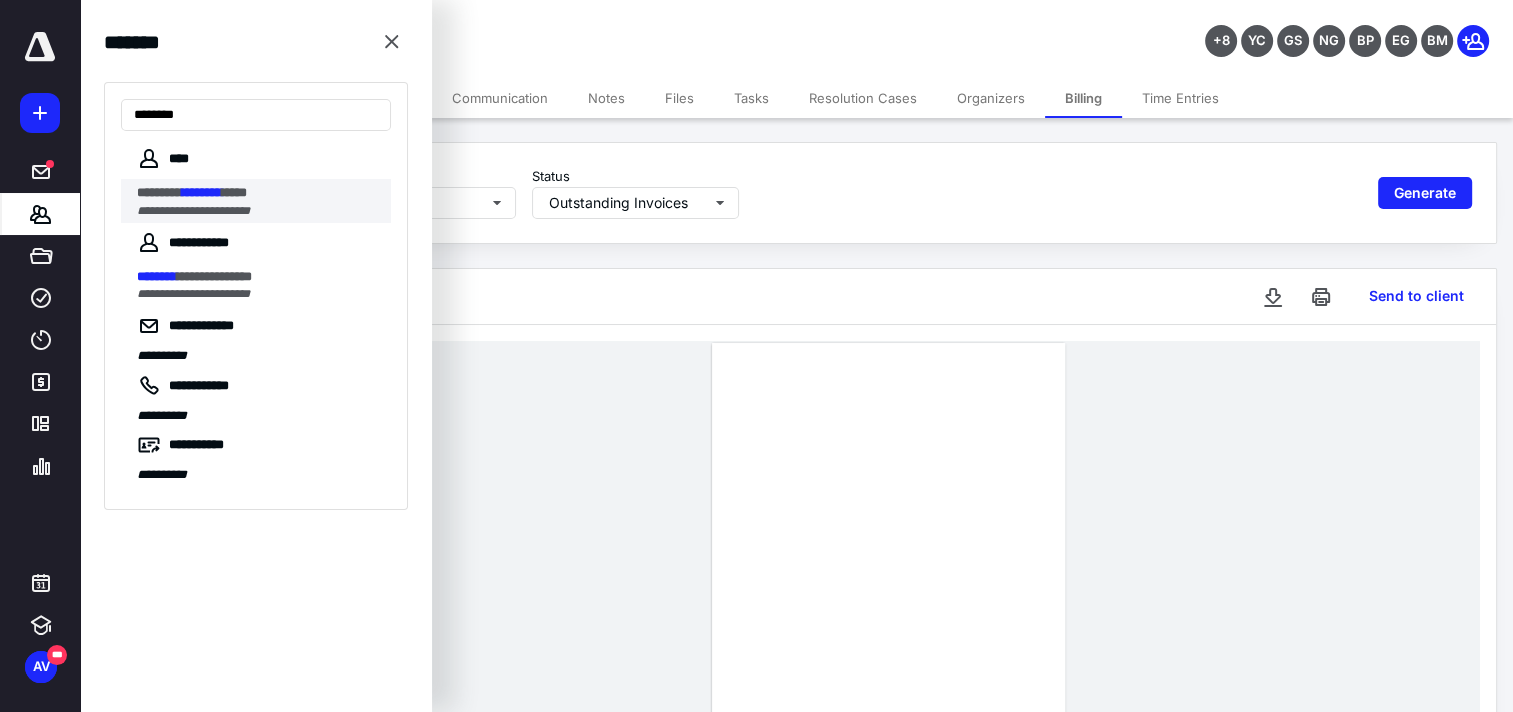 click on "**********" at bounding box center [258, 211] 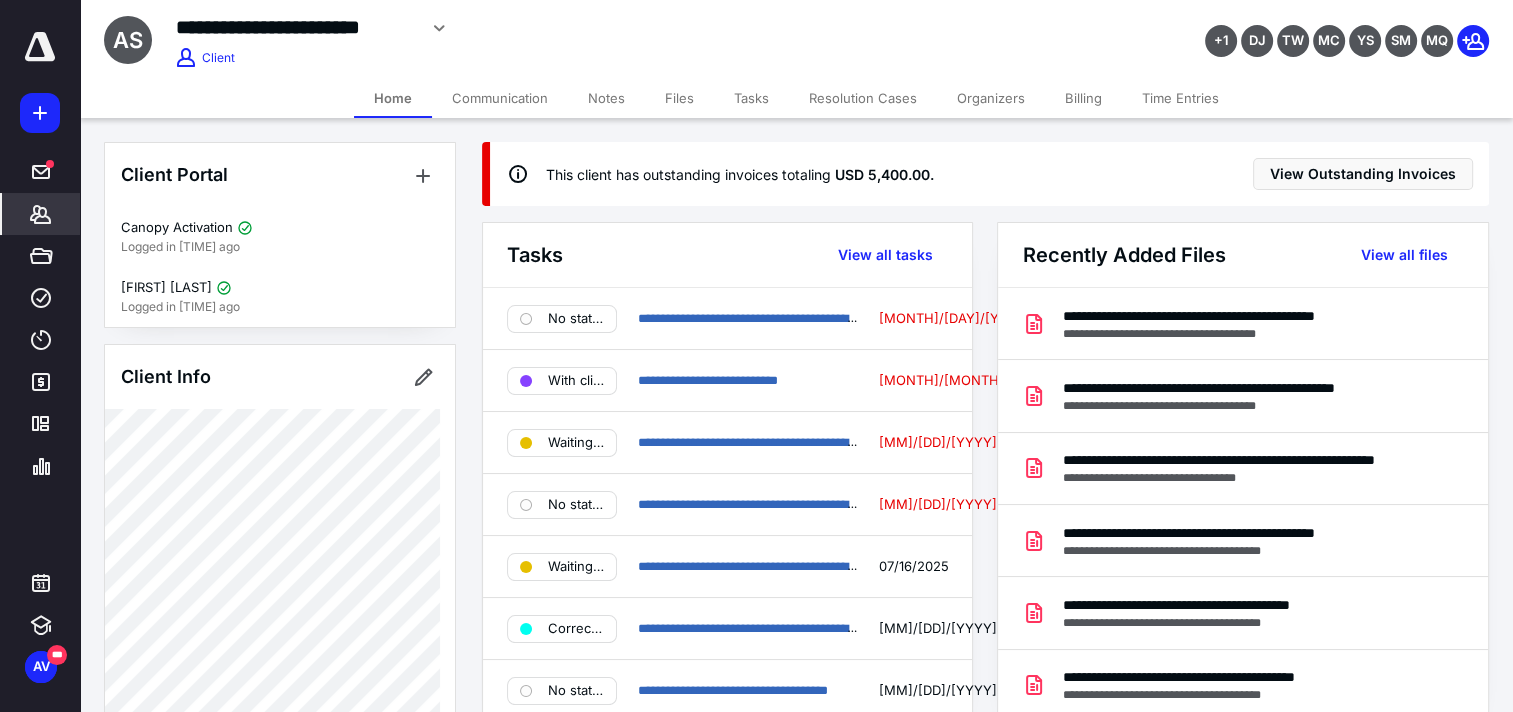 click on "Billing" at bounding box center [1083, 98] 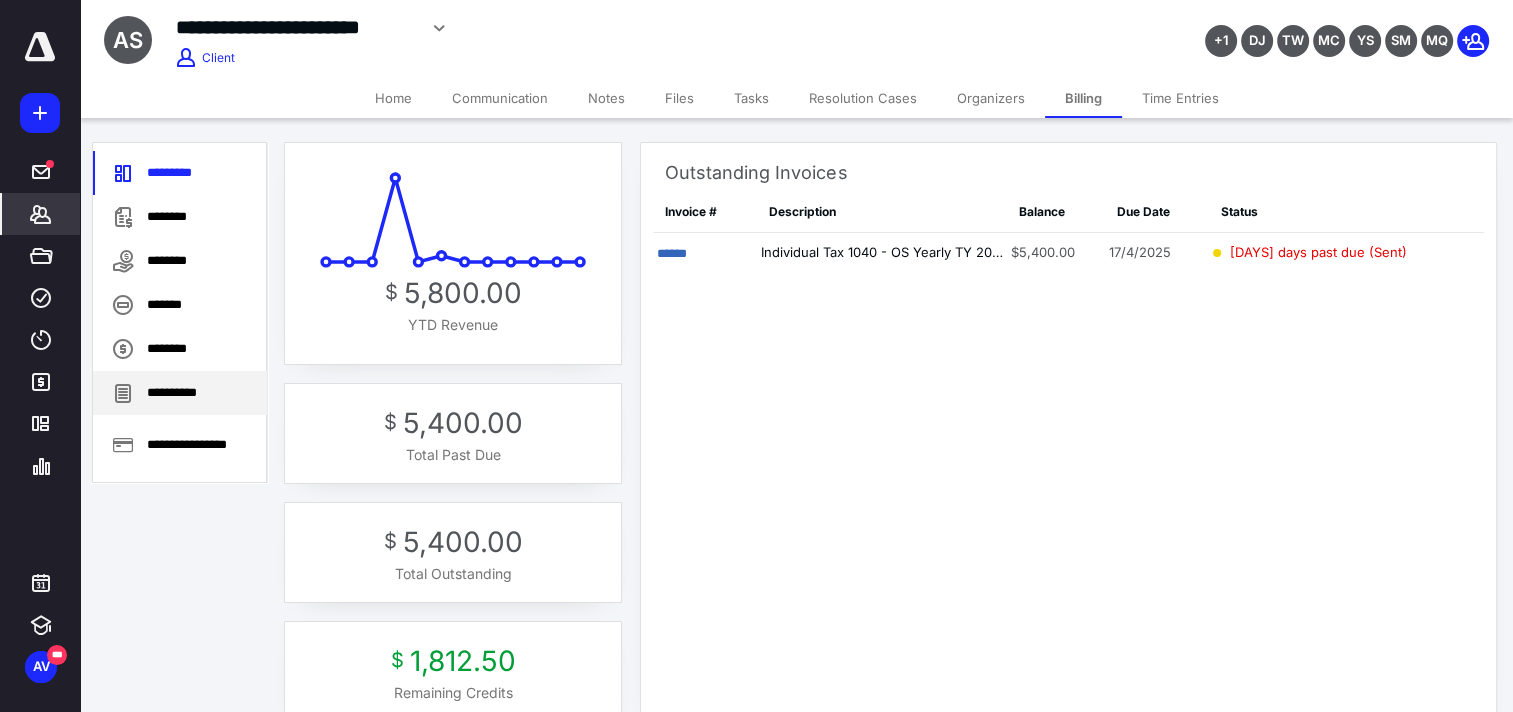 click on "**********" at bounding box center (180, 393) 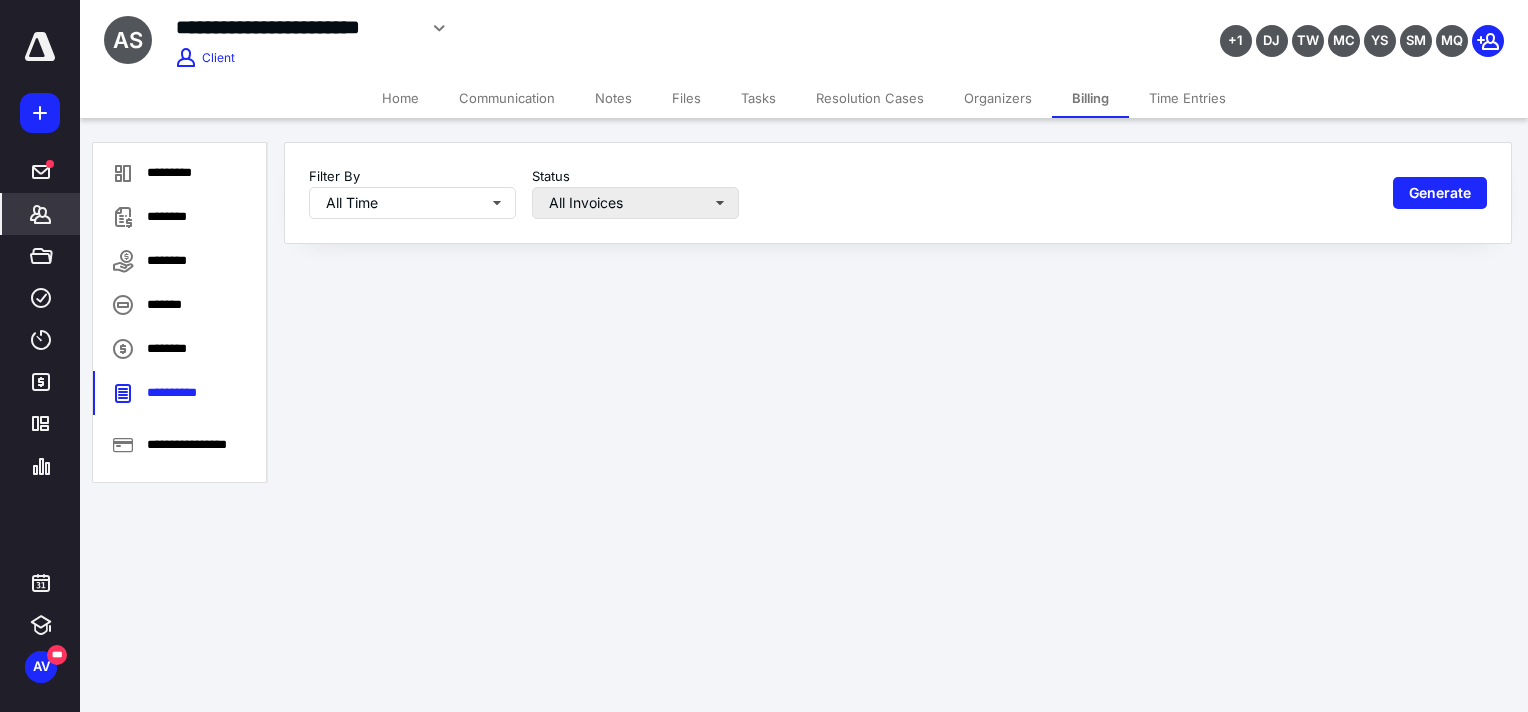 click on "Status" at bounding box center (412, 177) 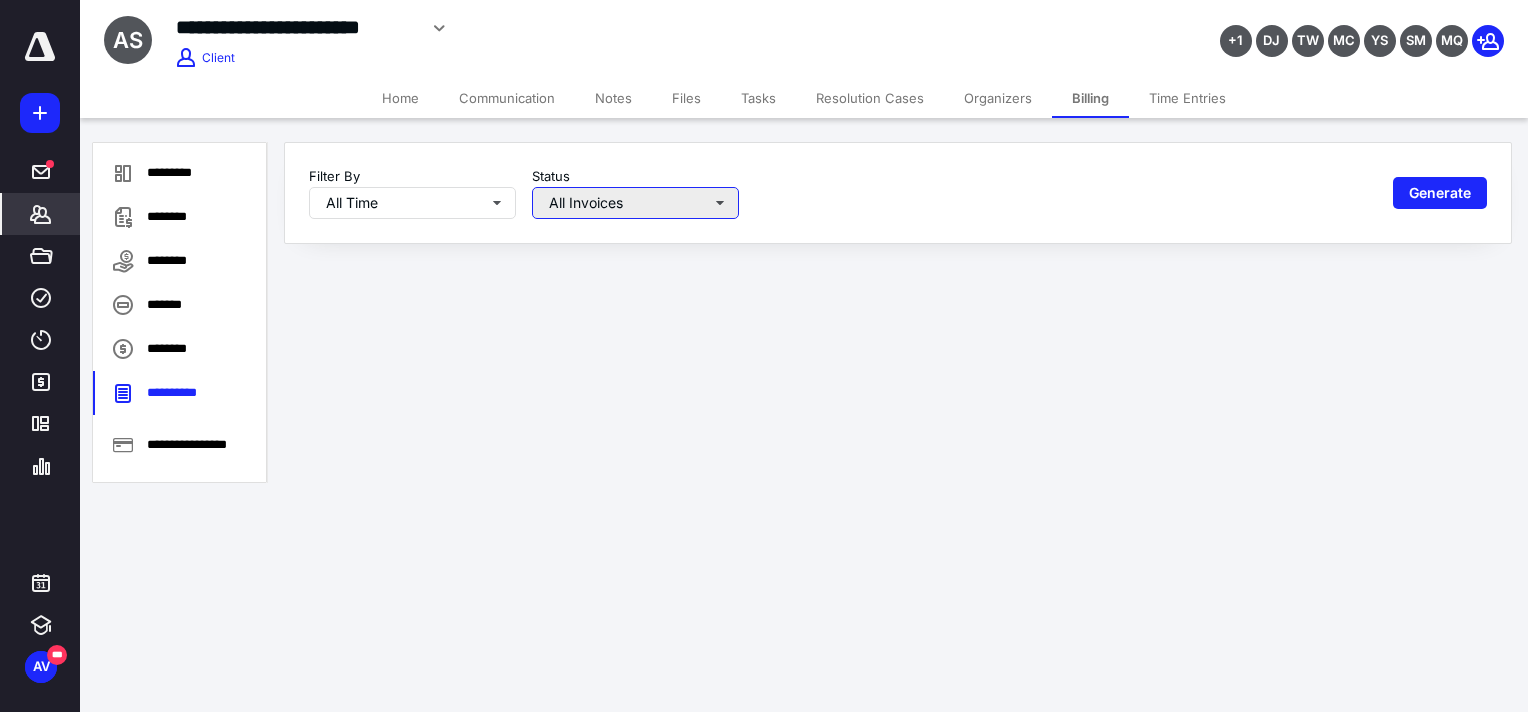 click on "All Invoices" at bounding box center [412, 203] 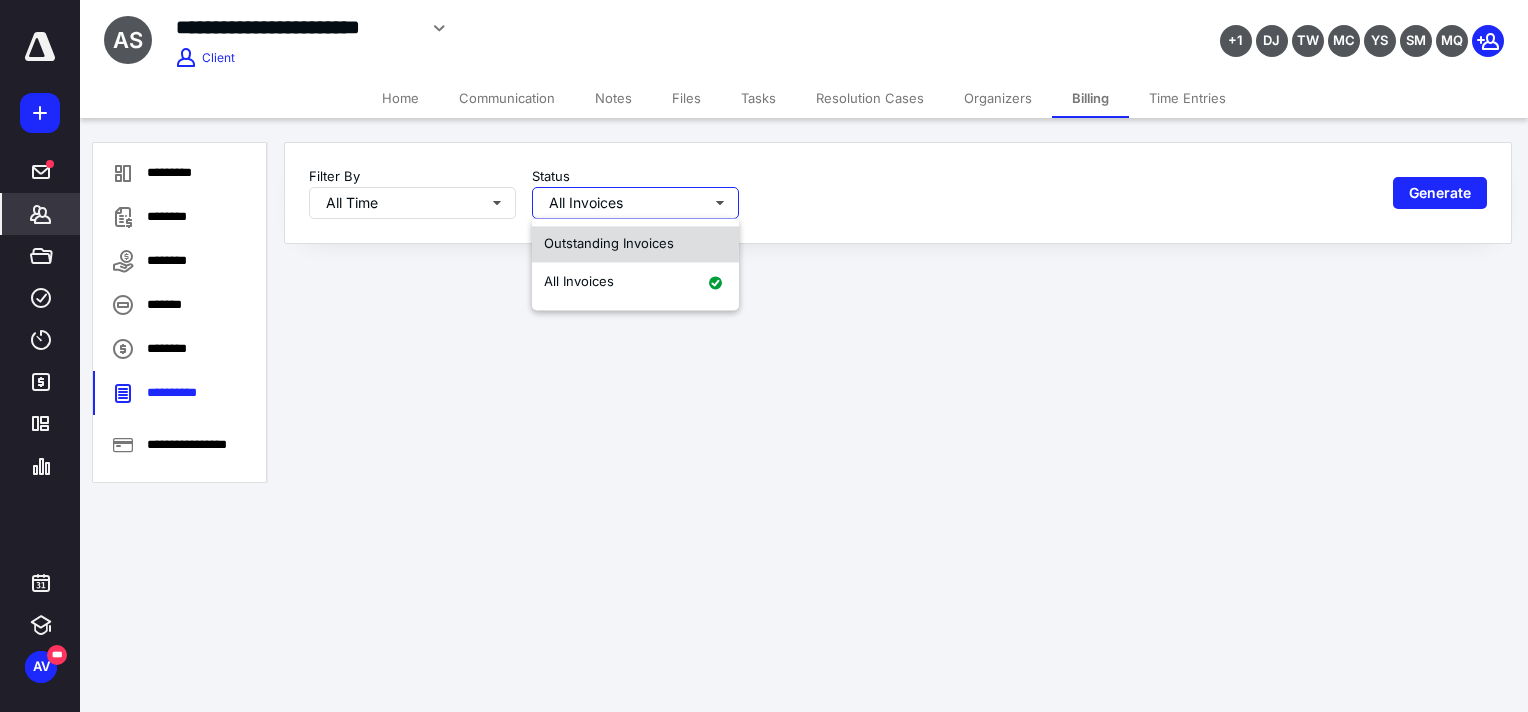 click on "Outstanding Invoices" at bounding box center (609, 243) 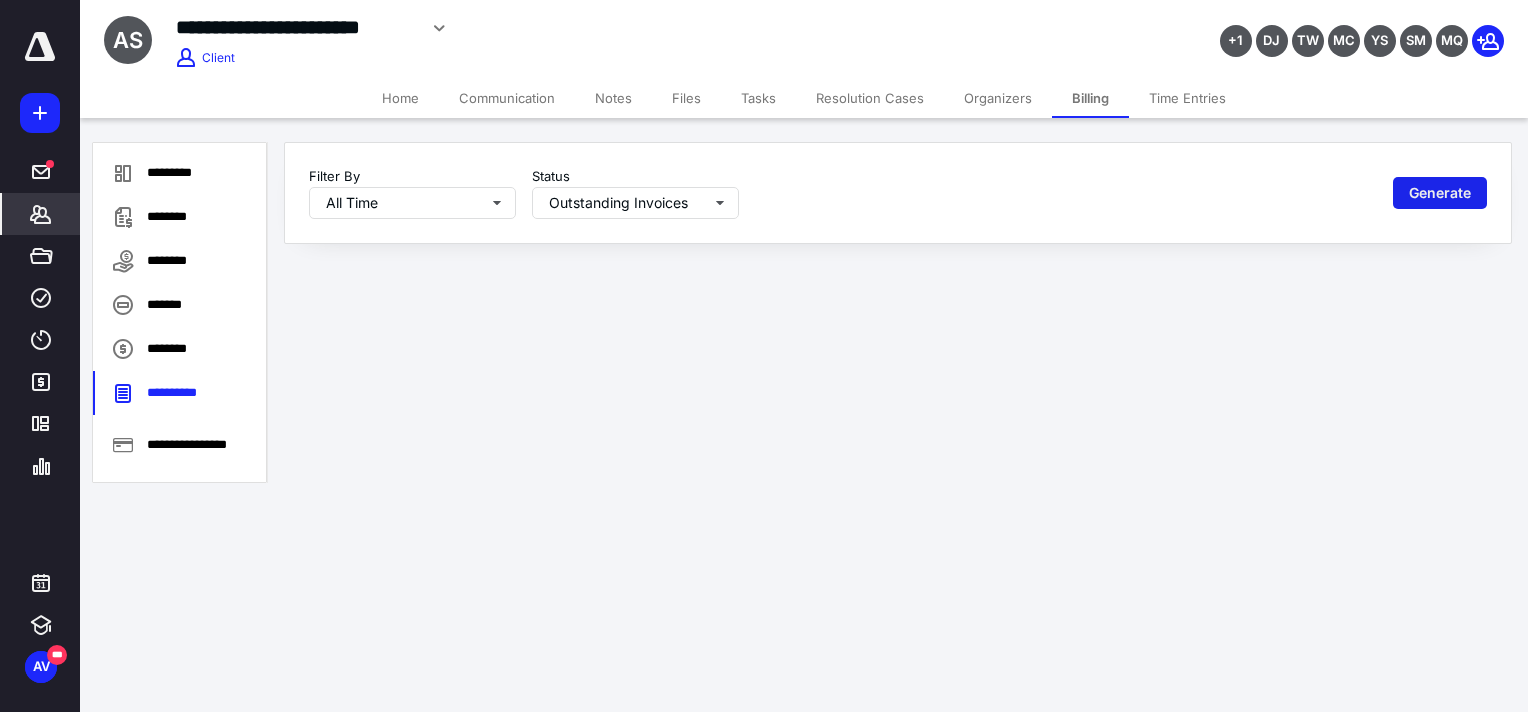 click on "Generate" at bounding box center [1440, 193] 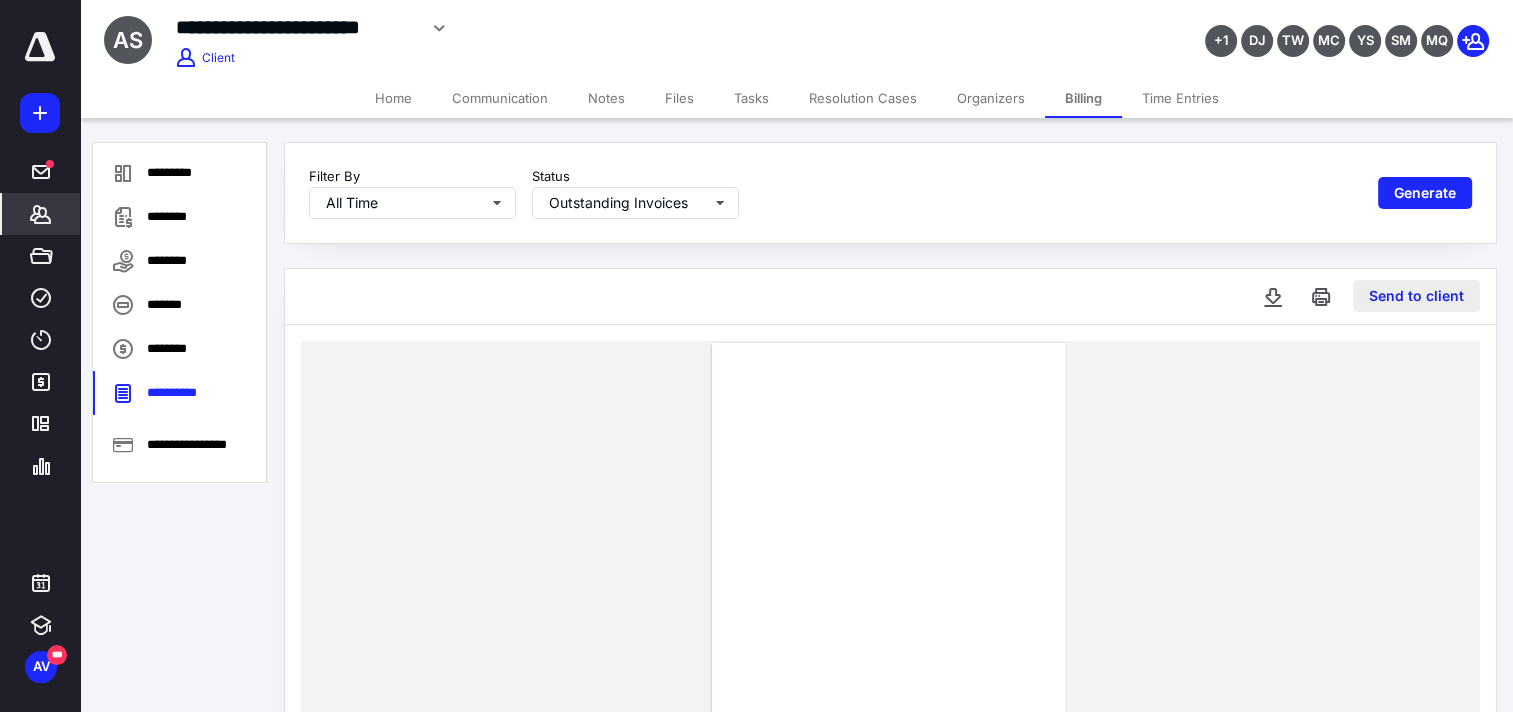 click on "Send to client" at bounding box center (1416, 296) 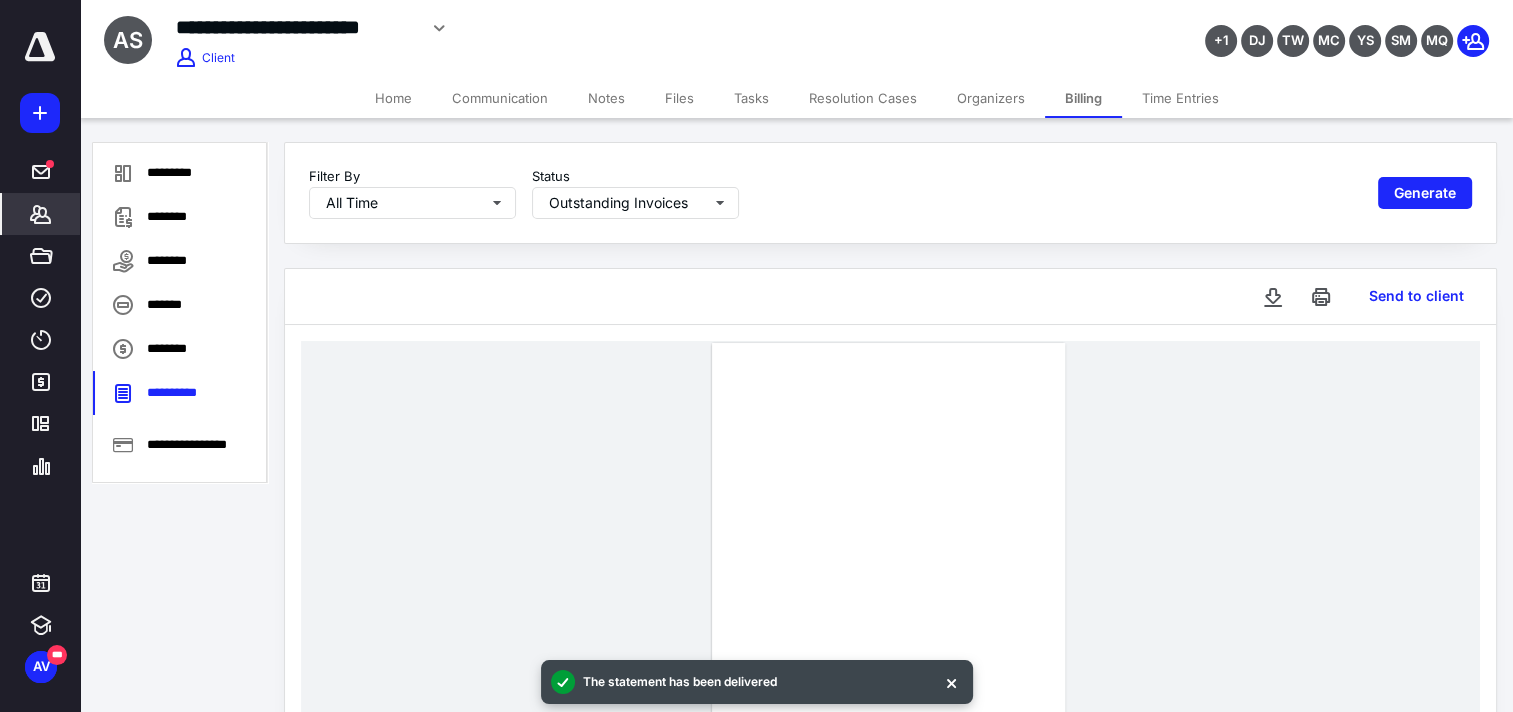 type 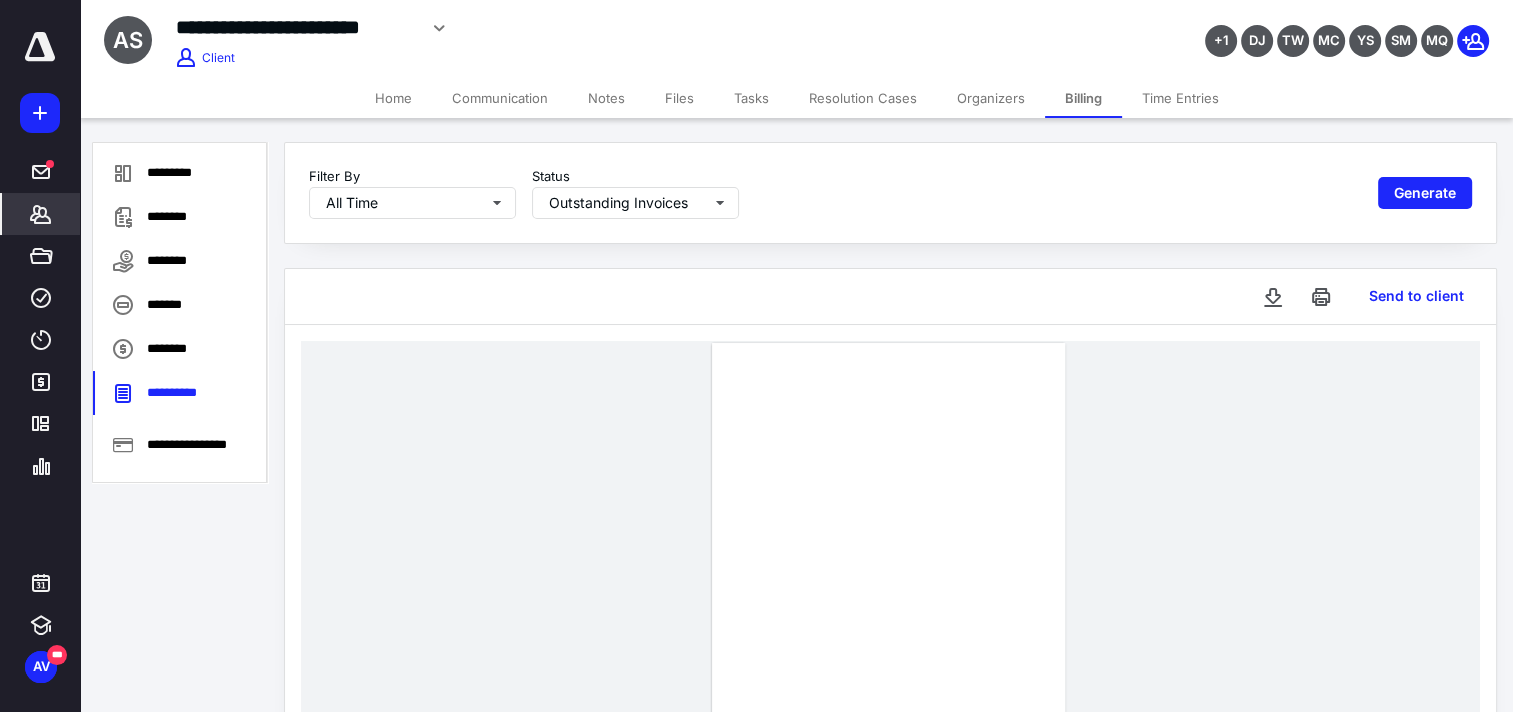 click on "*******" at bounding box center (41, 214) 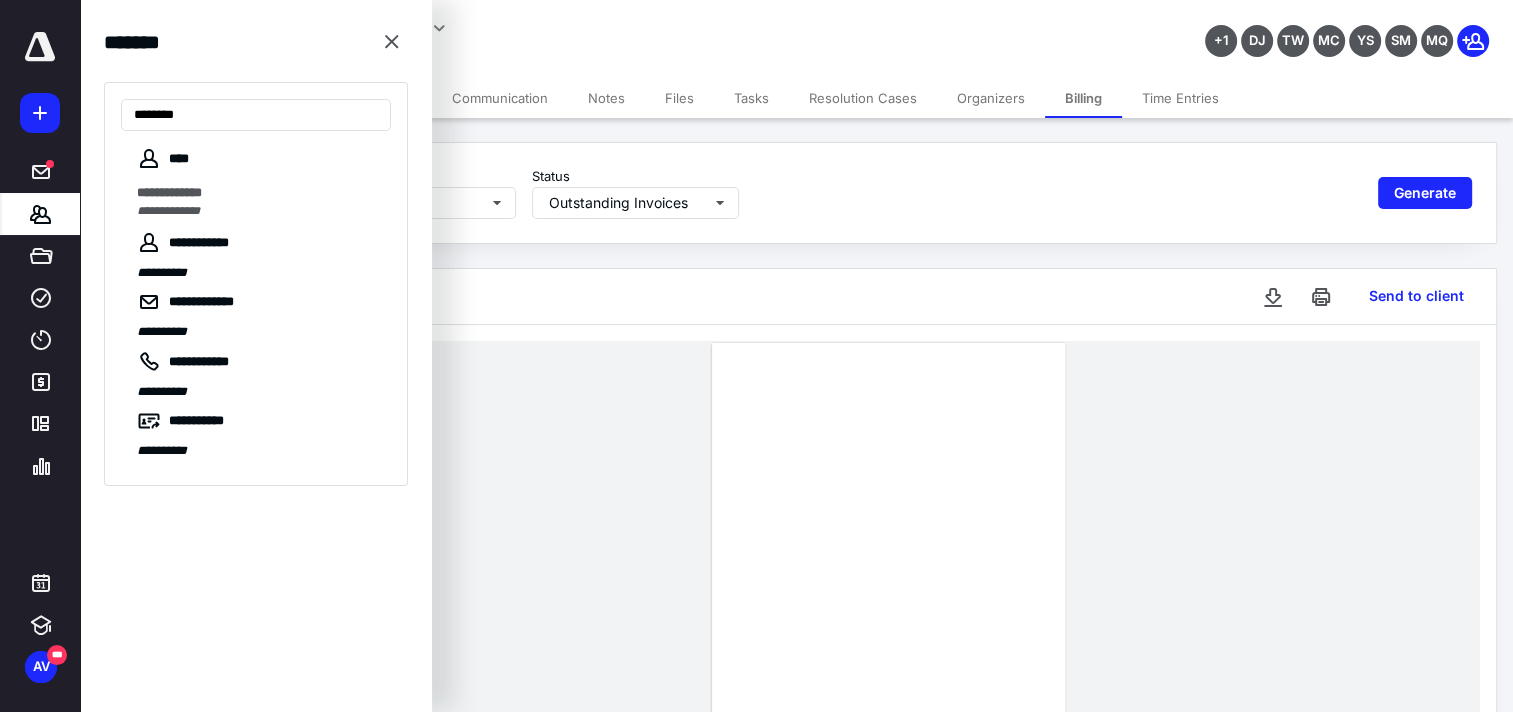type on "********" 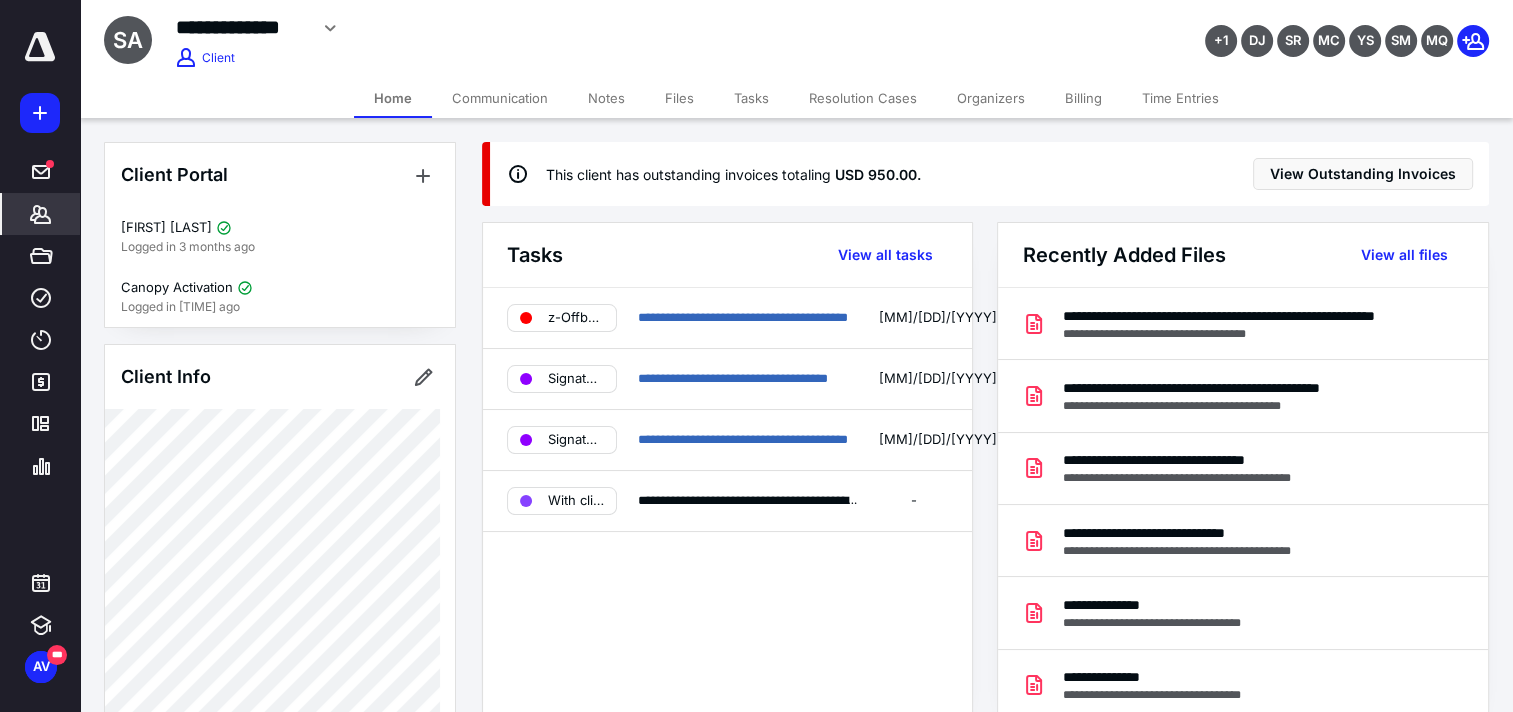 click on "Billing" at bounding box center (1083, 98) 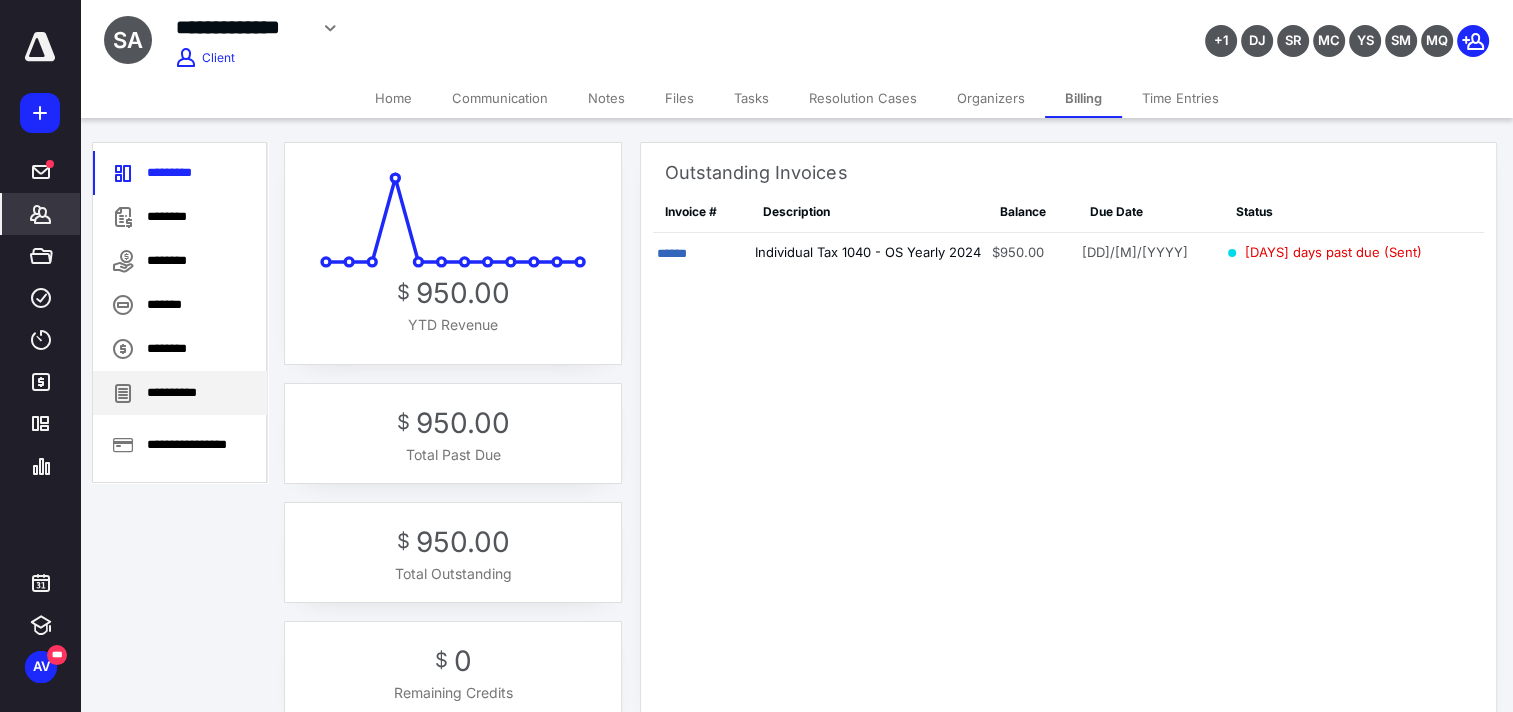 click on "**********" at bounding box center (180, 393) 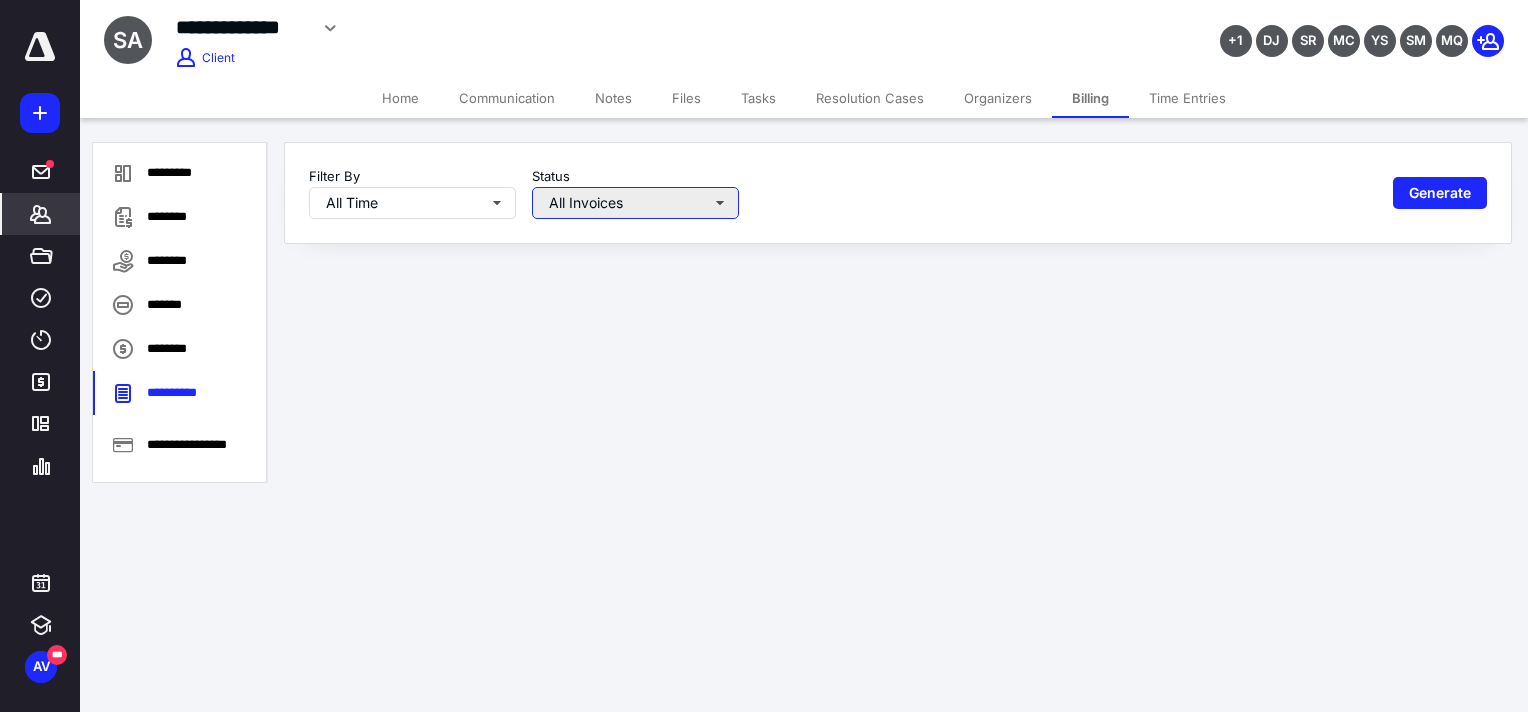 click on "All Invoices" at bounding box center [412, 203] 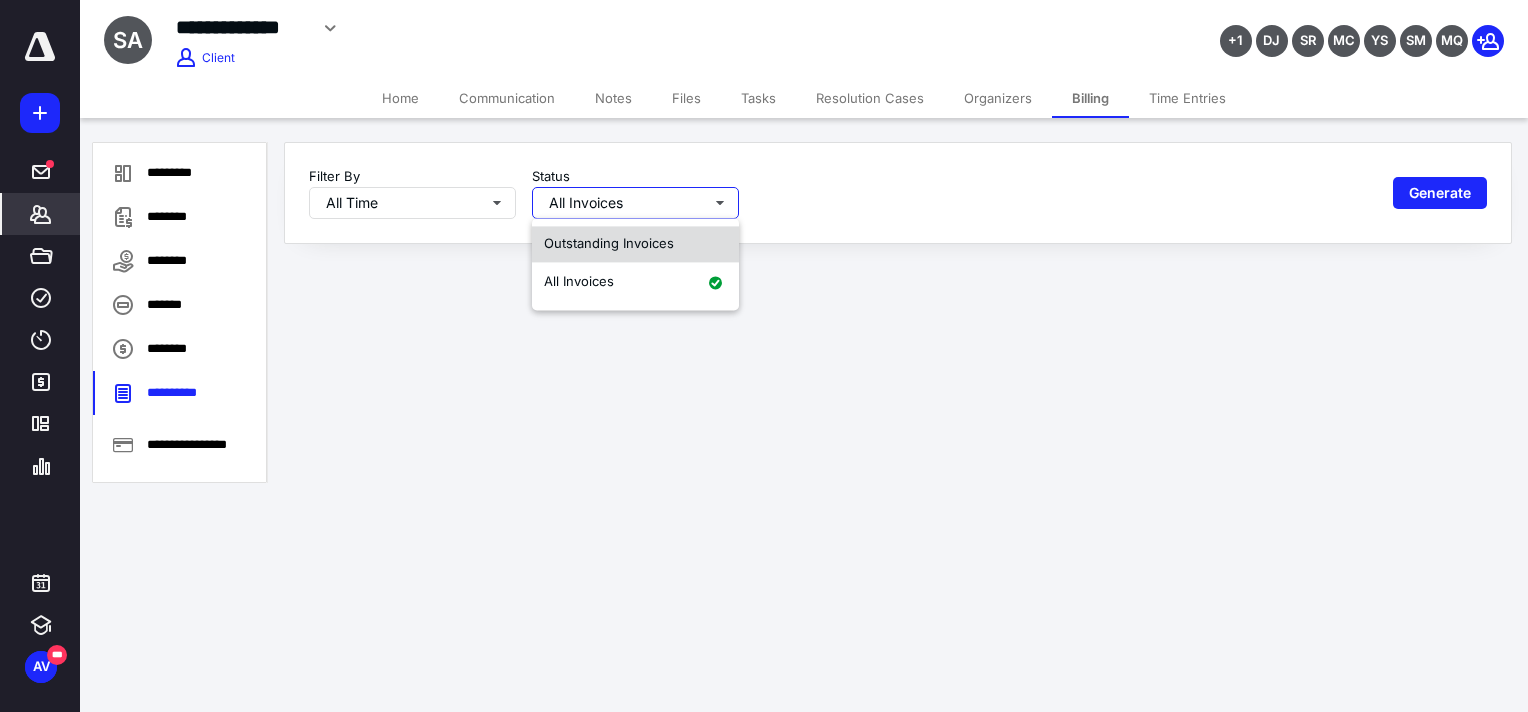 click on "Outstanding Invoices" at bounding box center (609, 244) 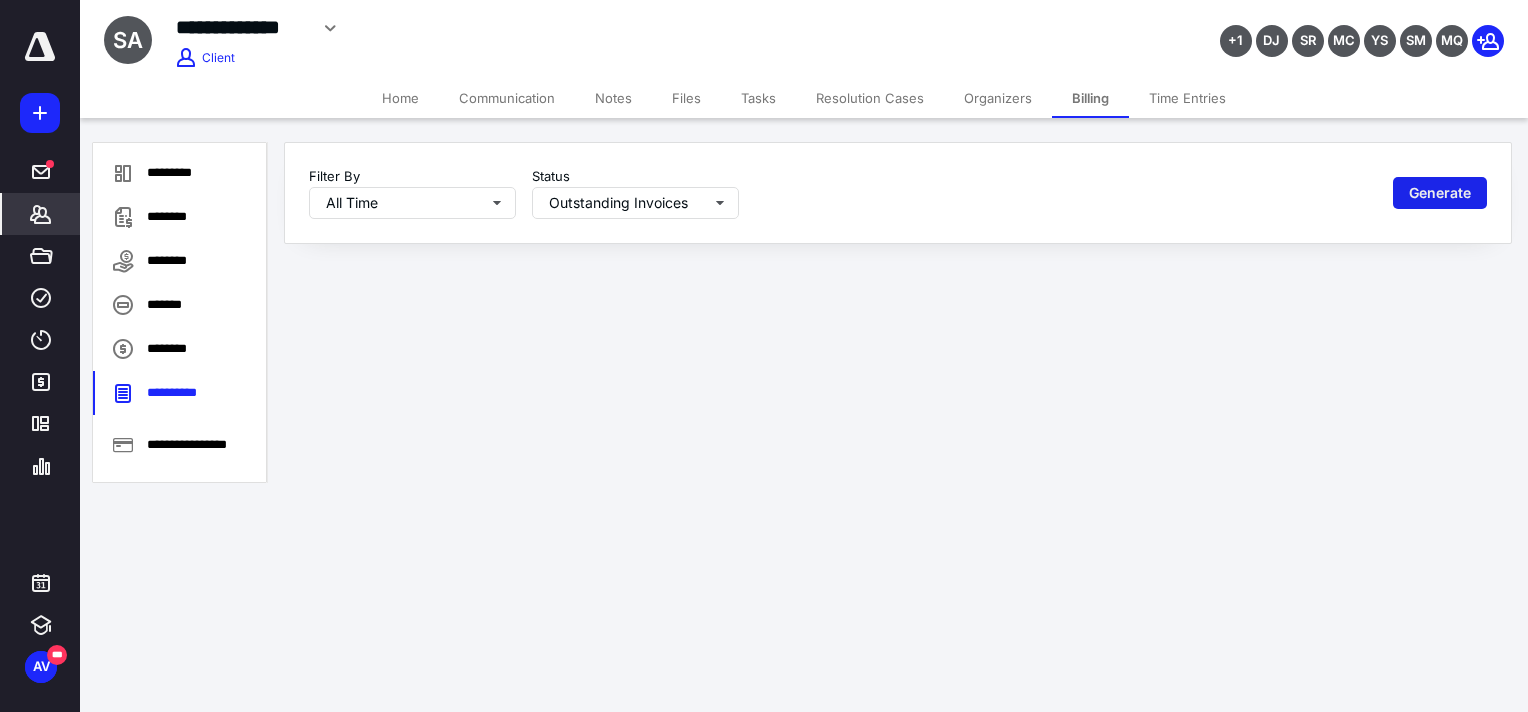 click on "Generate" at bounding box center [1440, 193] 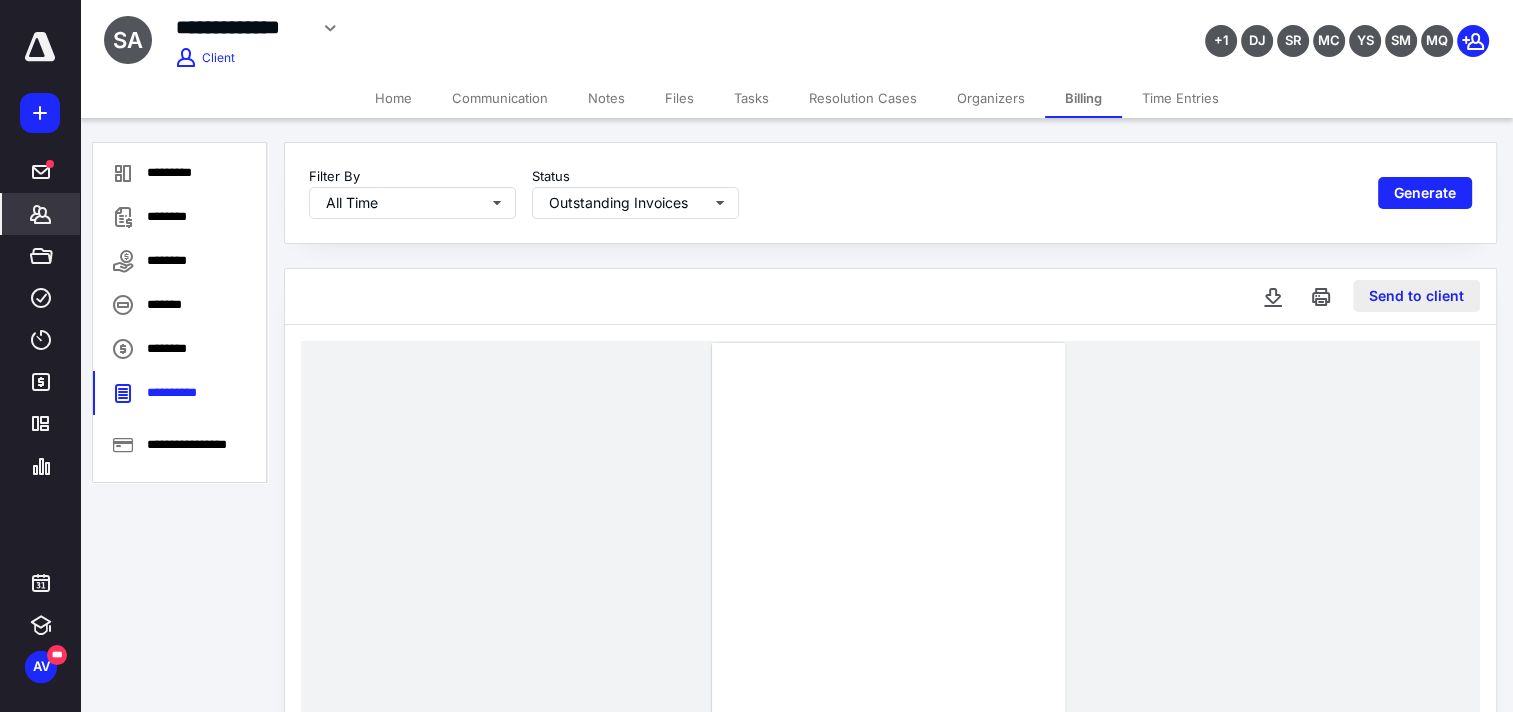 click on "Send to client" at bounding box center [1416, 296] 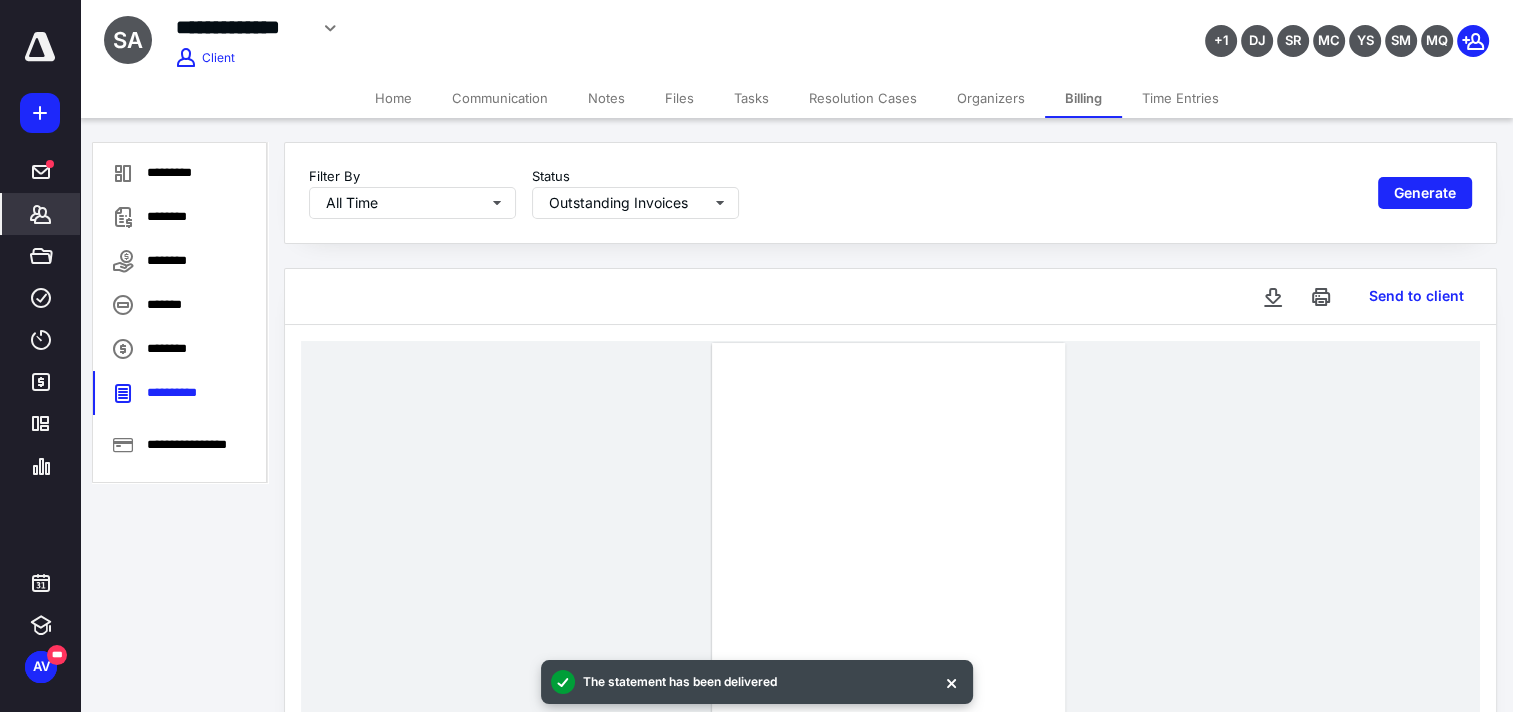 type 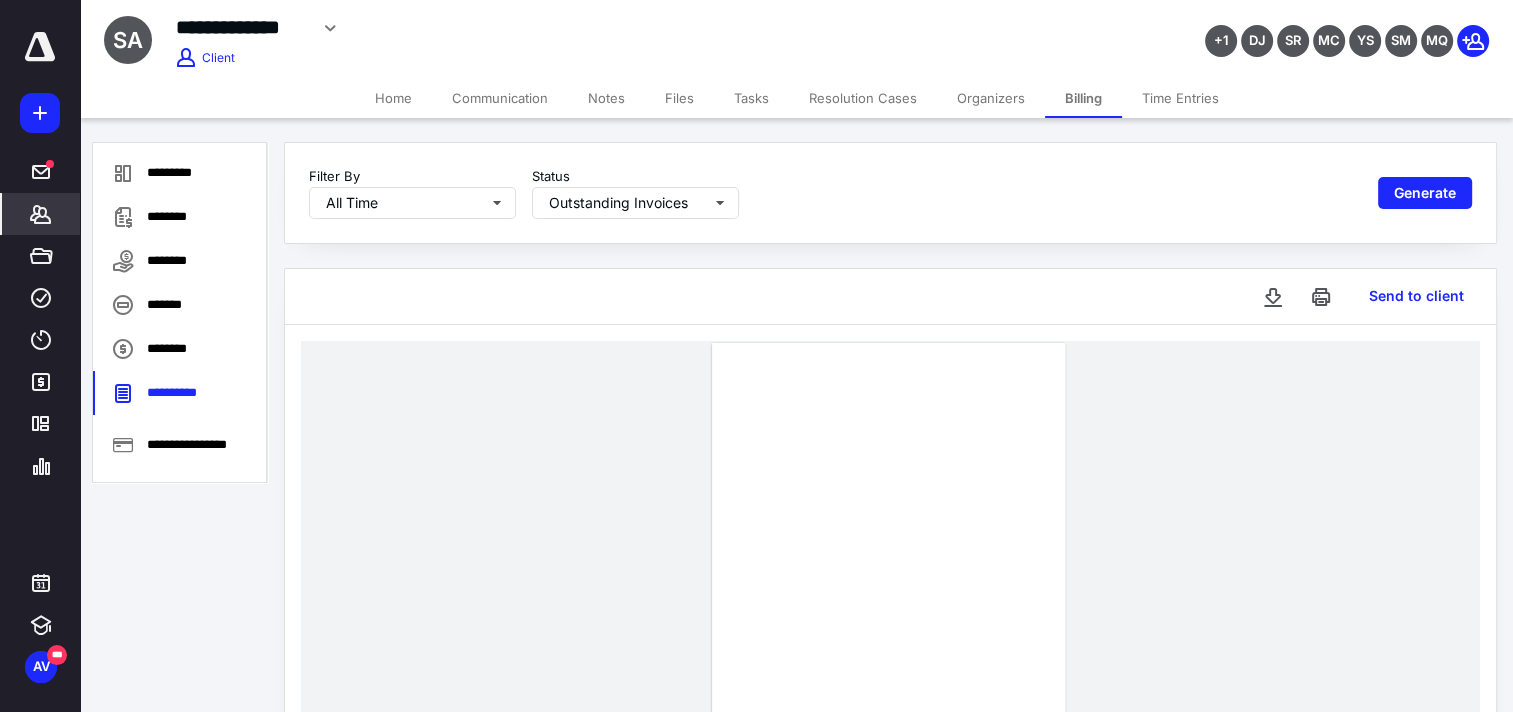 click at bounding box center [40, 214] 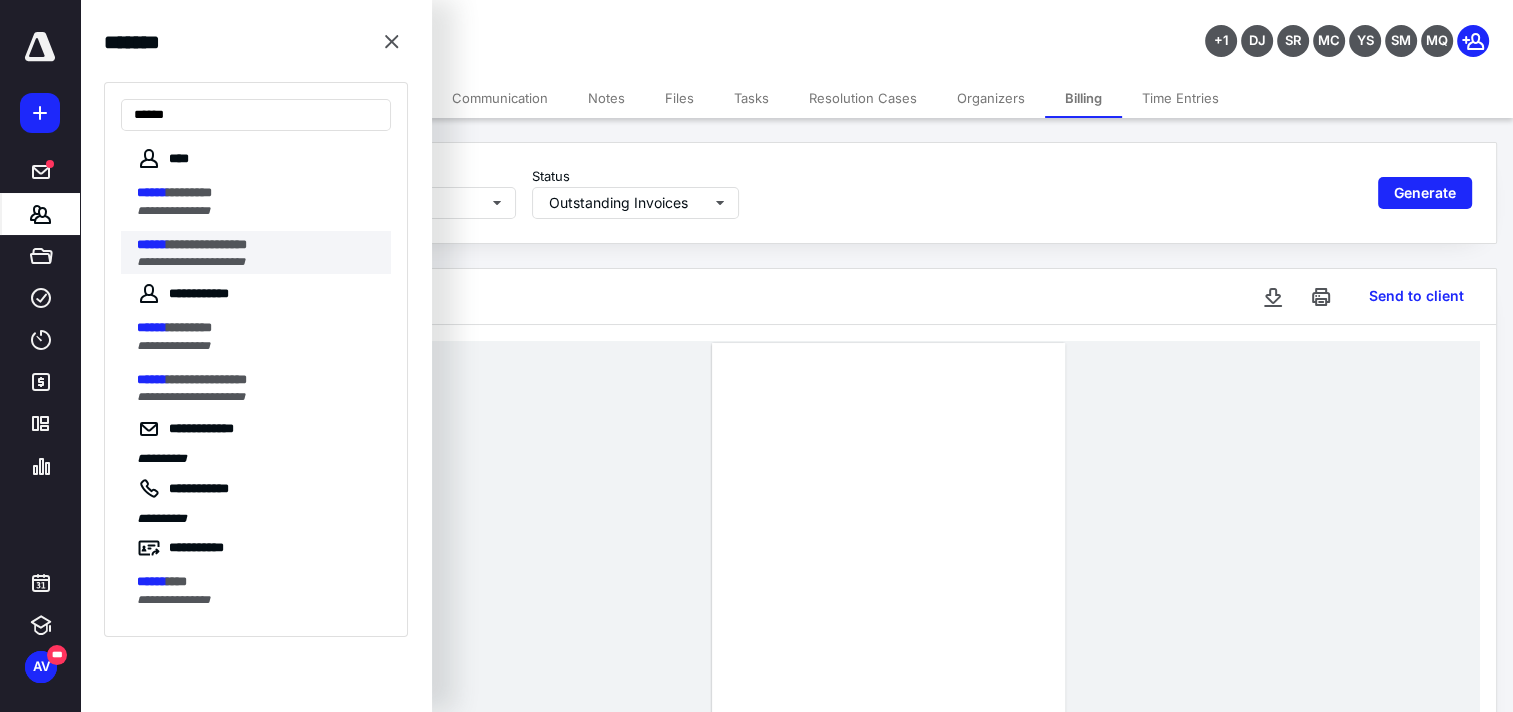 type on "******" 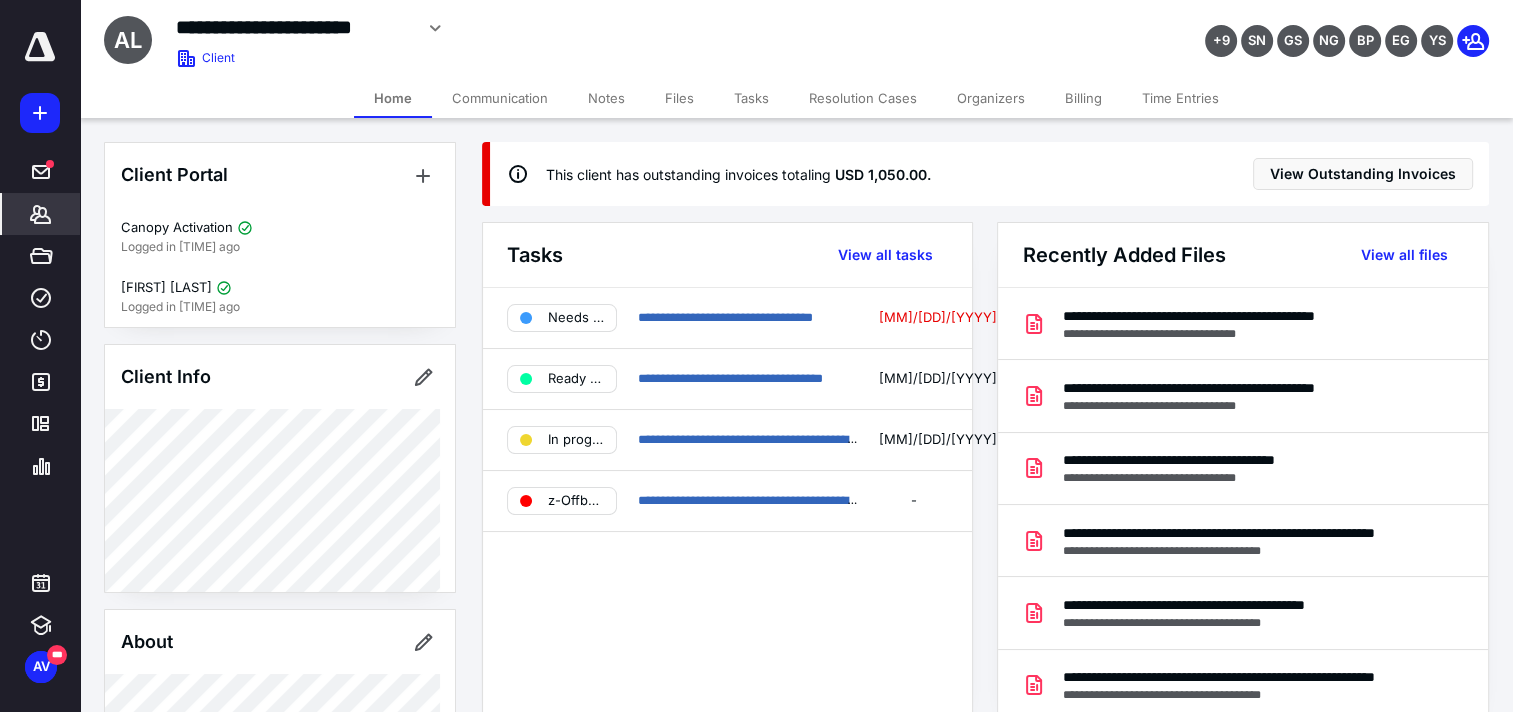click on "Billing" at bounding box center (1083, 98) 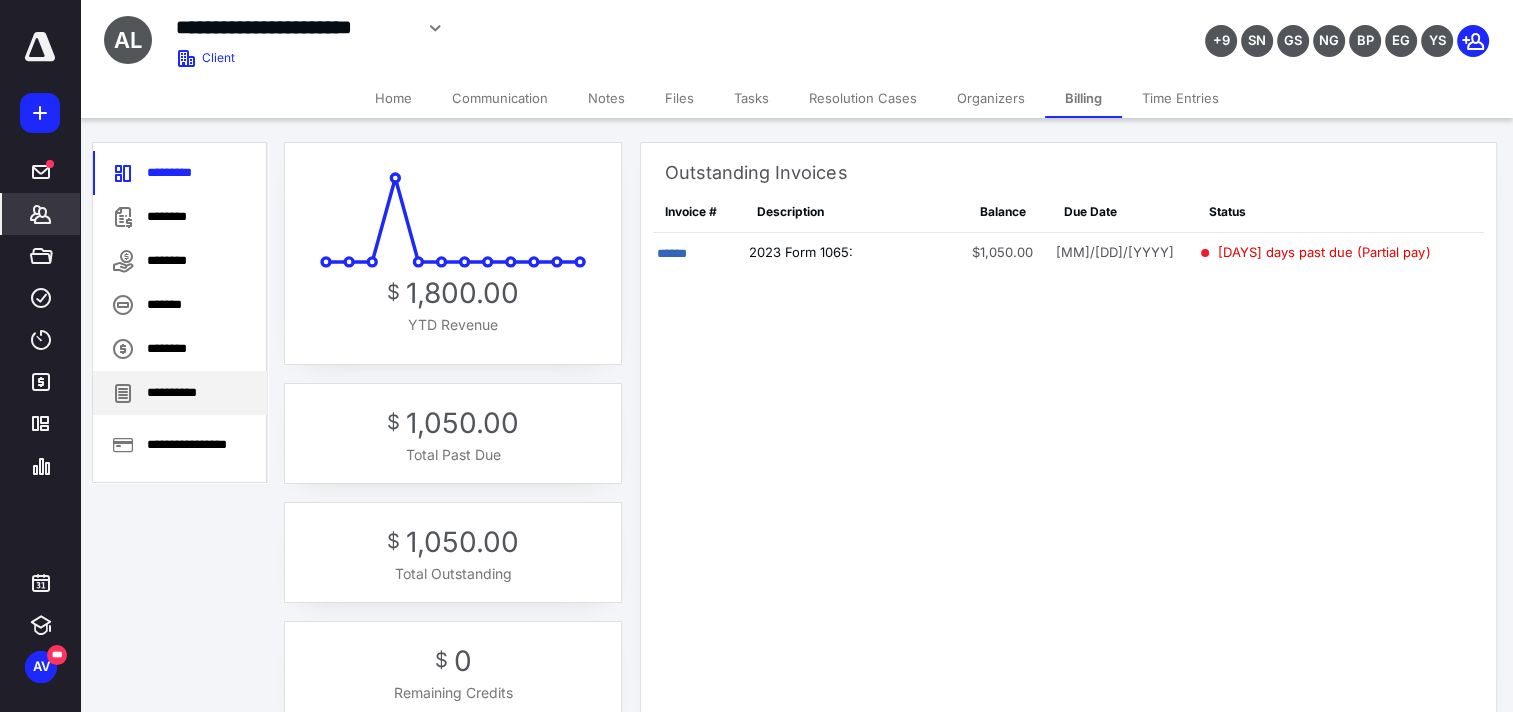 click on "**********" at bounding box center [180, 393] 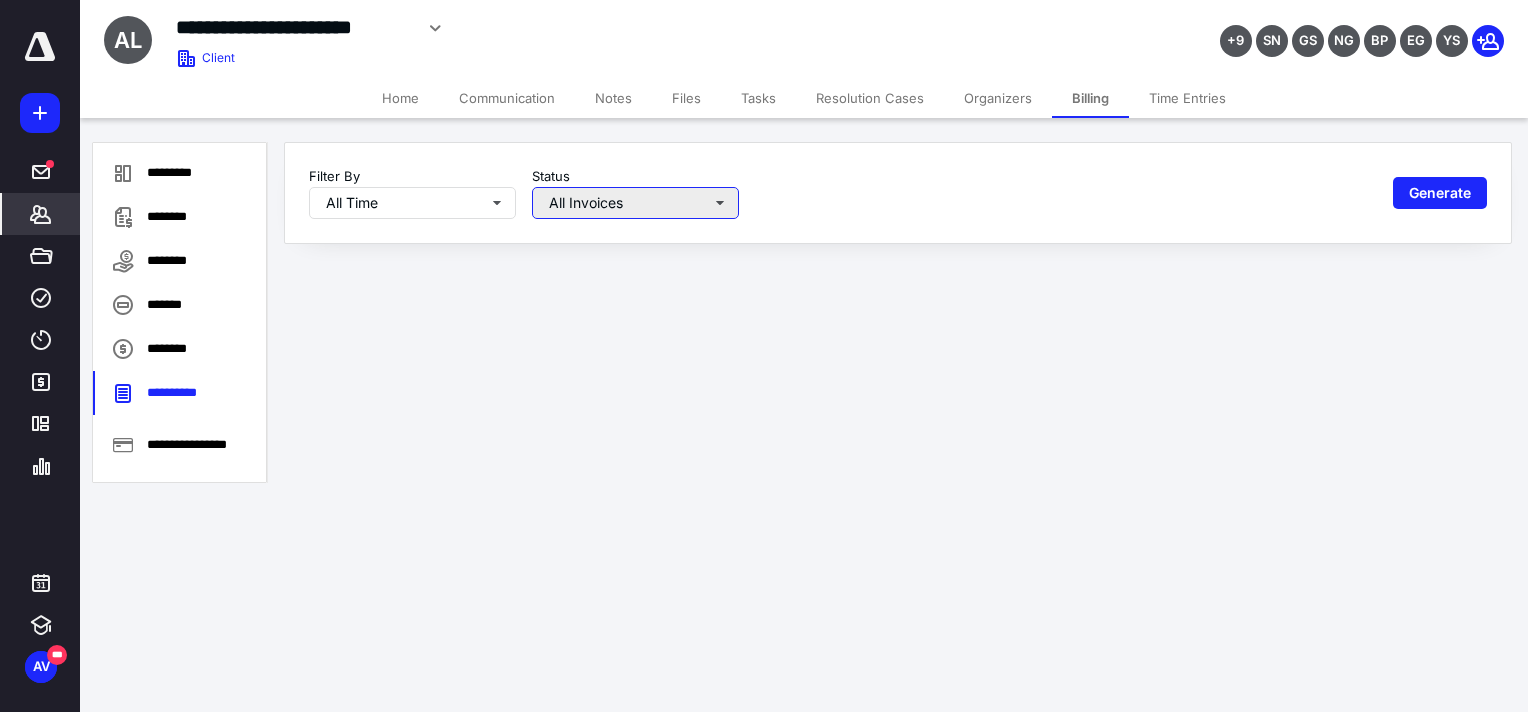 click on "All Invoices" at bounding box center [412, 203] 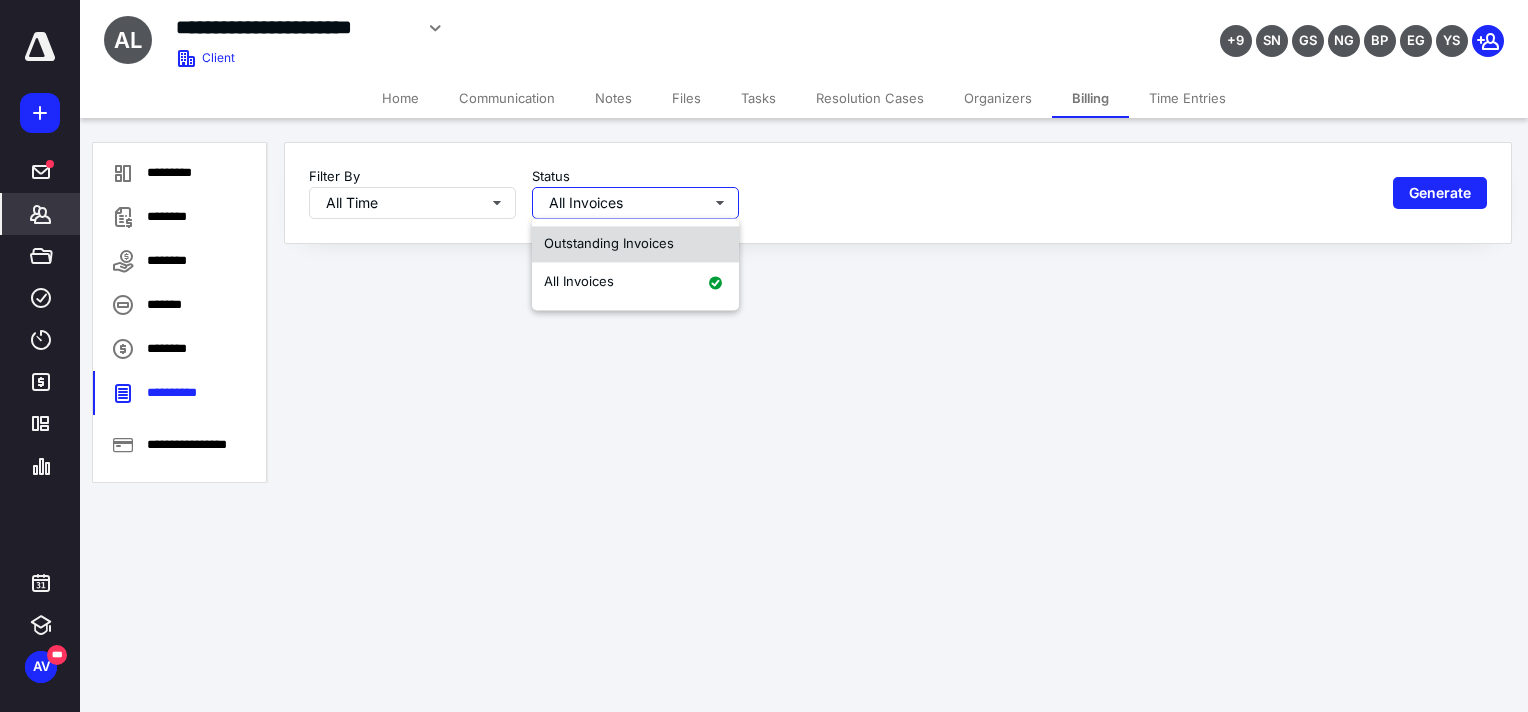 click on "Outstanding Invoices" at bounding box center [609, 243] 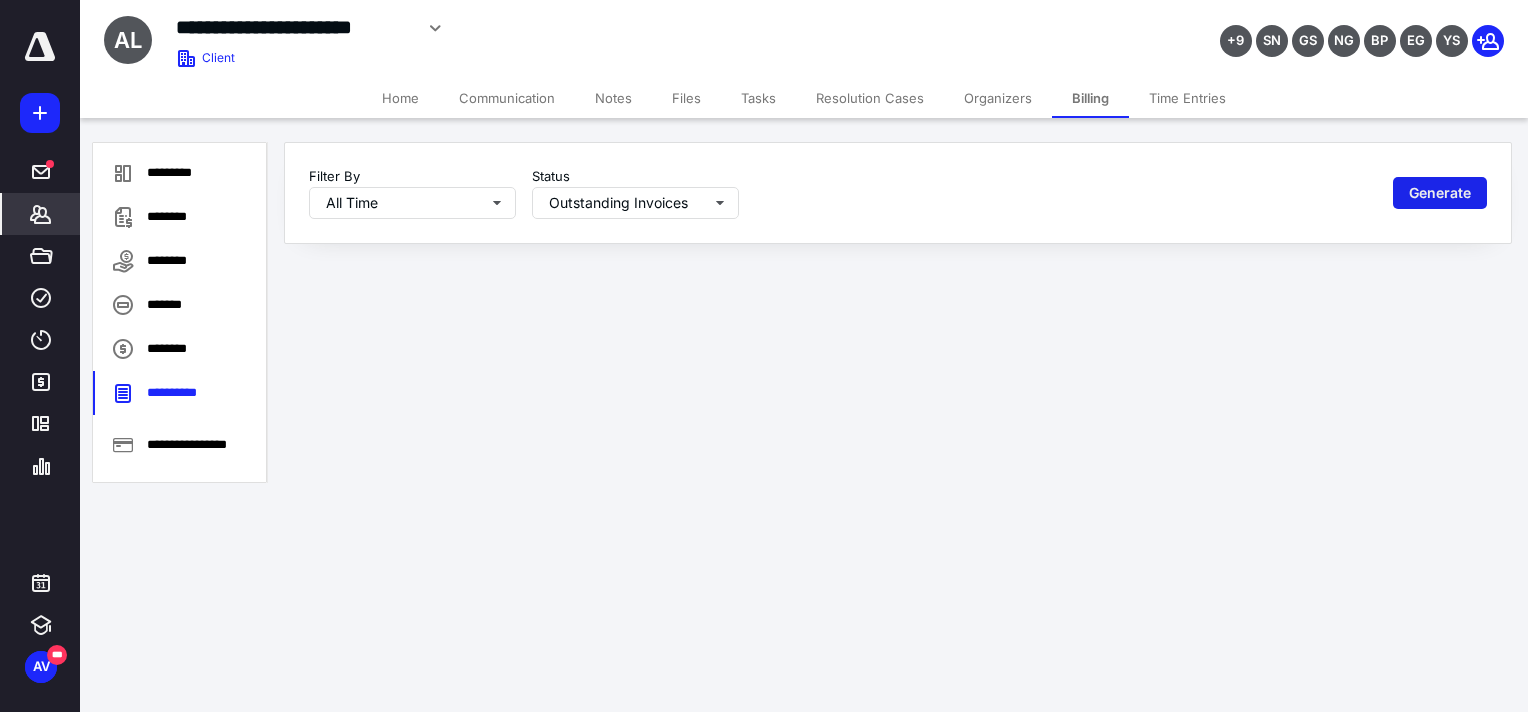 click on "Generate" at bounding box center [1440, 193] 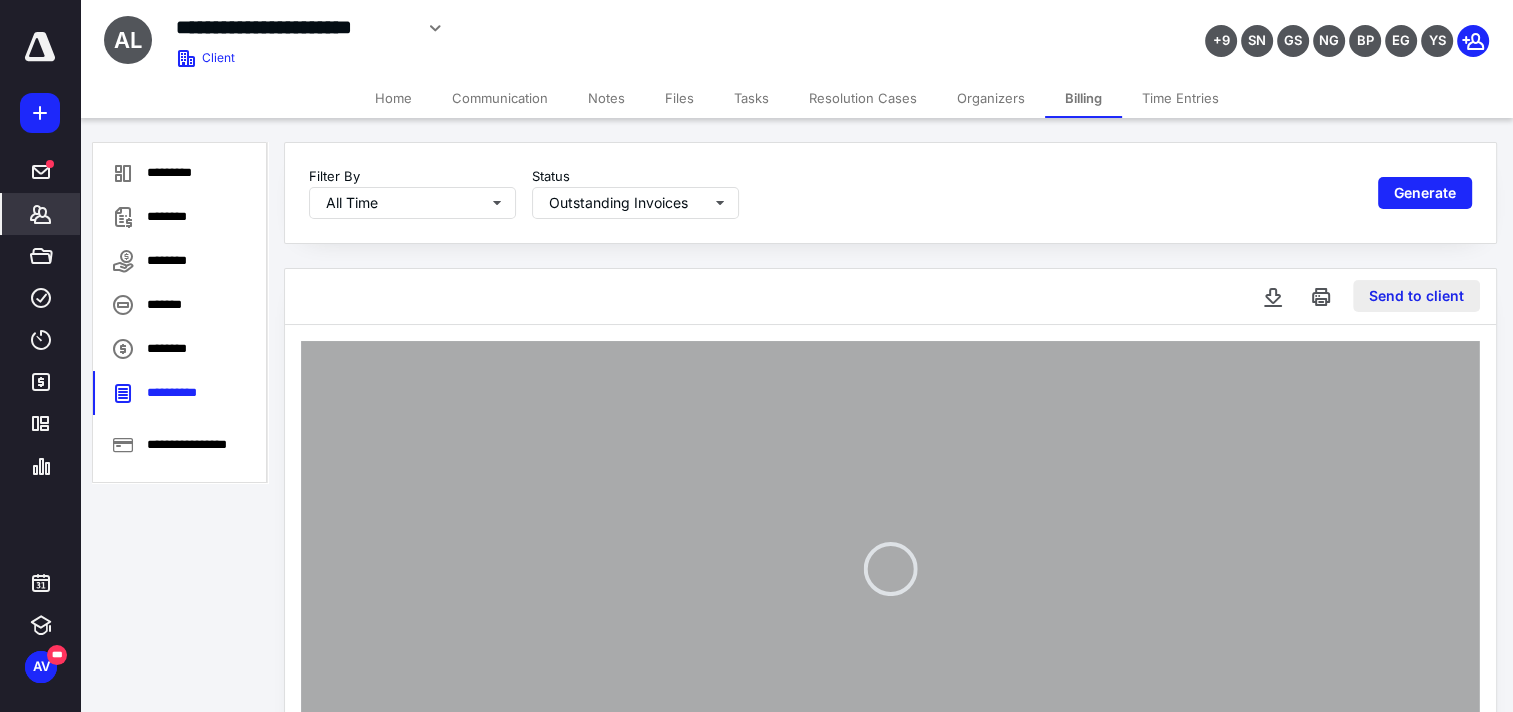 click on "Send to client" at bounding box center [1416, 296] 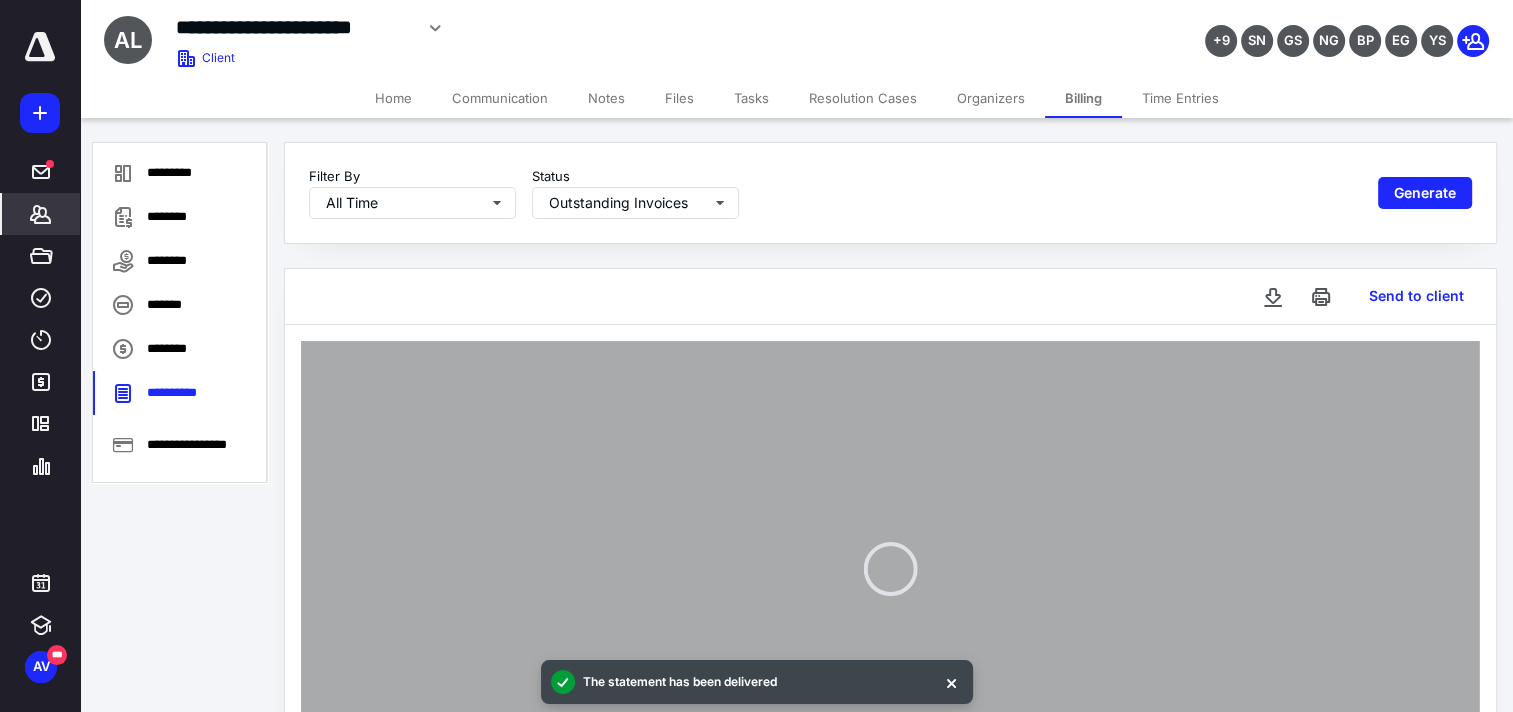 type 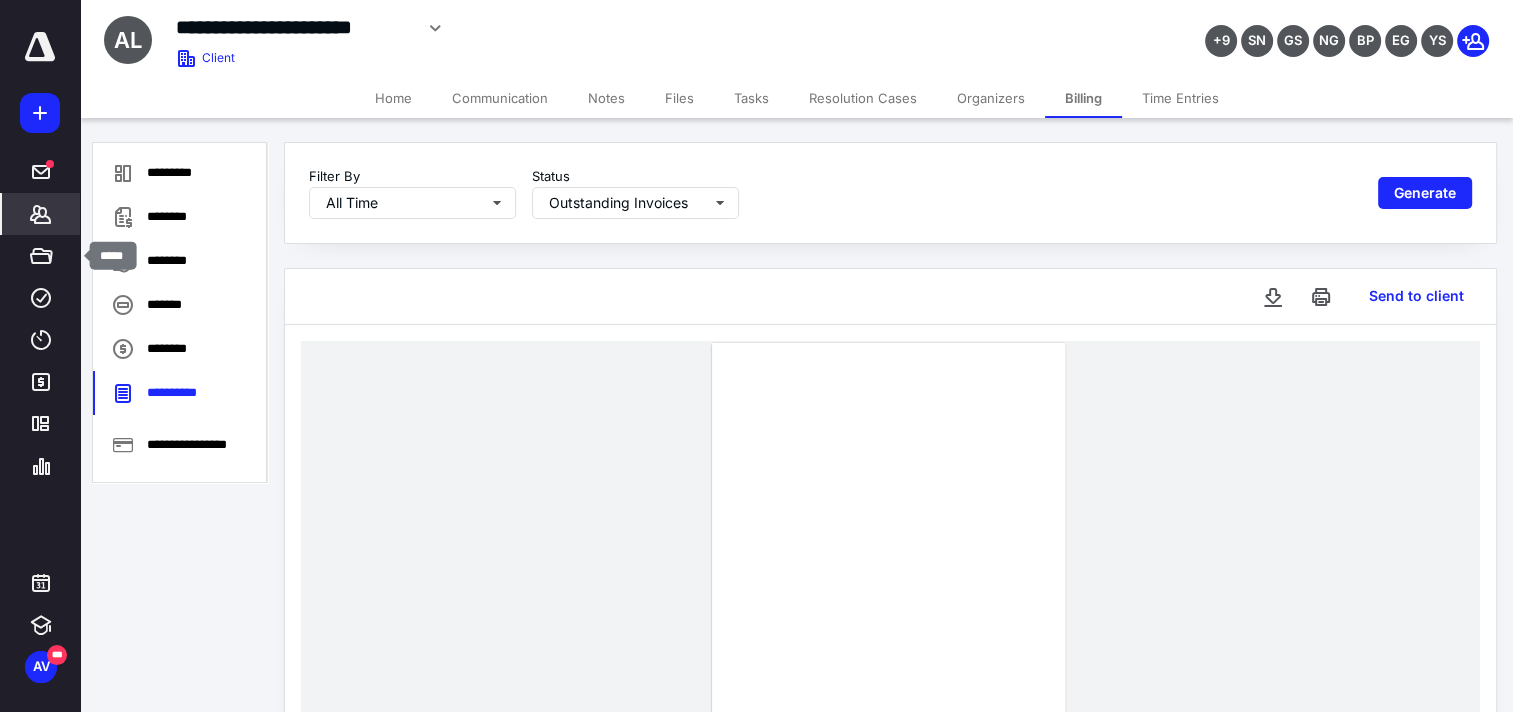 click on "*******" at bounding box center [41, 214] 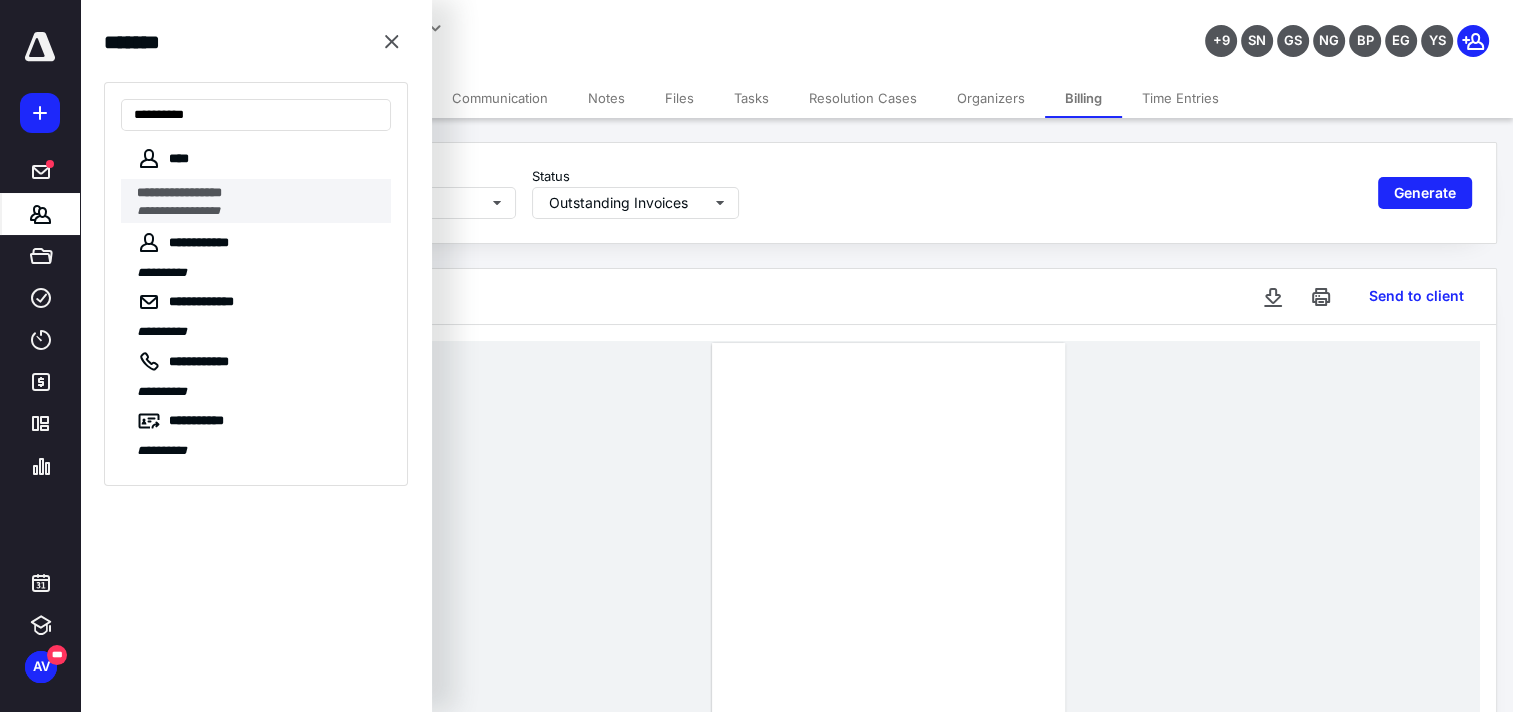 type on "**********" 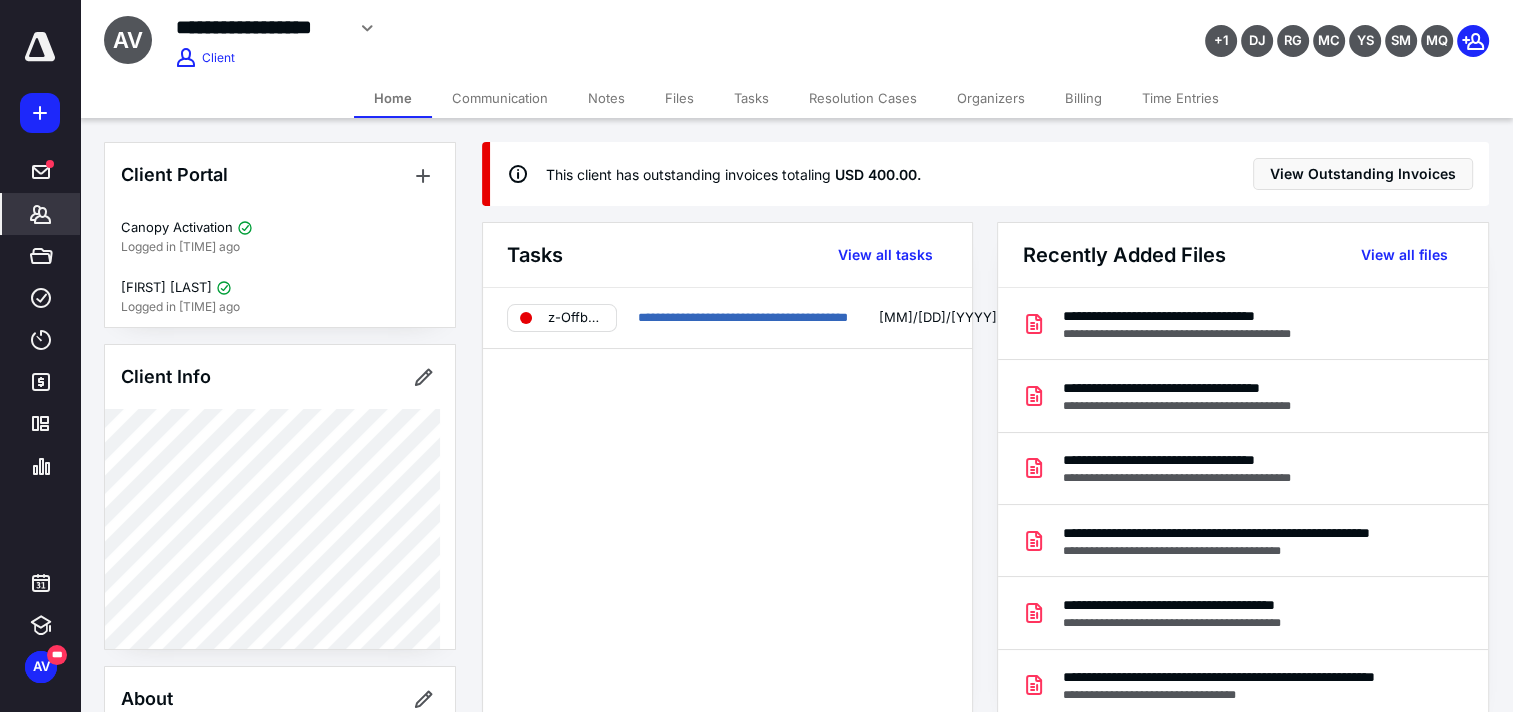 click on "Billing" at bounding box center (1083, 98) 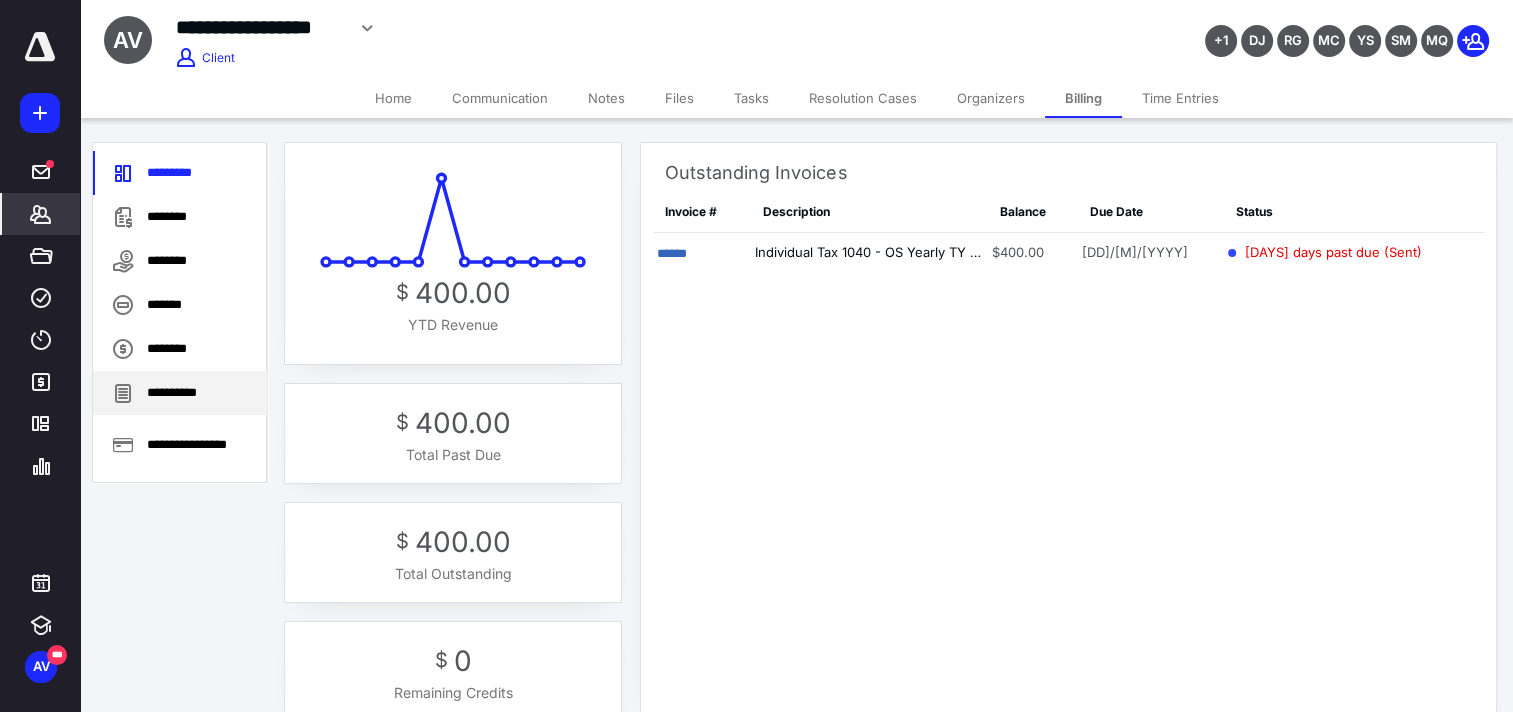 click on "**********" at bounding box center (180, 393) 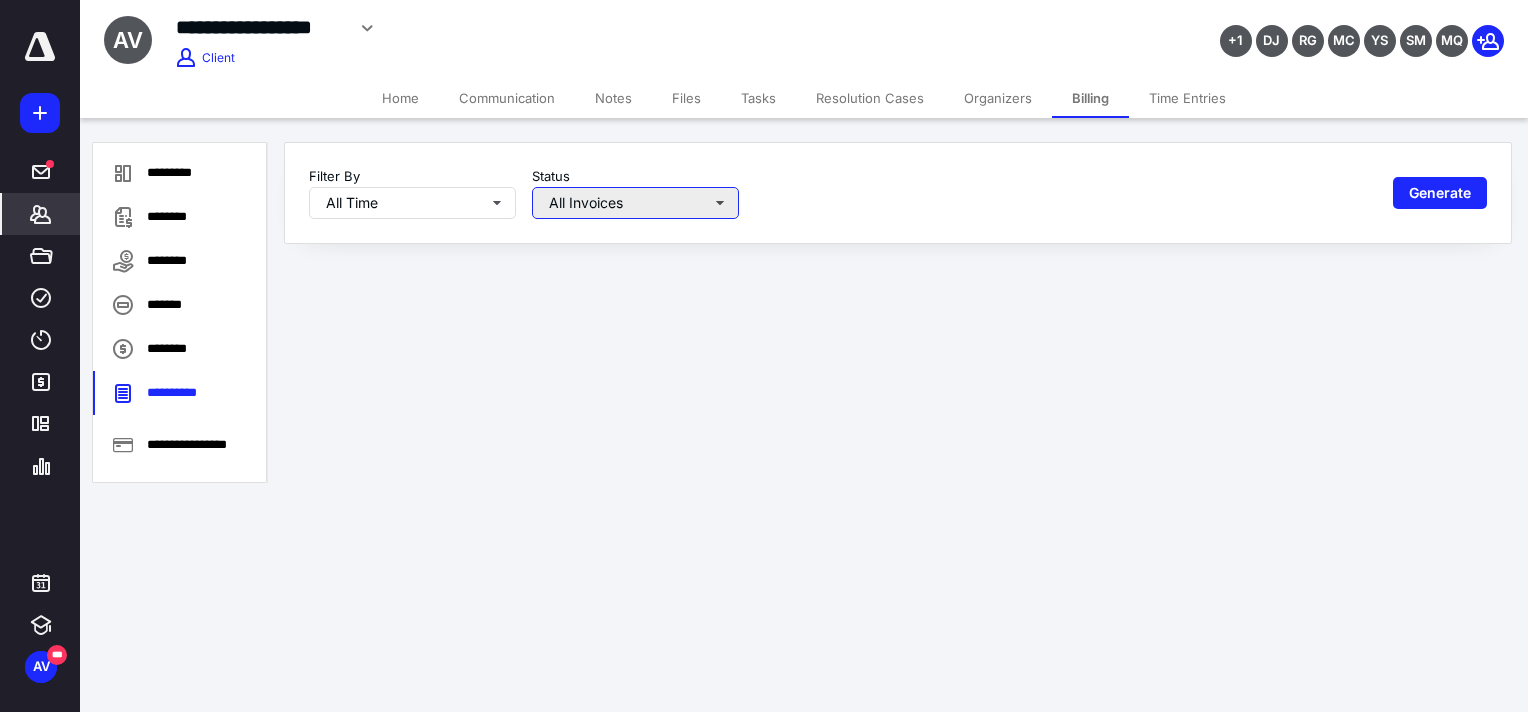 click on "All Invoices" at bounding box center [412, 203] 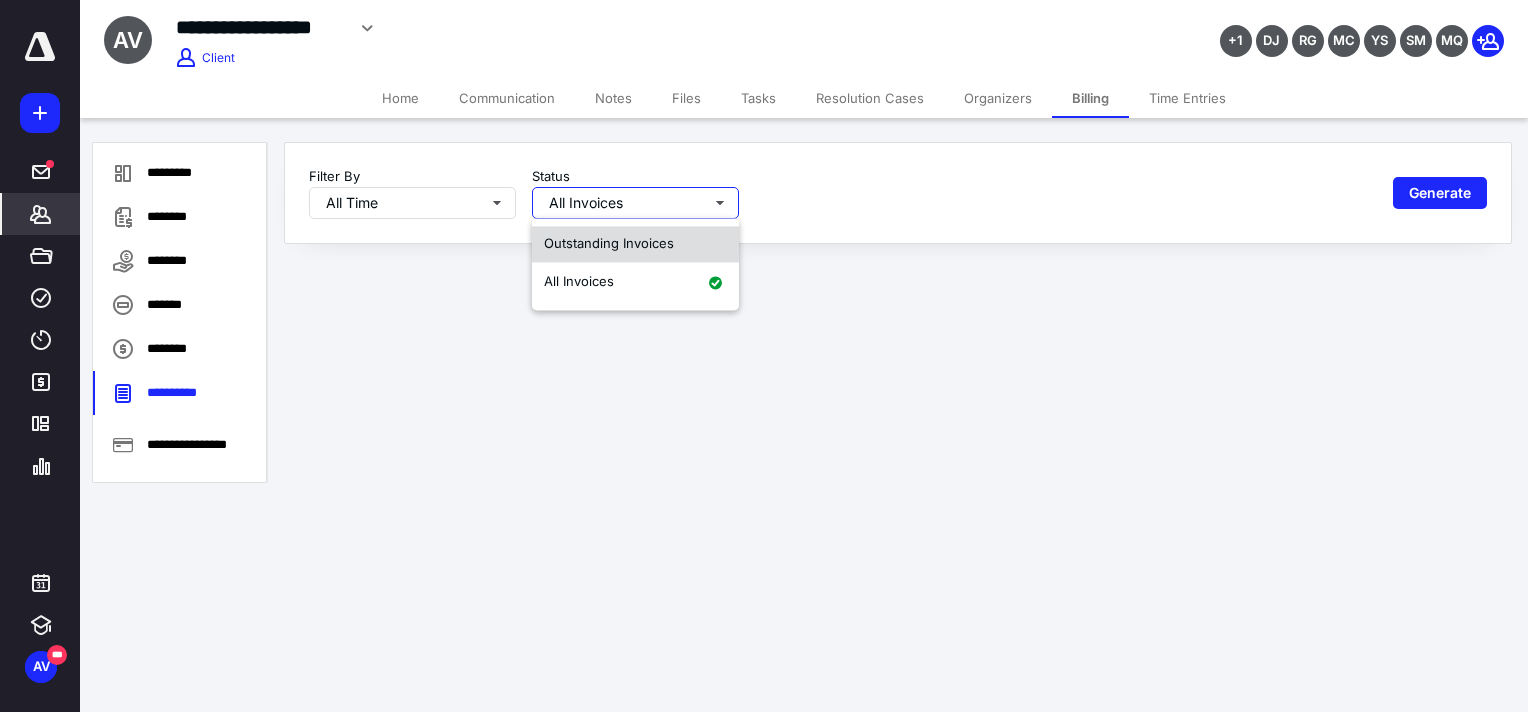 click on "Outstanding Invoices" at bounding box center [635, 244] 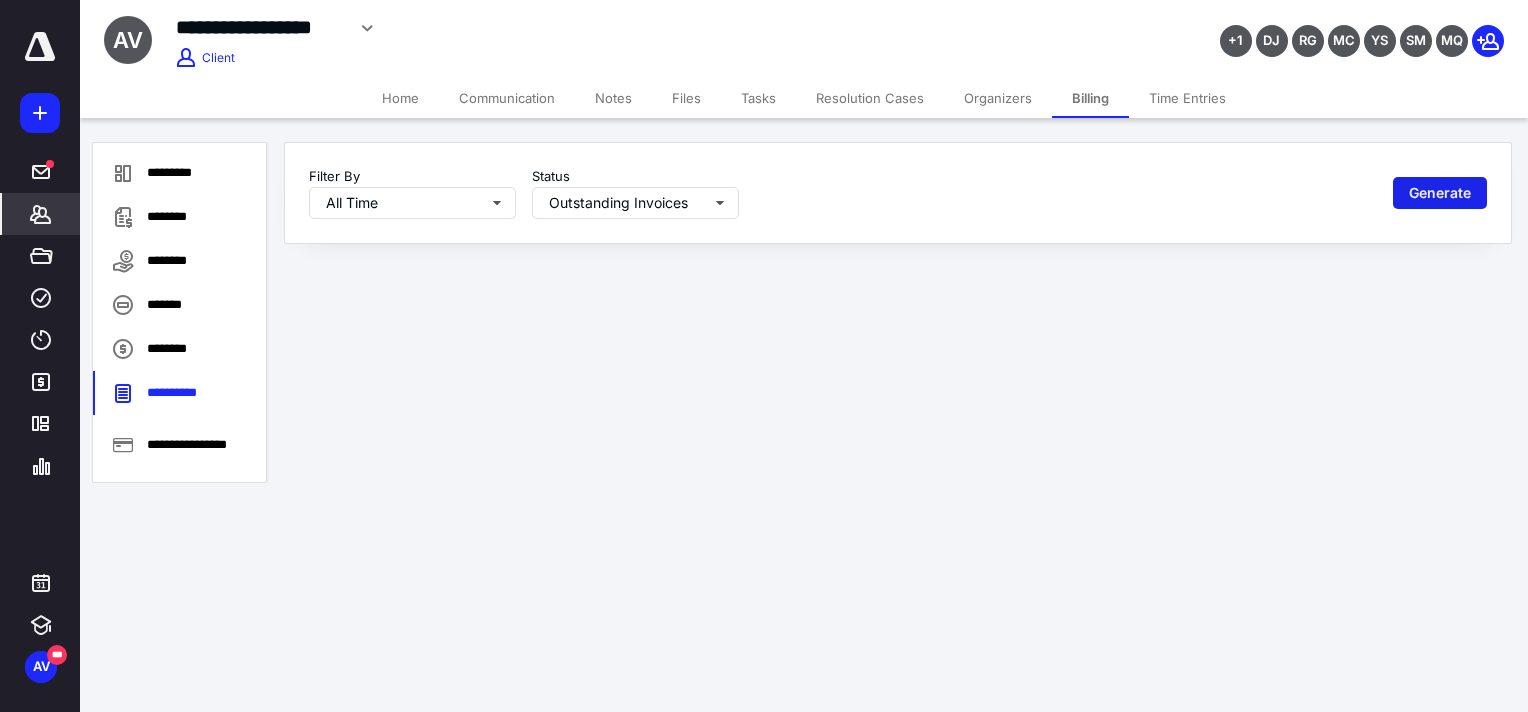 click on "Generate" at bounding box center [1440, 193] 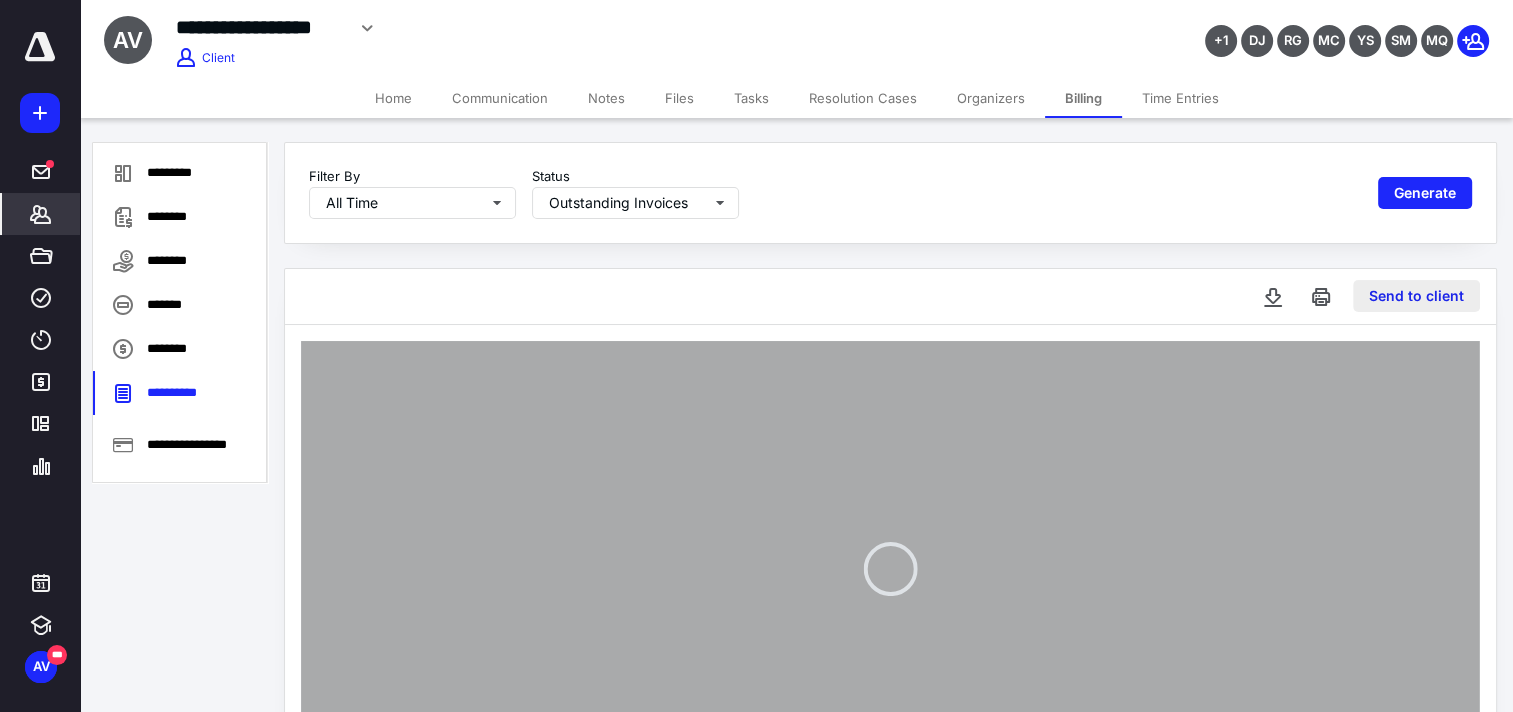 click on "Send to client" at bounding box center (1416, 296) 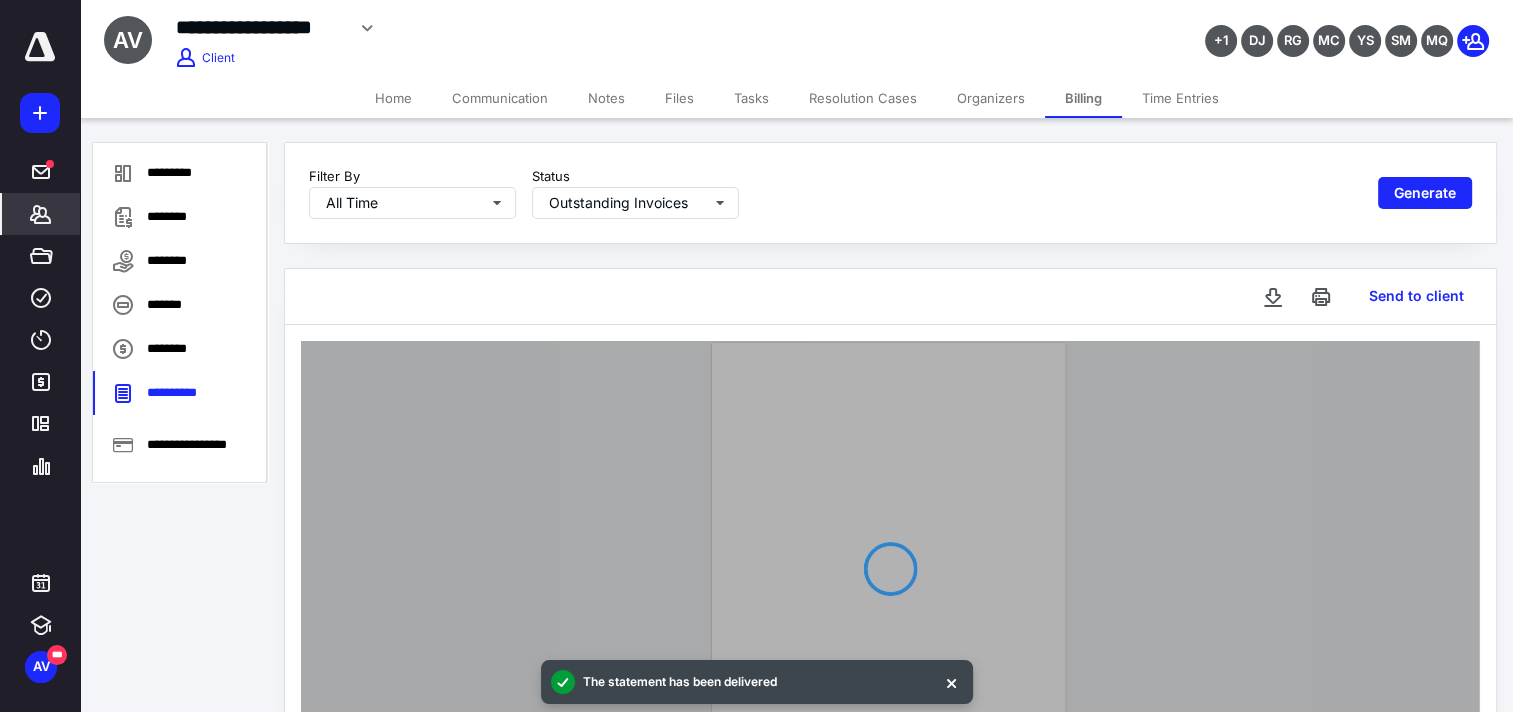 type 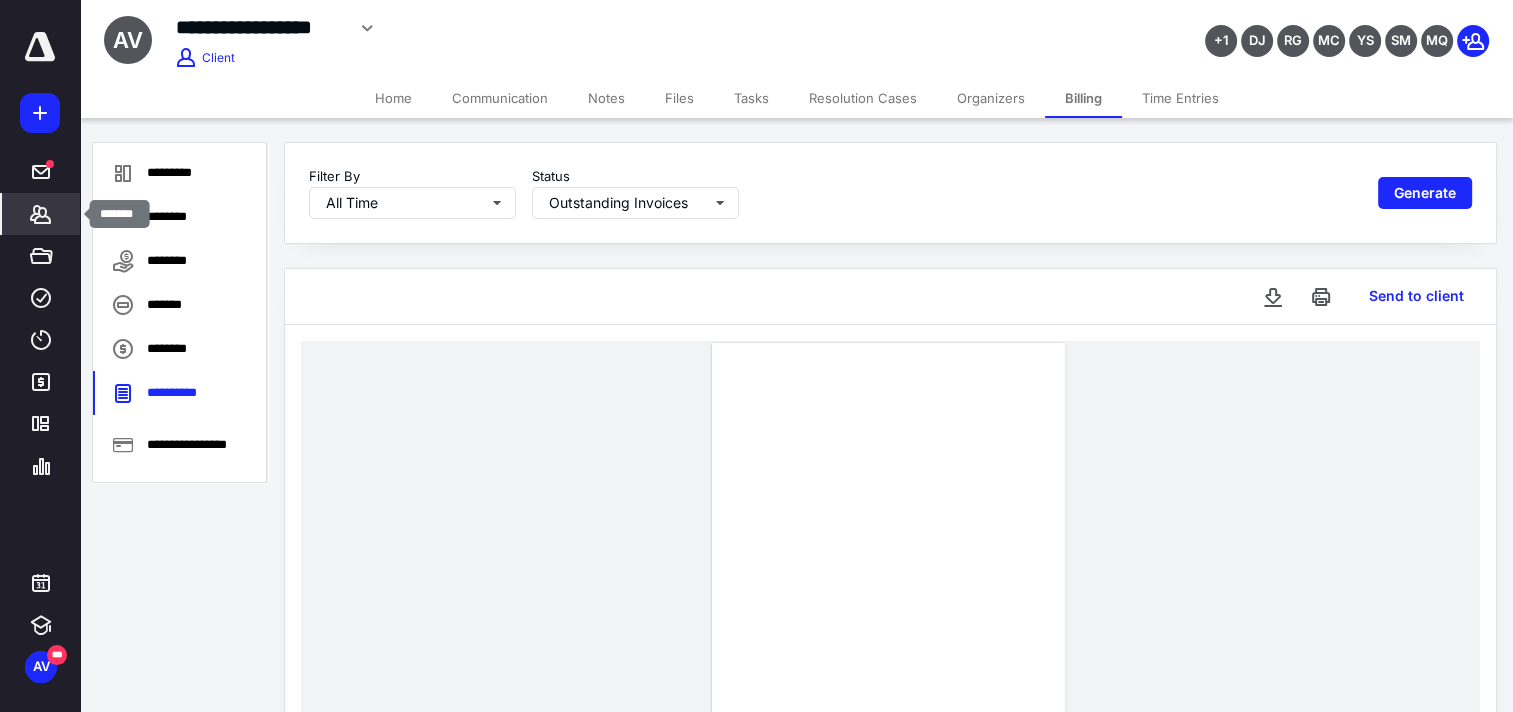 click on "*******" at bounding box center (41, 214) 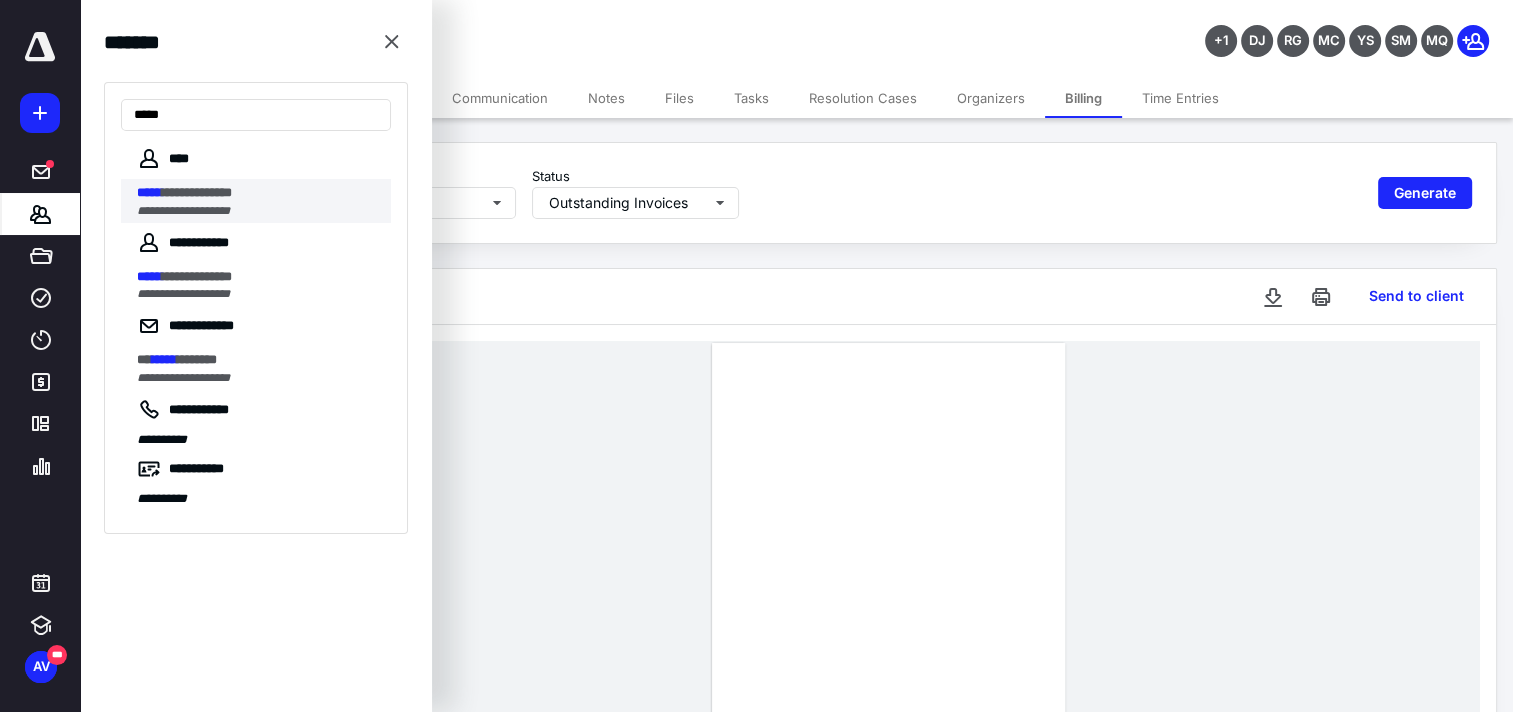 type on "*****" 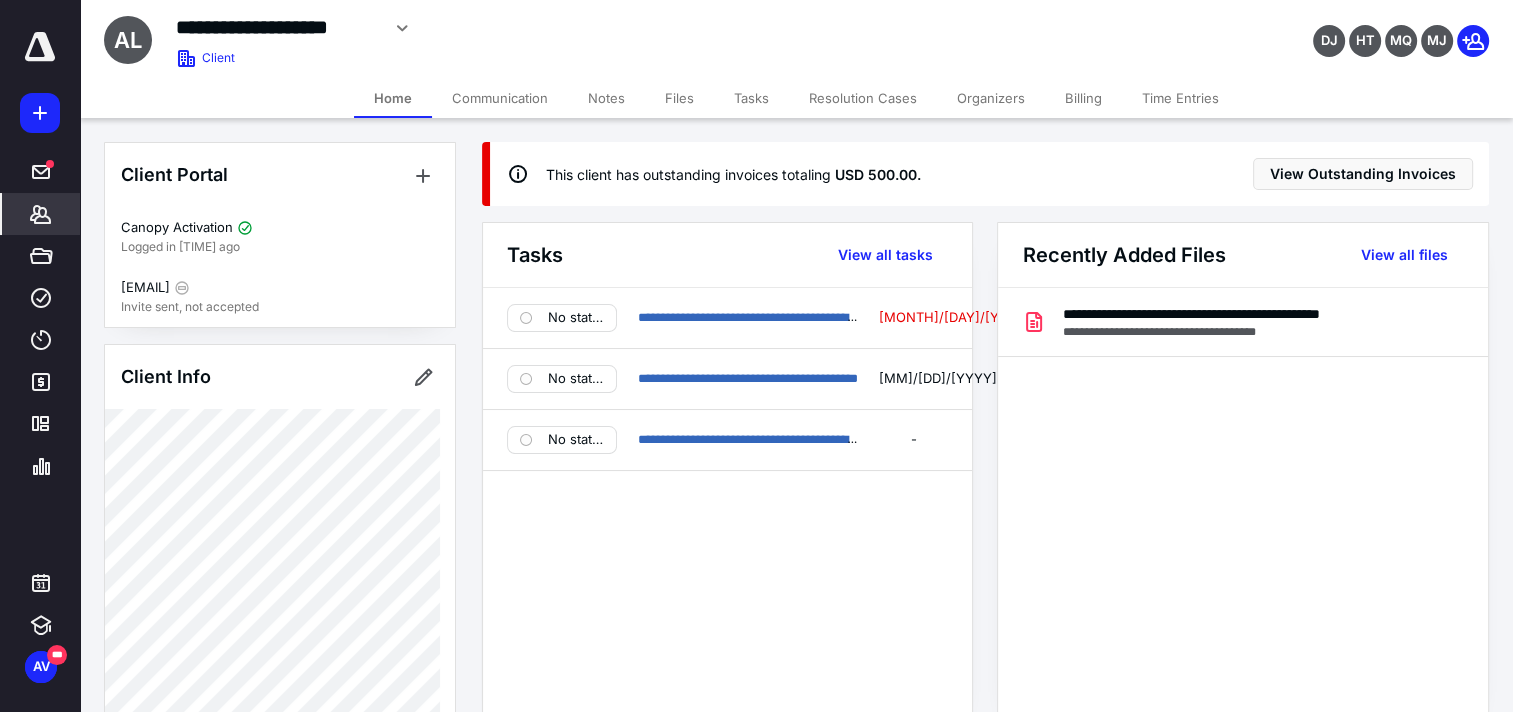 click on "Billing" at bounding box center [1083, 98] 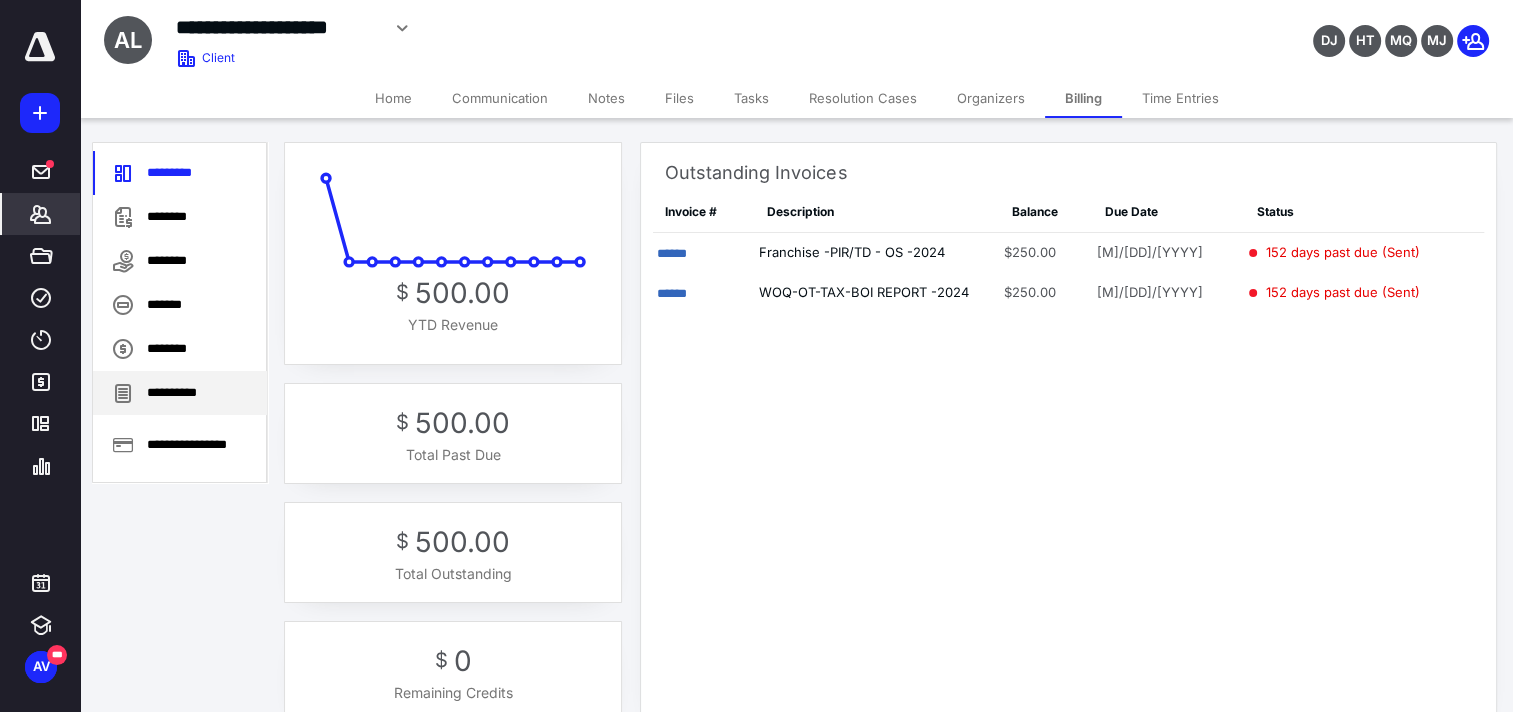 click on "**********" at bounding box center (180, 393) 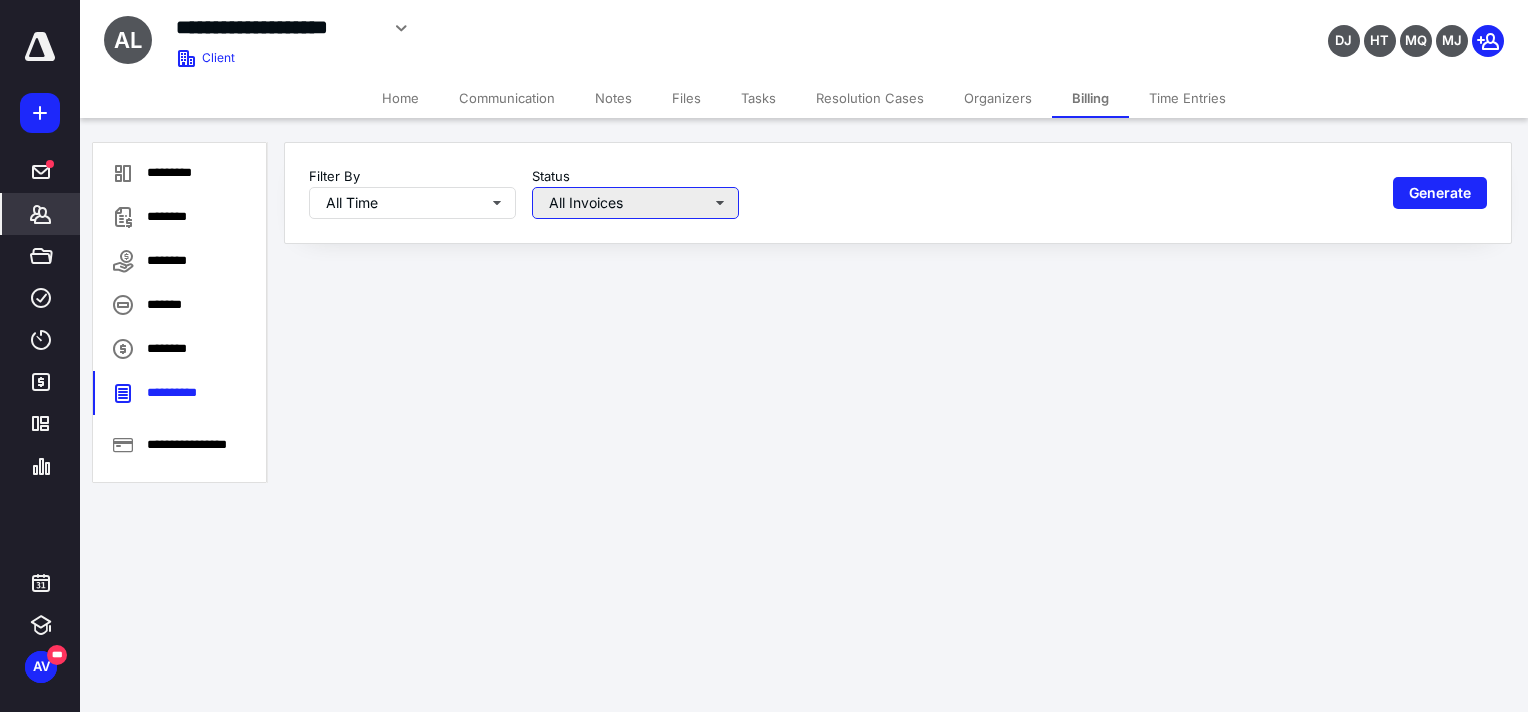 click on "All Invoices" at bounding box center [412, 203] 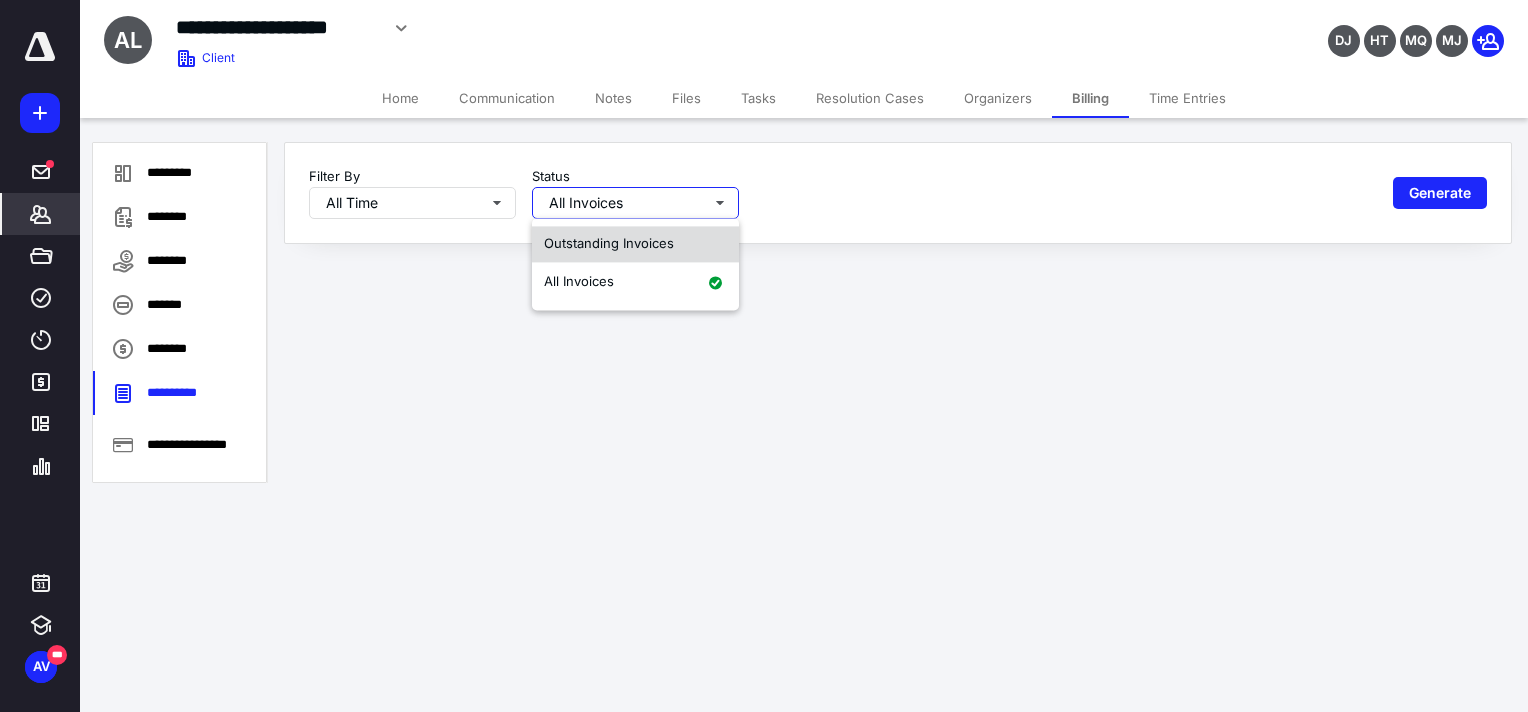 click on "Outstanding Invoices" at bounding box center [609, 243] 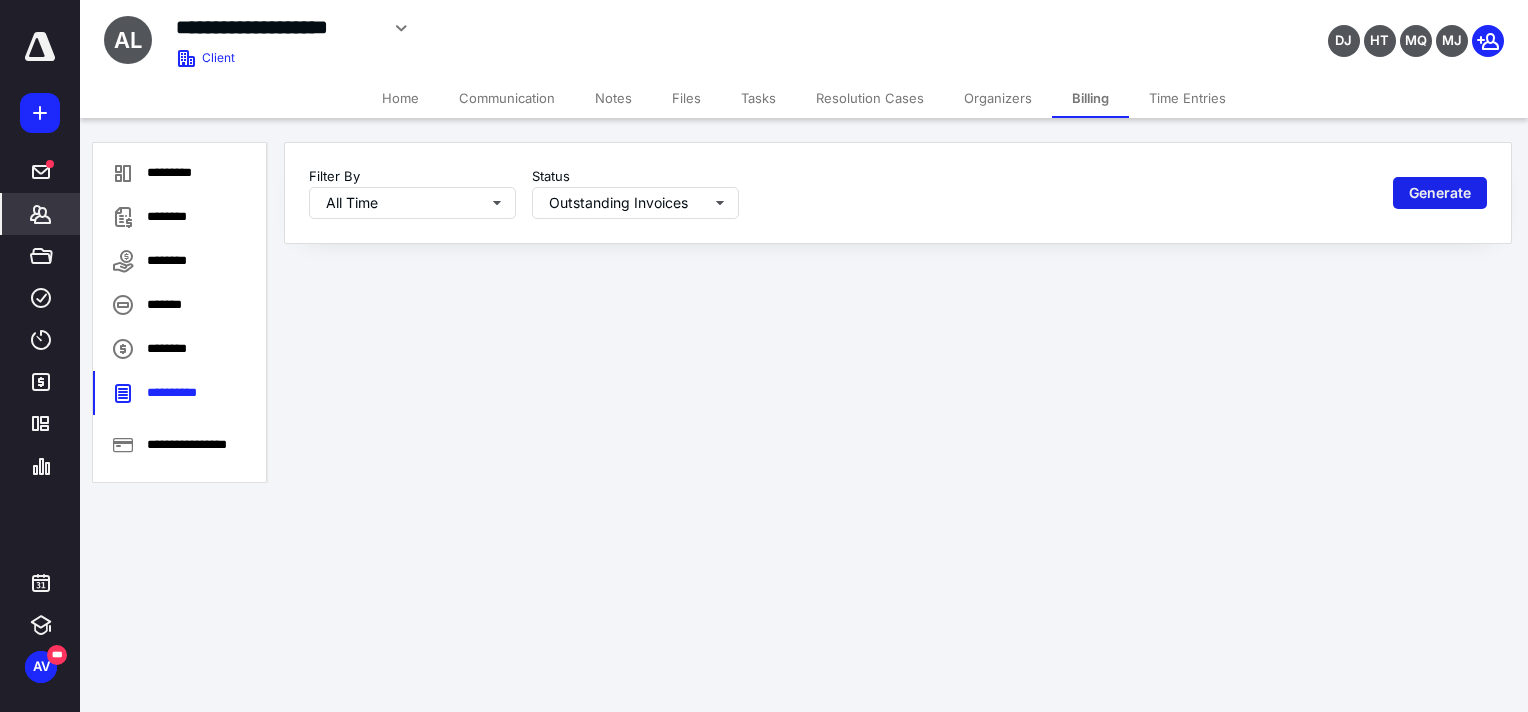 click on "Generate" at bounding box center (1440, 193) 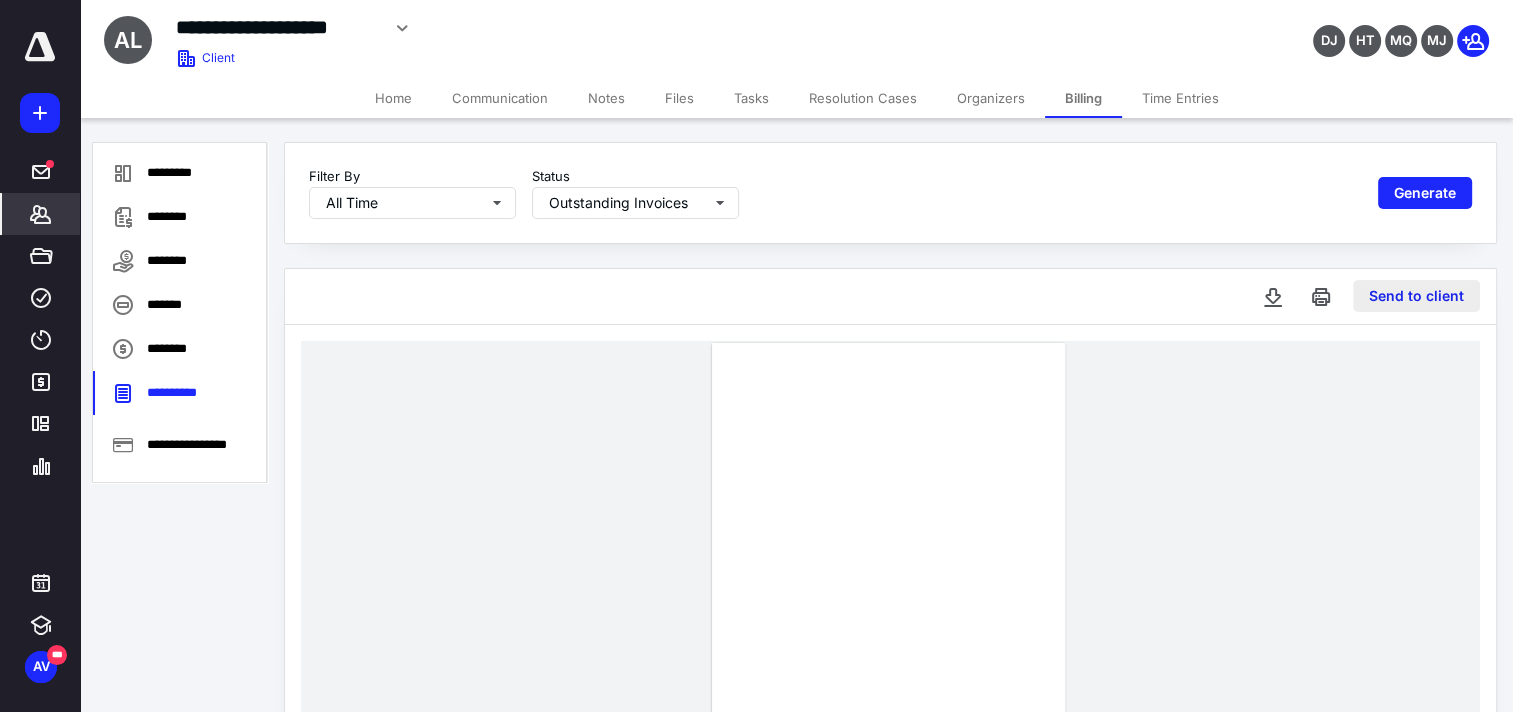 click on "Send to client" at bounding box center (1416, 296) 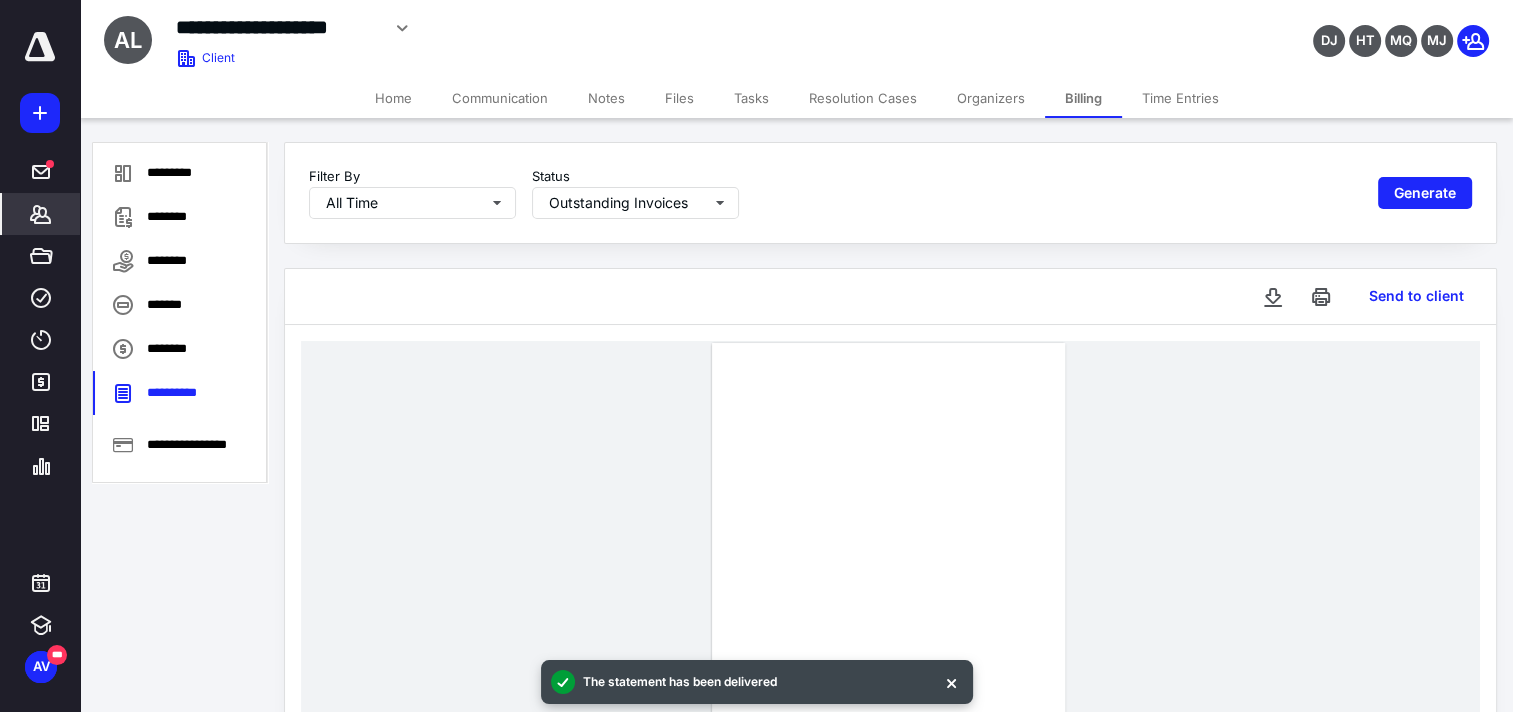 type 